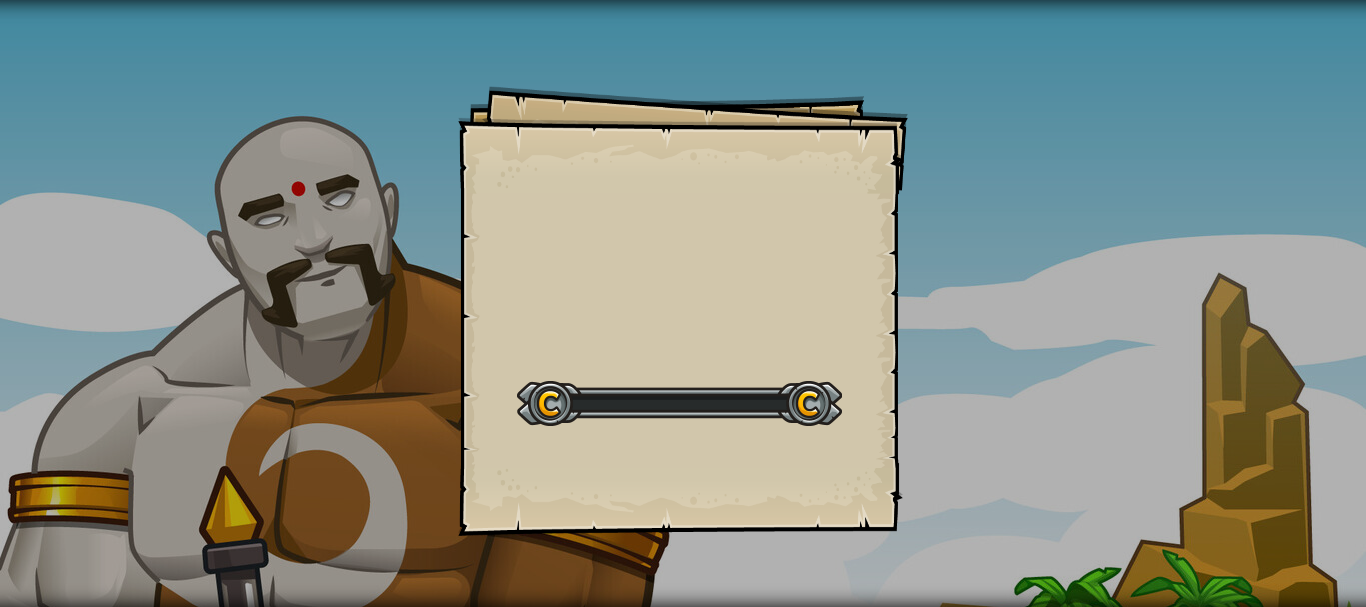 scroll, scrollTop: 0, scrollLeft: 0, axis: both 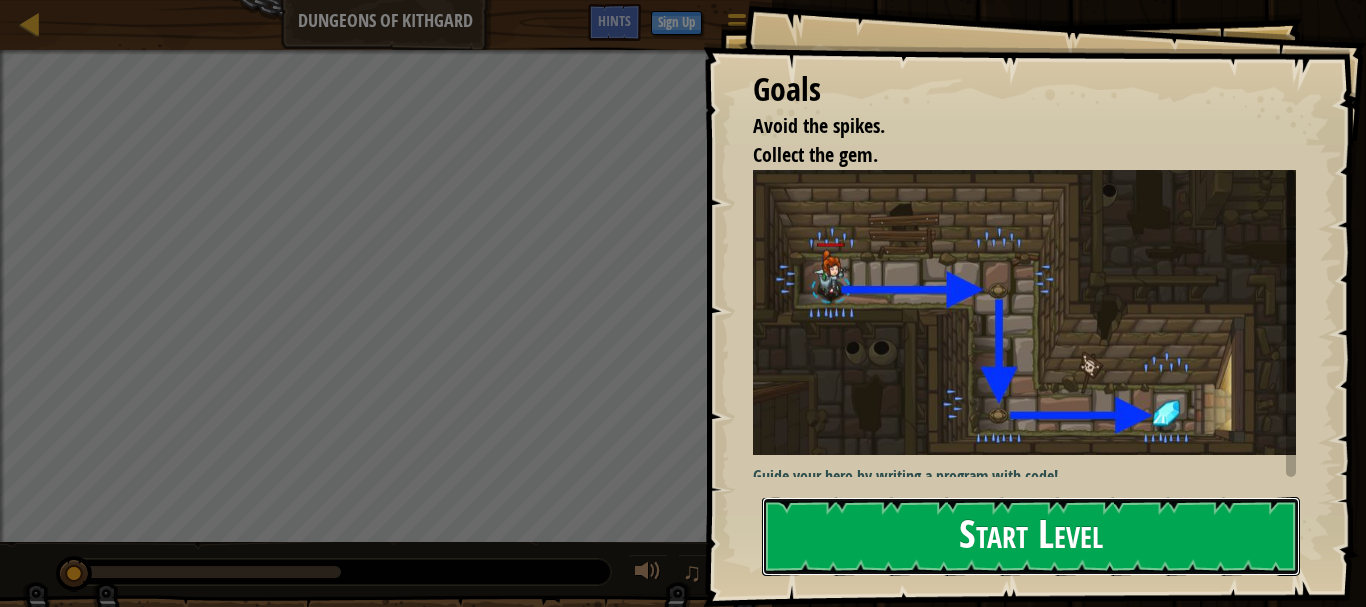 click on "Start Level" at bounding box center [1031, 536] 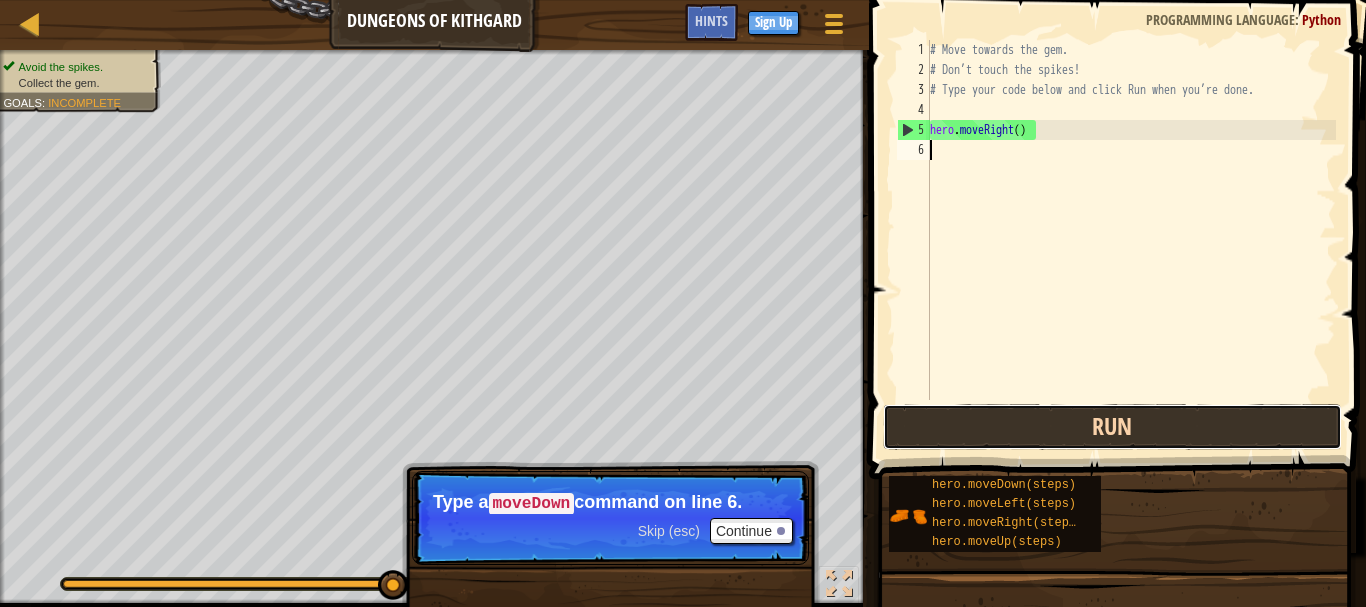 click on "Run" at bounding box center [1112, 427] 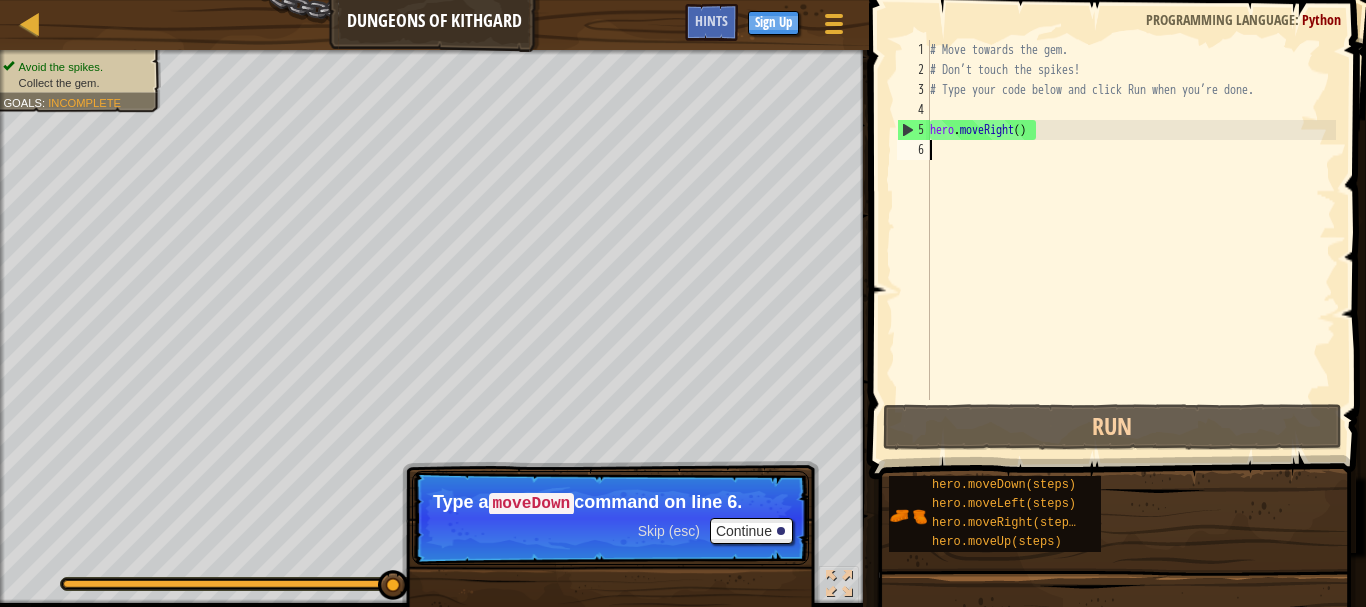 scroll, scrollTop: 9, scrollLeft: 0, axis: vertical 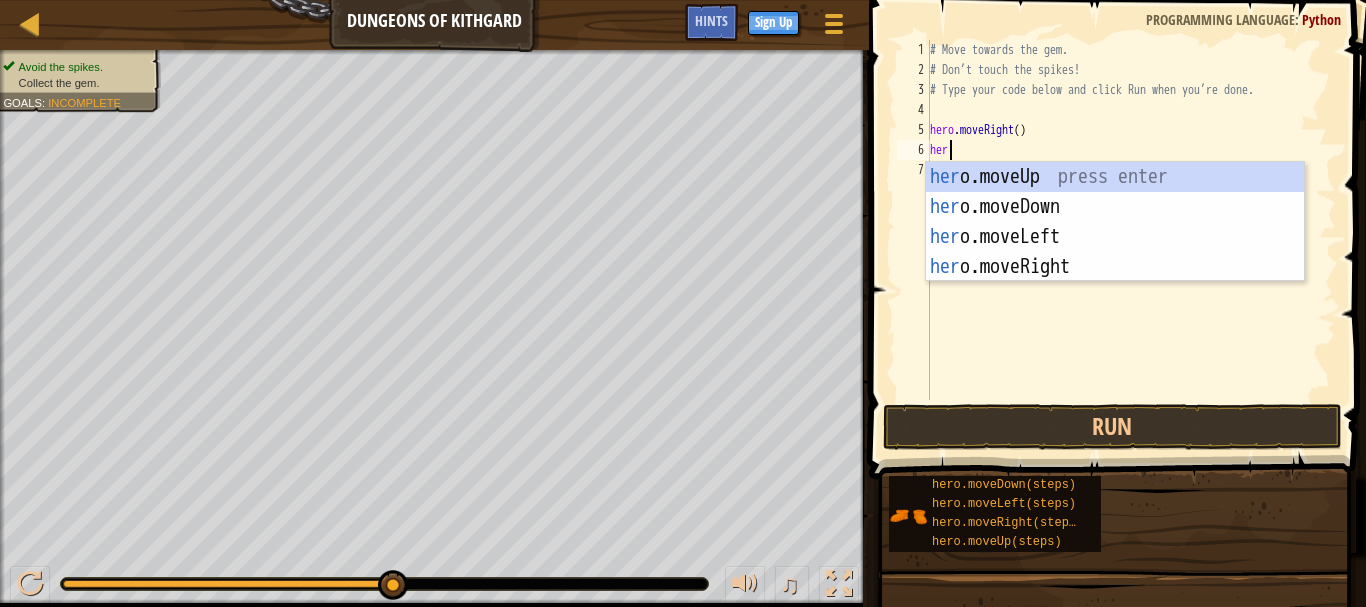 type on "hero" 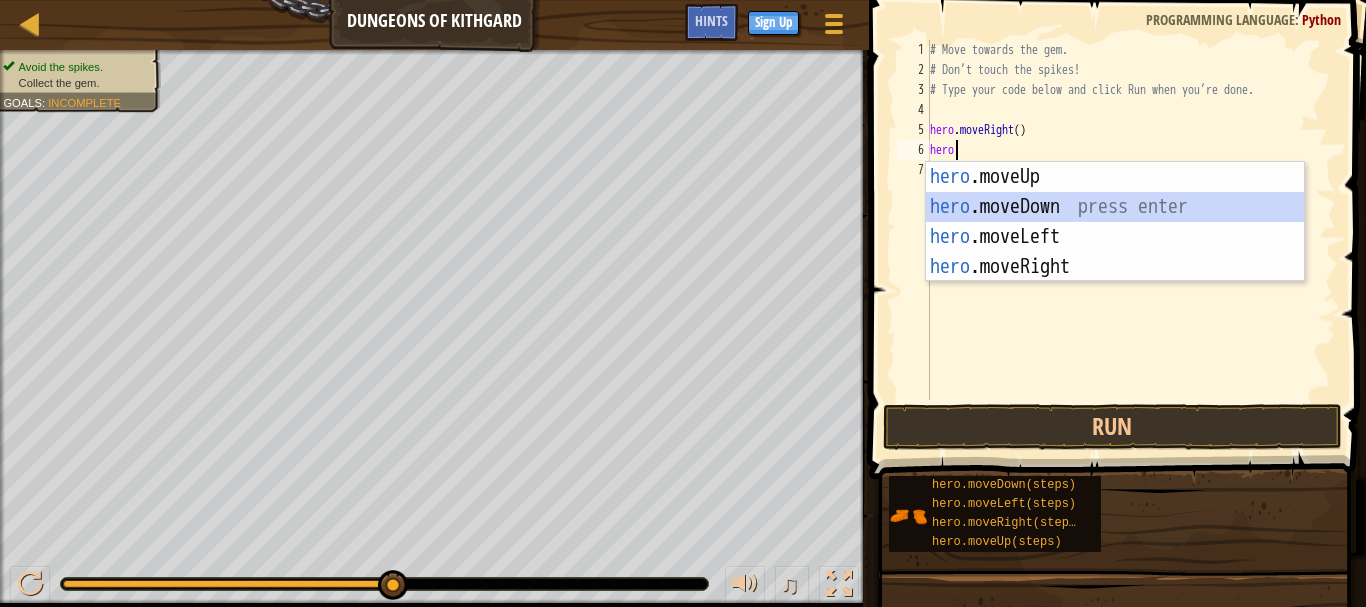 click on "hero .moveUp press enter hero .moveDown press enter hero .moveLeft press enter hero .moveRight press enter" at bounding box center (1115, 252) 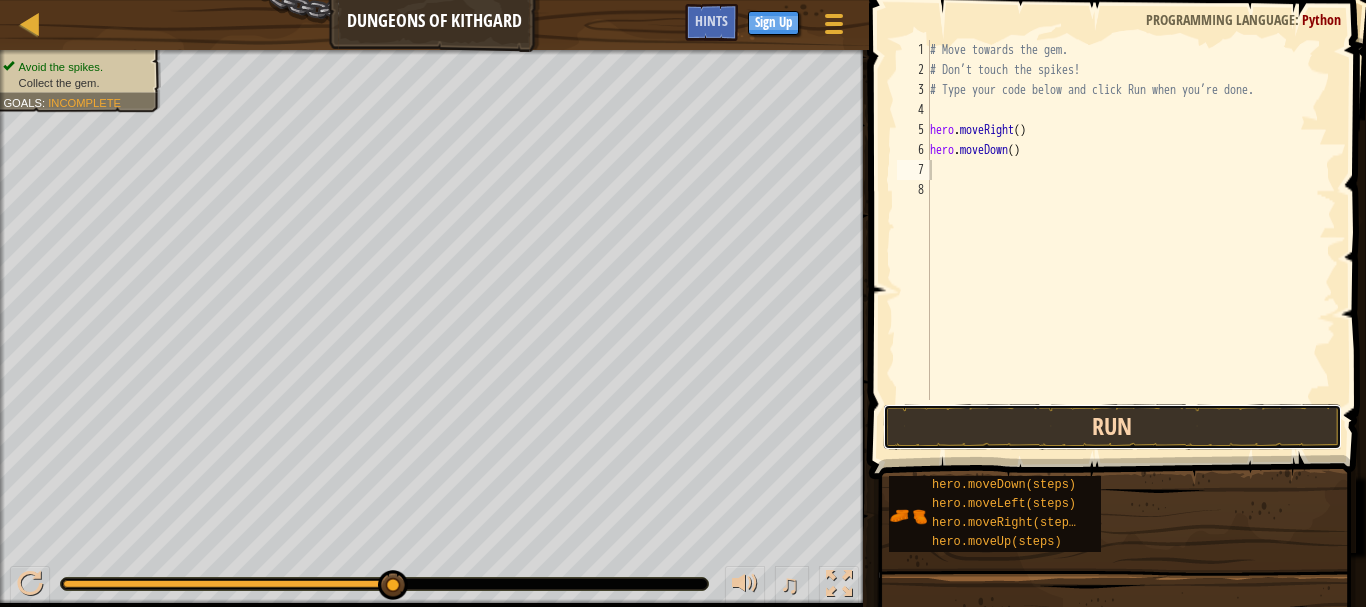 click on "Run" at bounding box center [1112, 427] 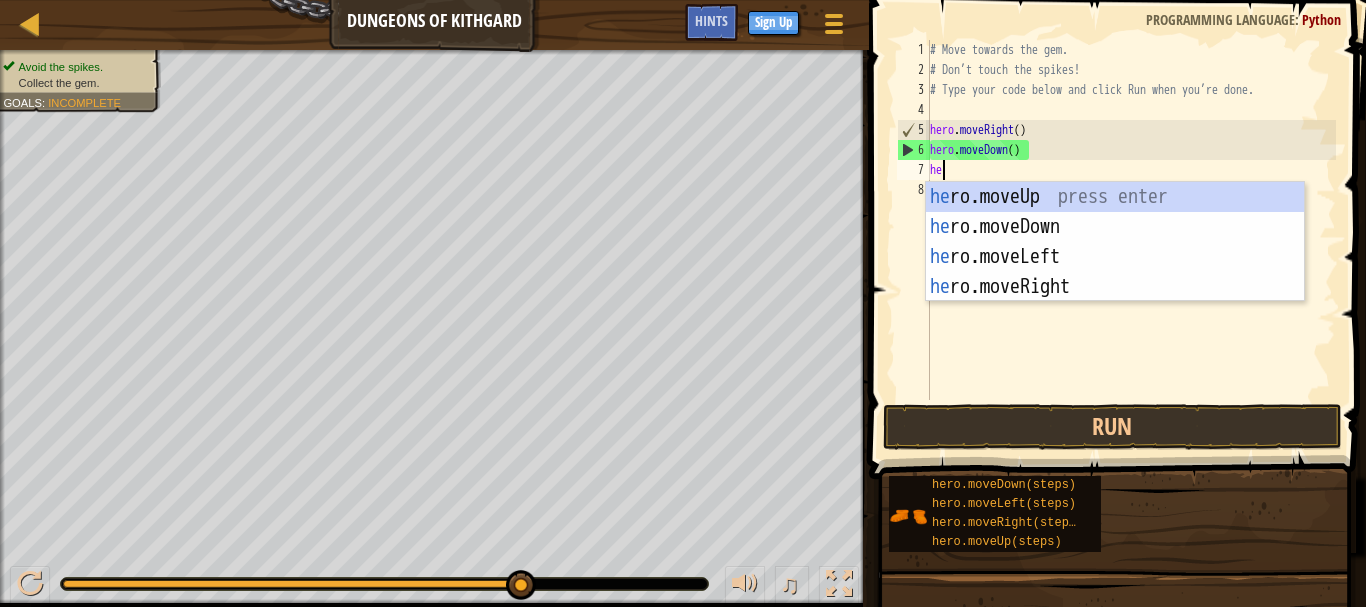 type on "her" 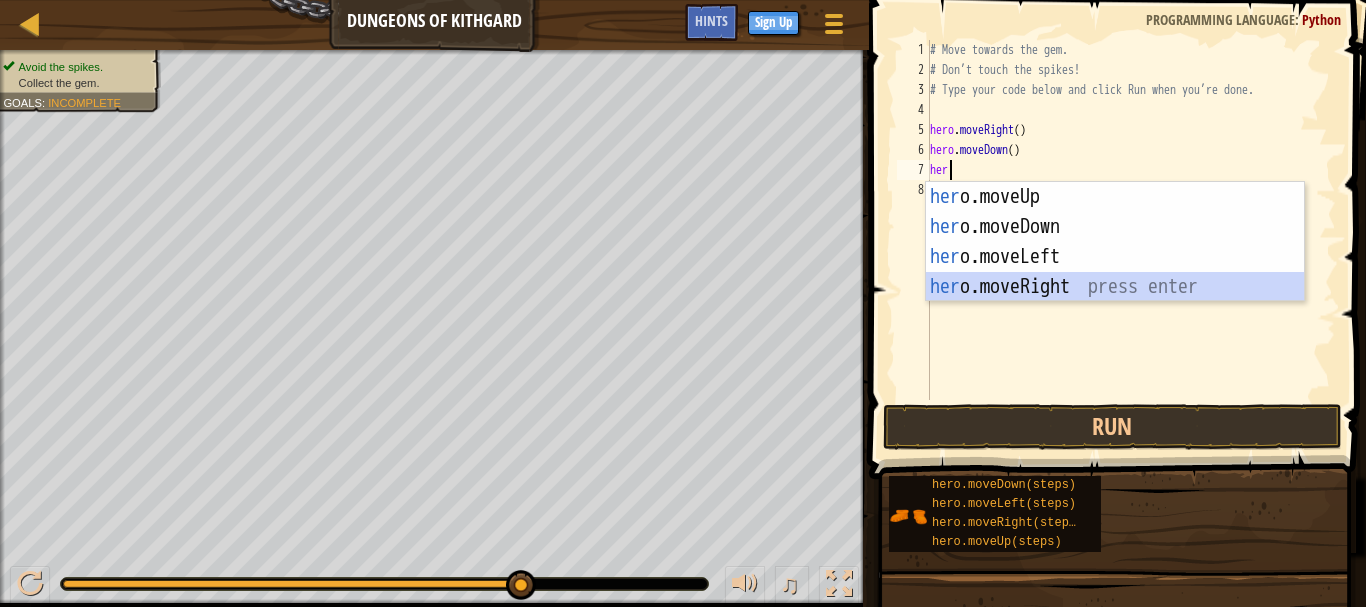 click on "her o.moveUp press enter her o.moveDown press enter her o.moveLeft press enter her o.moveRight press enter" at bounding box center [1115, 272] 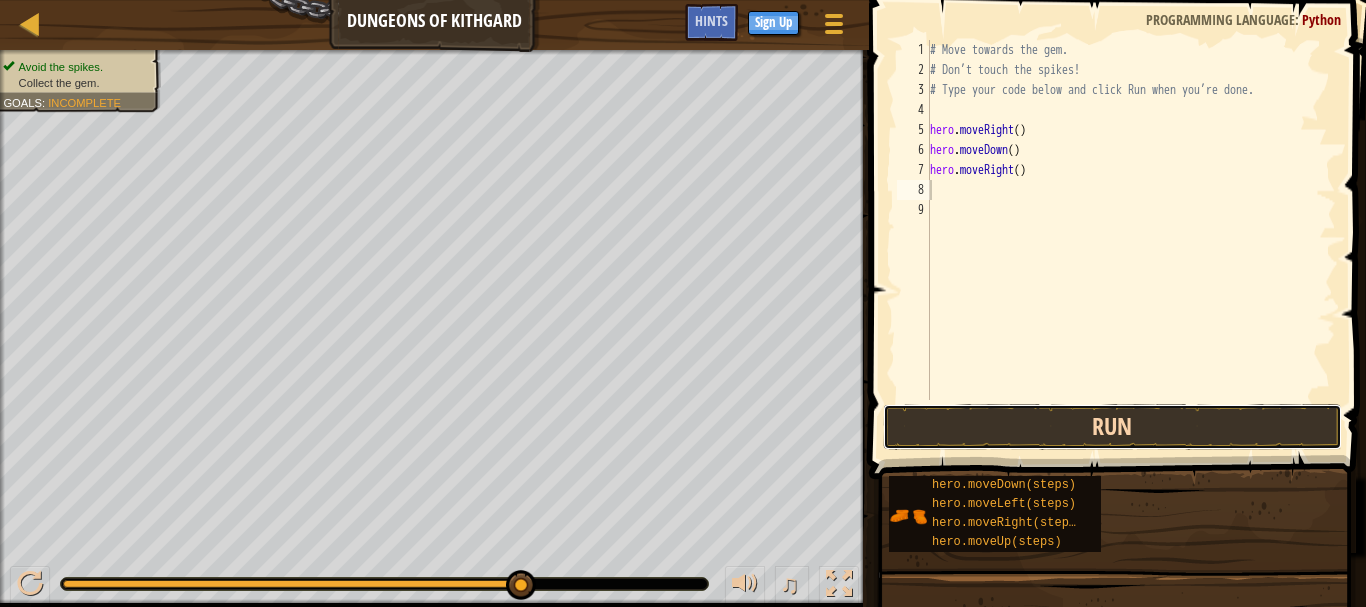 click on "Run" at bounding box center (1112, 427) 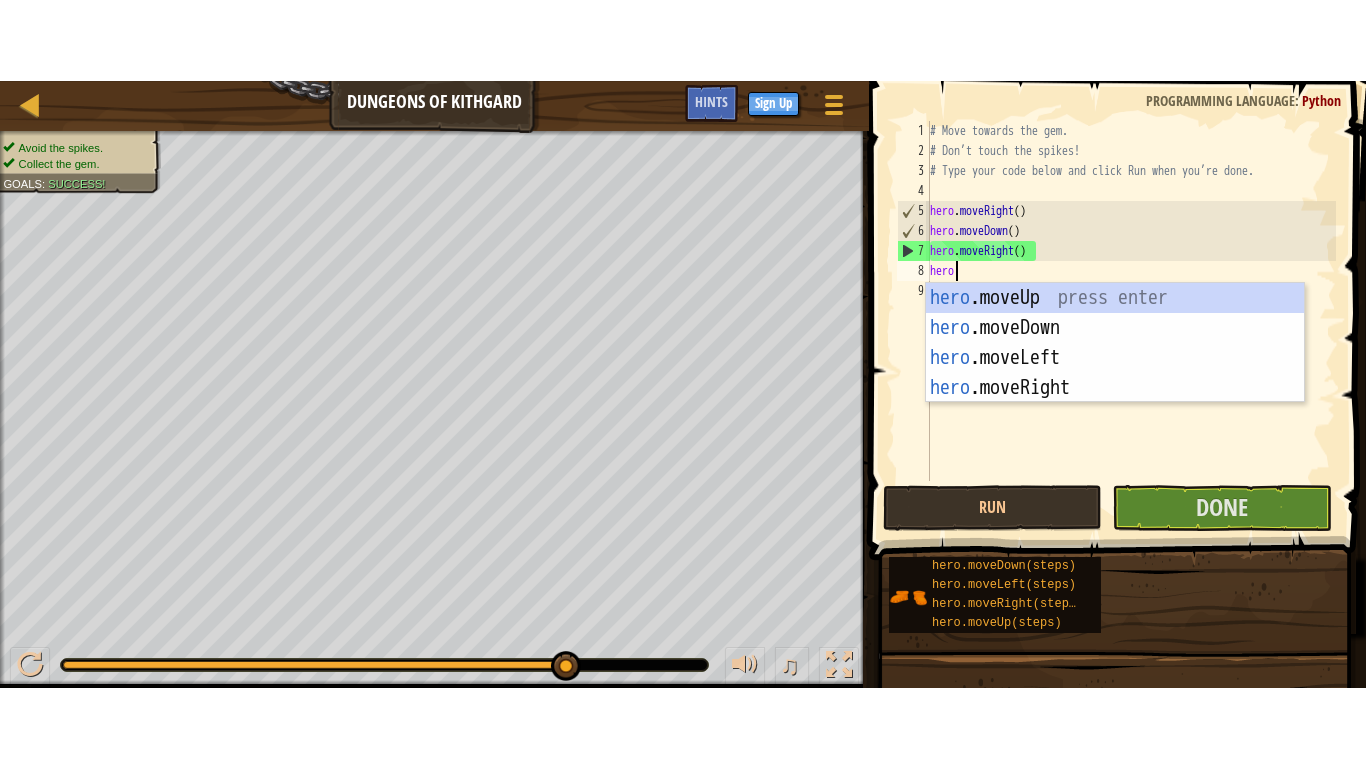 scroll, scrollTop: 9, scrollLeft: 1, axis: both 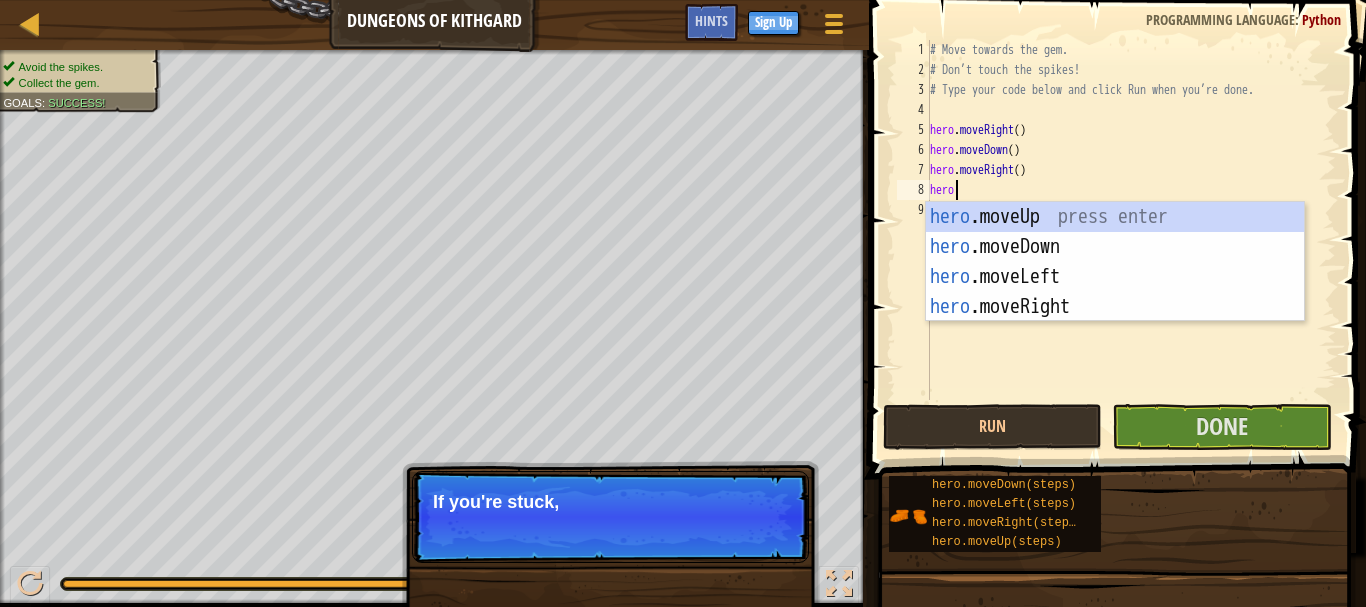 type on "hero" 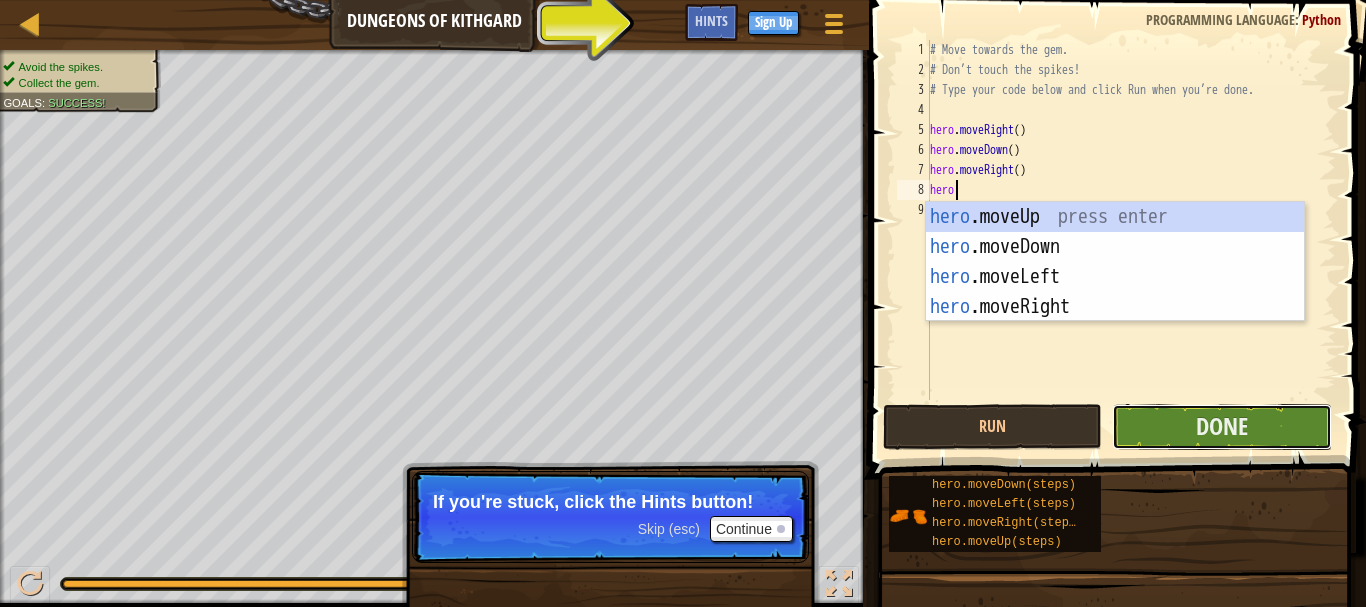 click on "Done" at bounding box center [1221, 427] 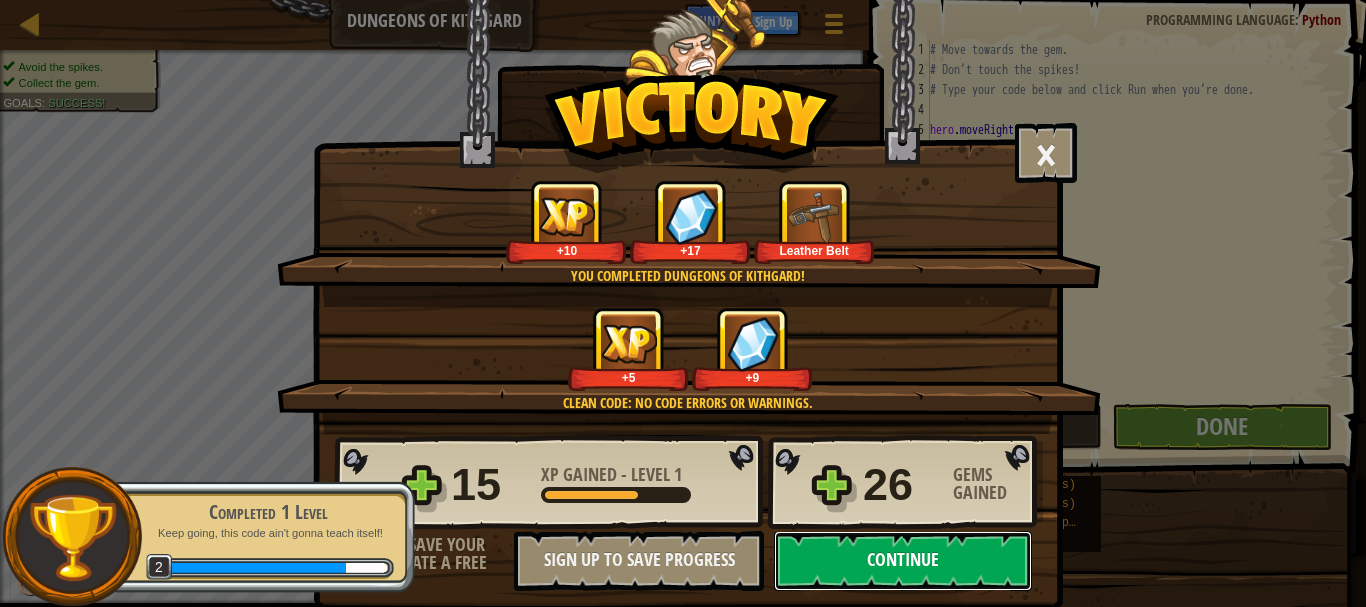 click on "Continue" at bounding box center (903, 561) 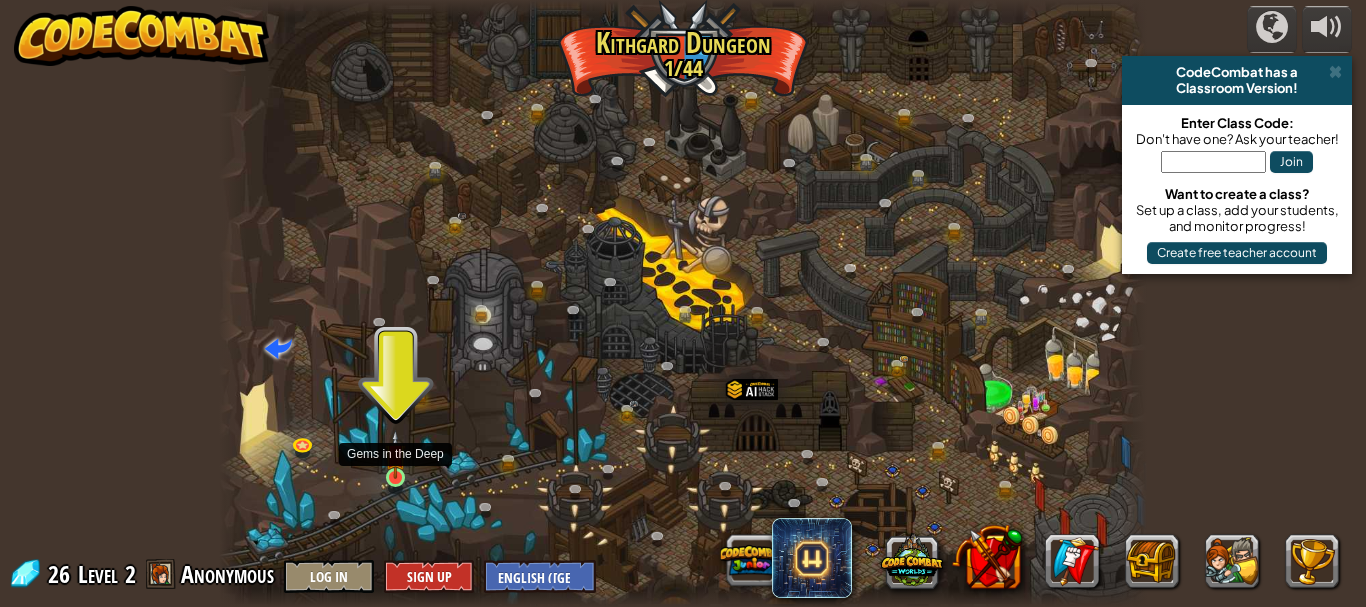click at bounding box center (395, 454) 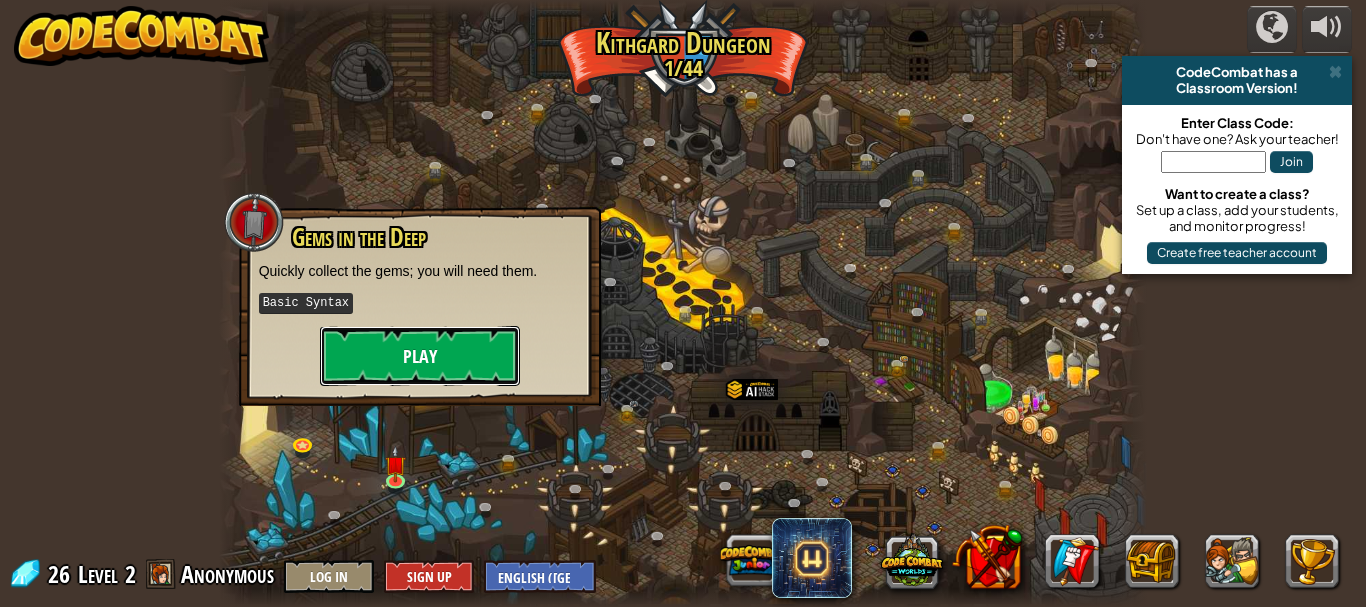click on "Play" at bounding box center (420, 356) 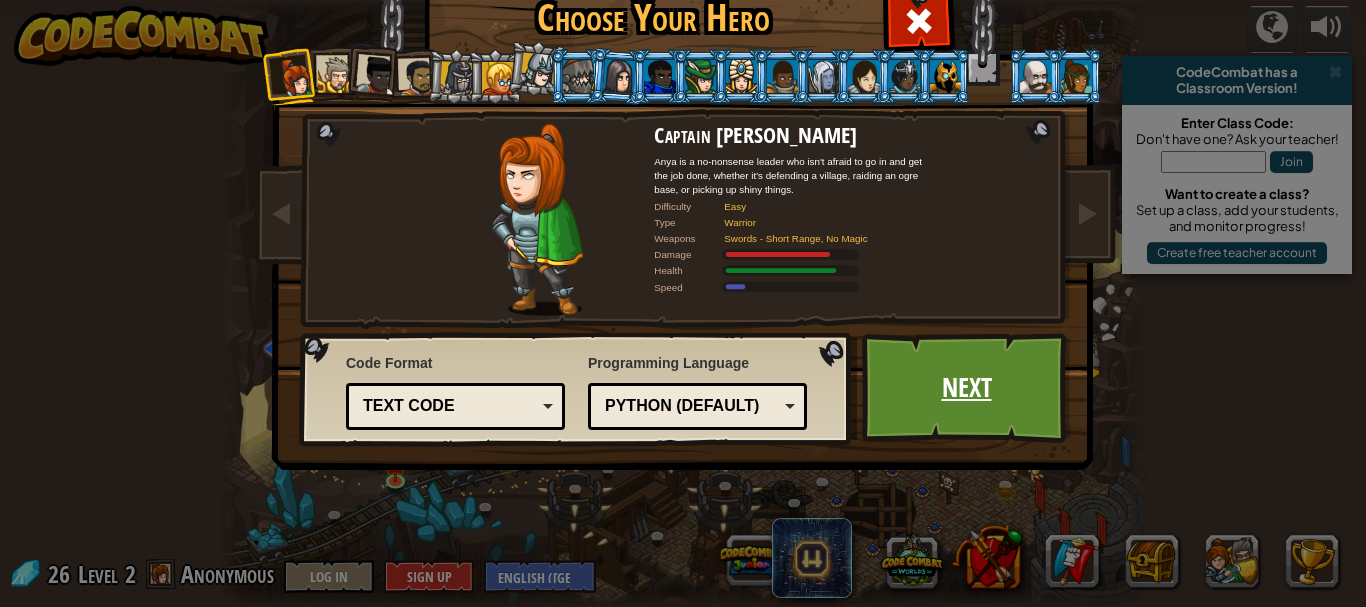 click on "Next" at bounding box center [966, 388] 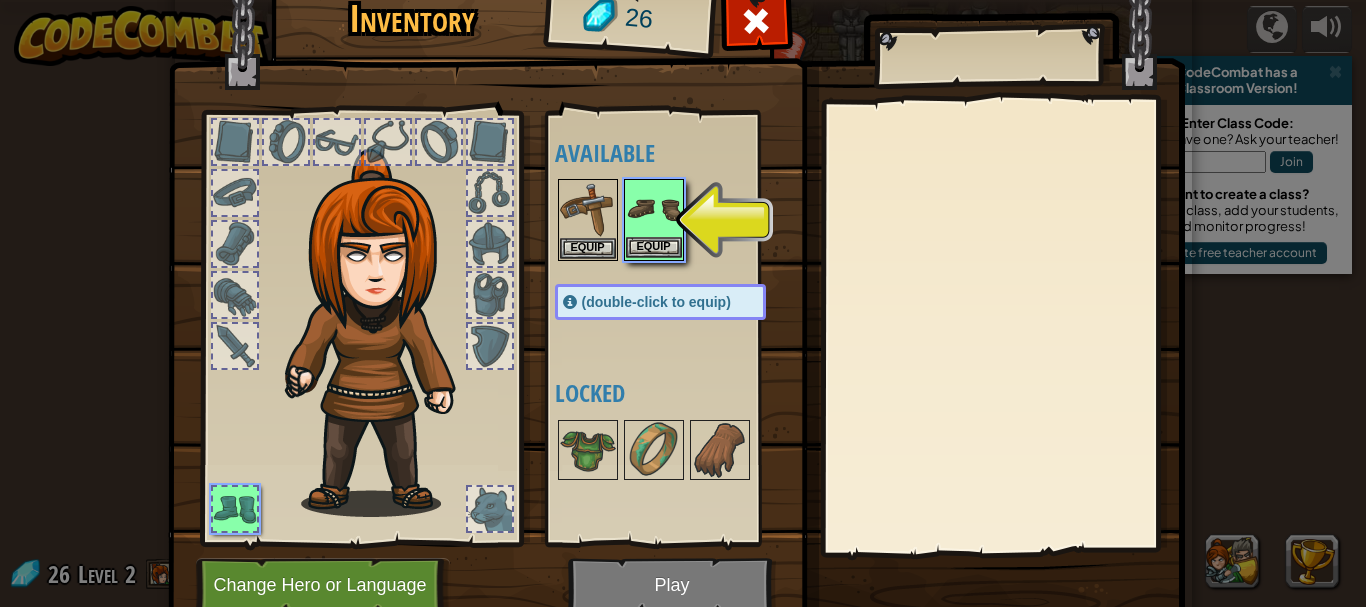 click at bounding box center (654, 209) 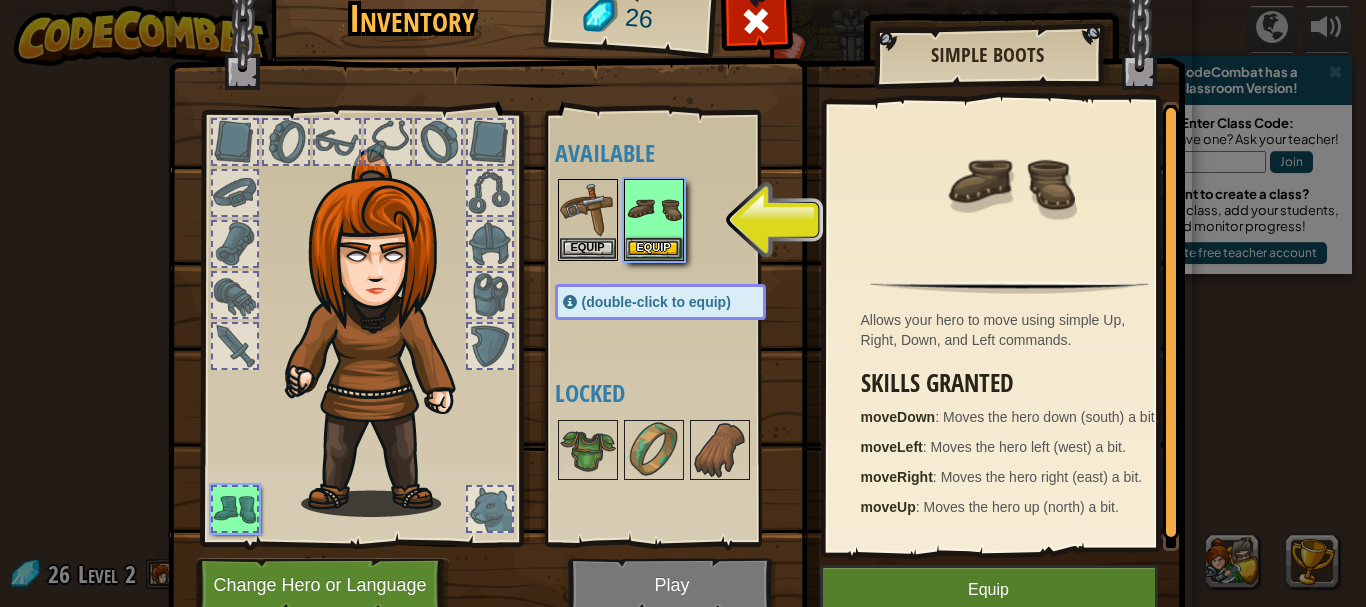 click on "(double-click to equip)" at bounding box center [660, 302] 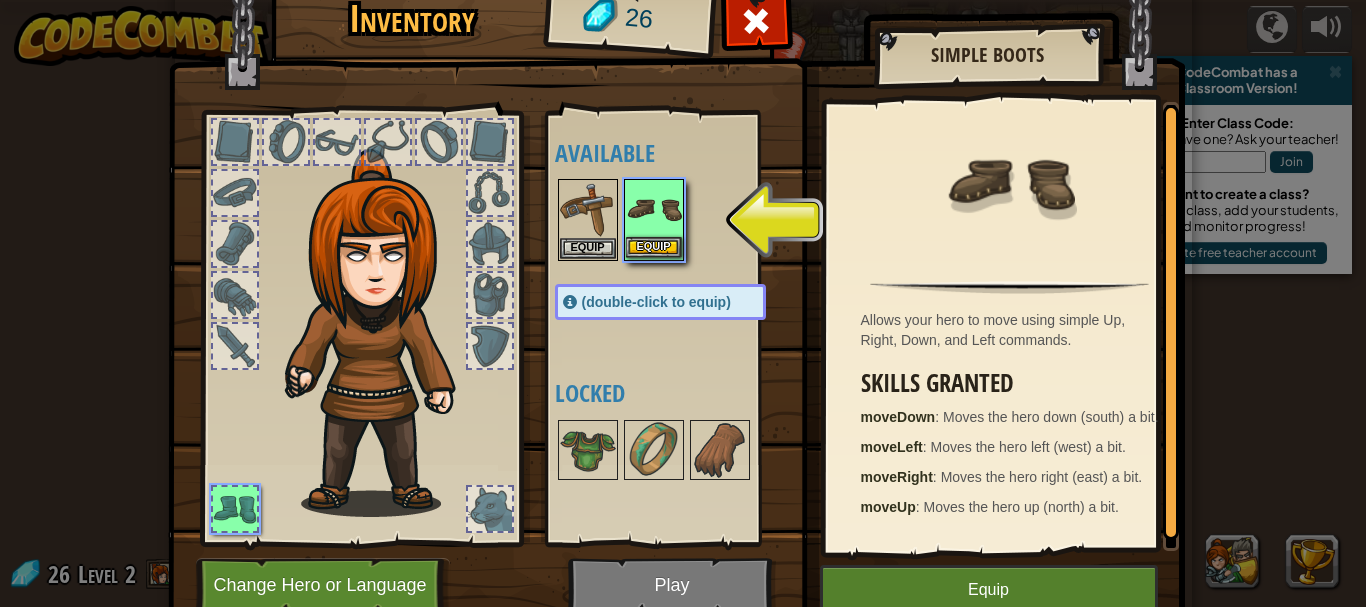 click at bounding box center (654, 209) 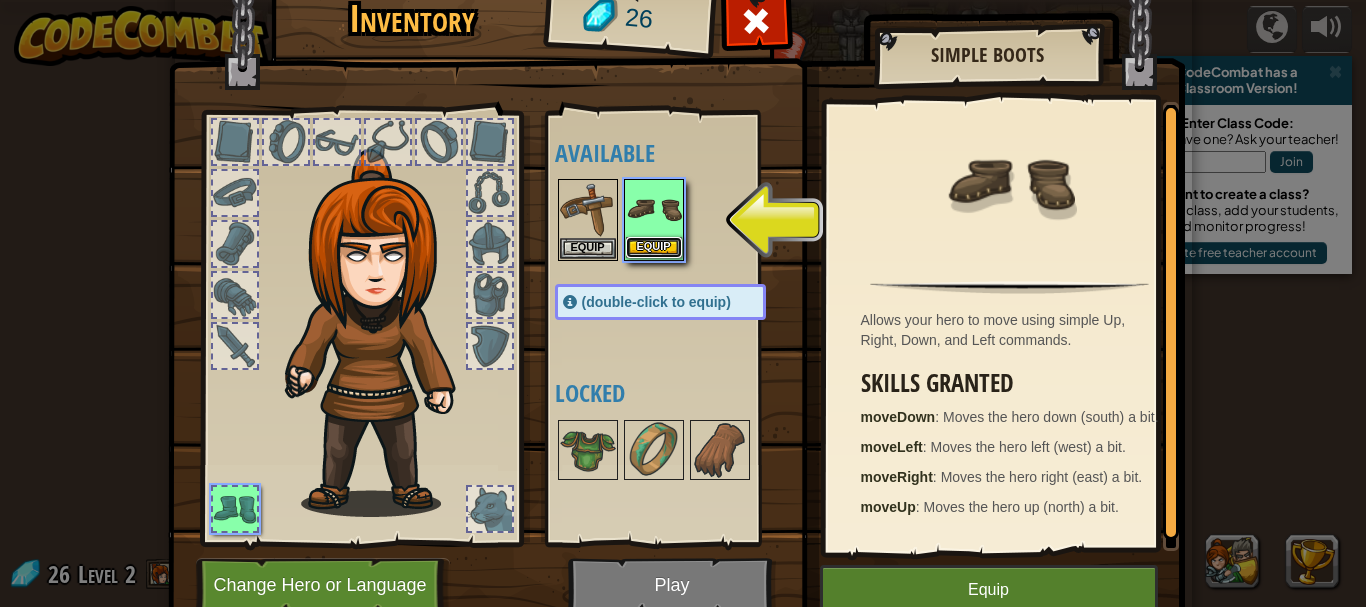 click on "Equip" at bounding box center [654, 247] 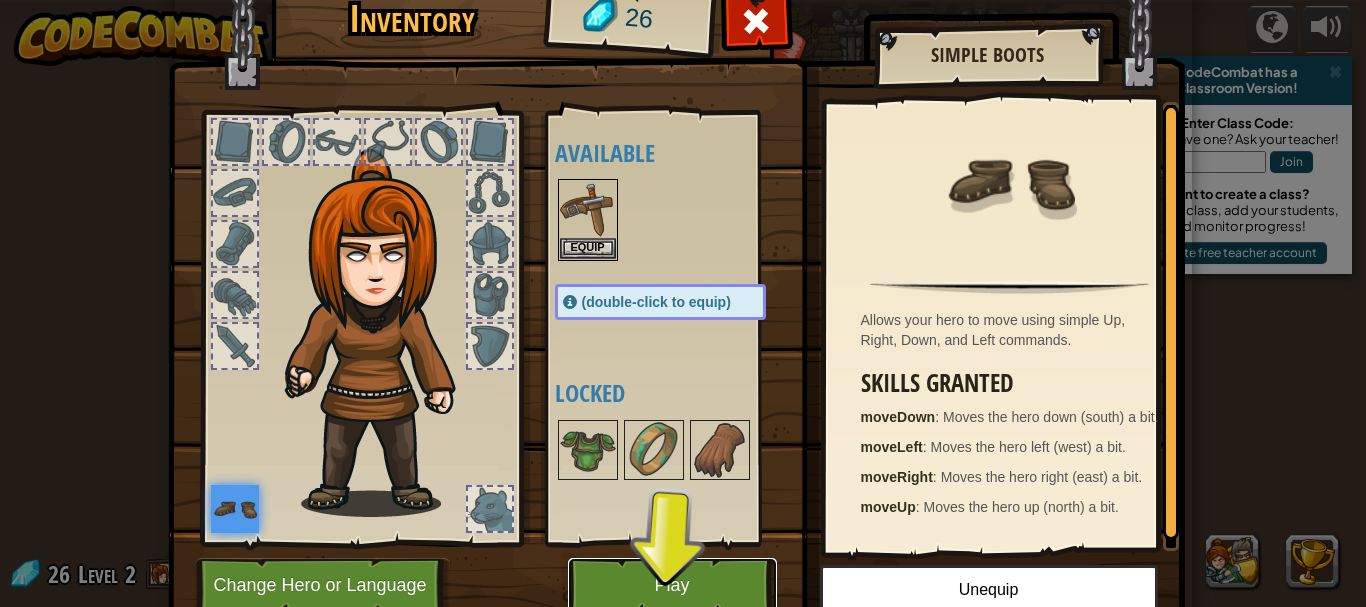 click on "Play" at bounding box center (672, 585) 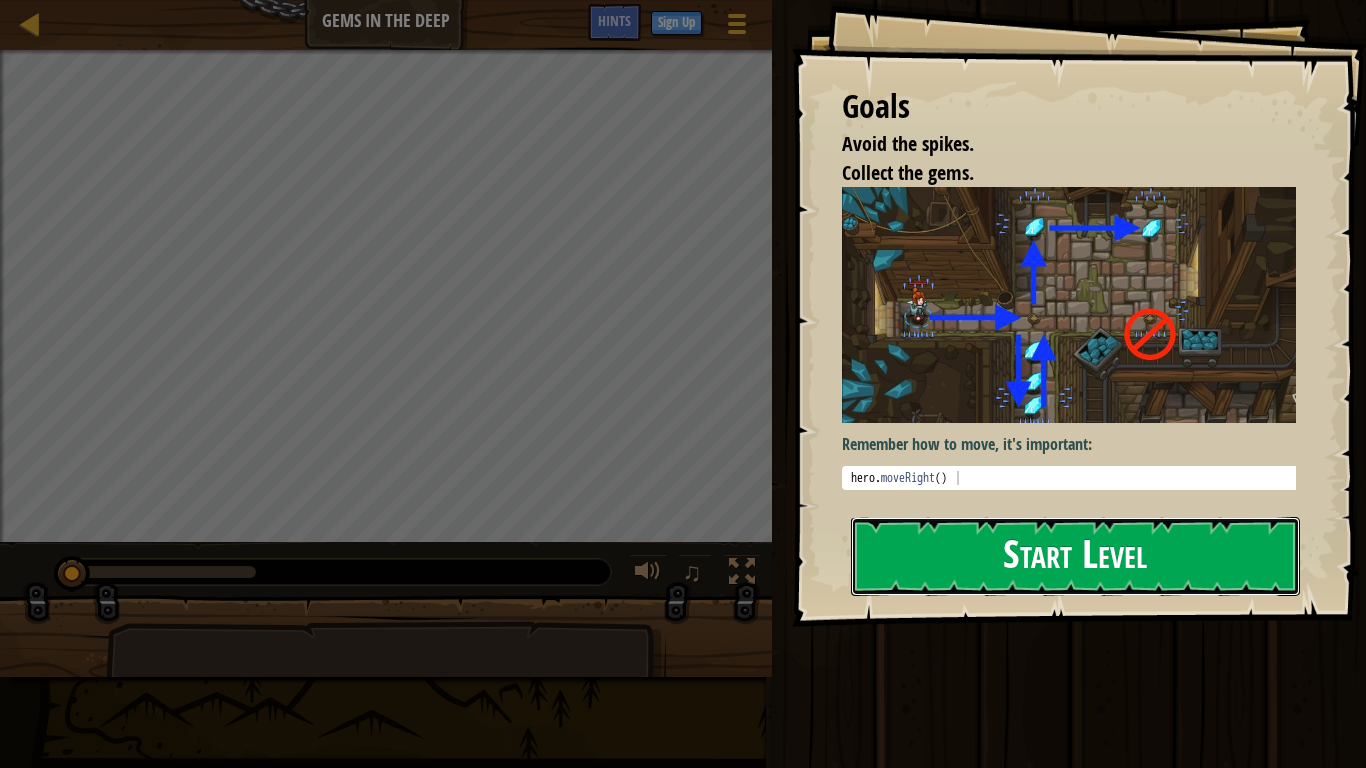 click on "Start Level" at bounding box center [1075, 556] 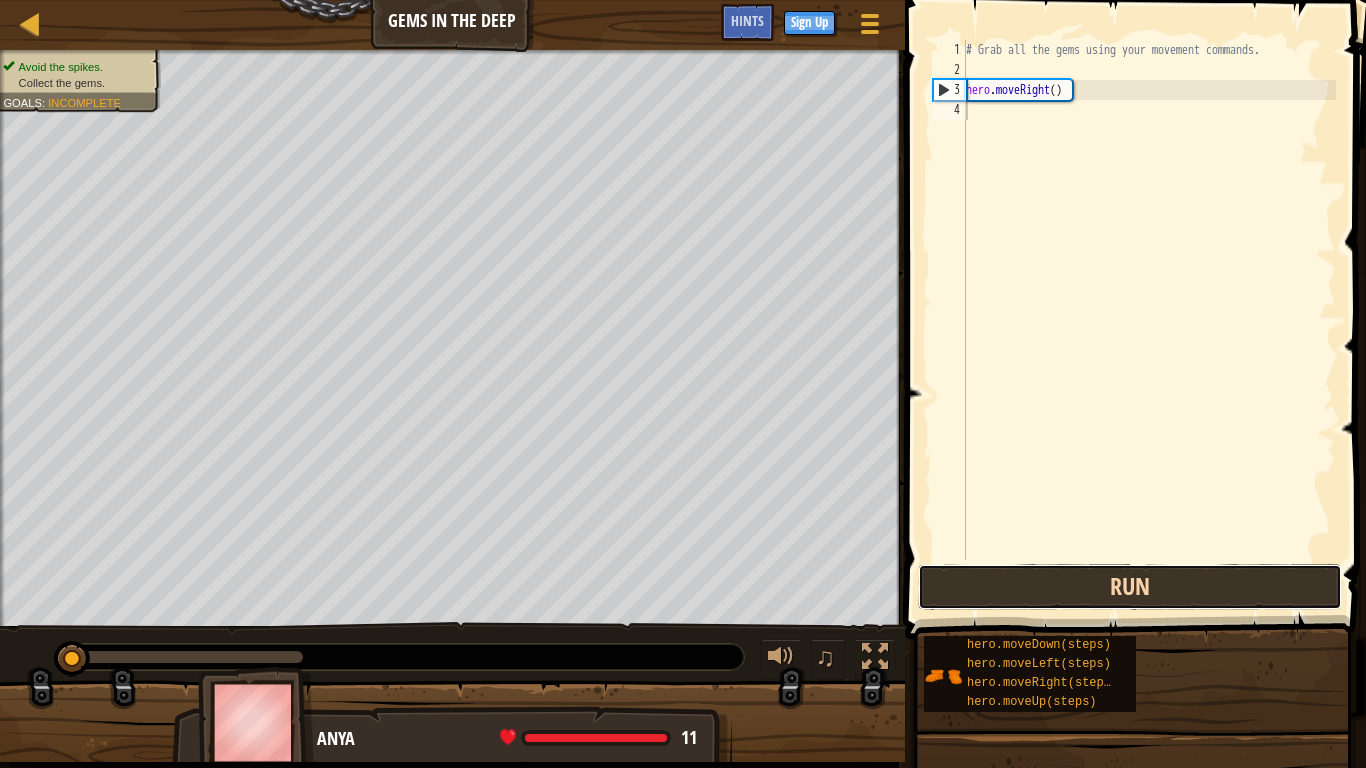 click on "Run" at bounding box center (1130, 587) 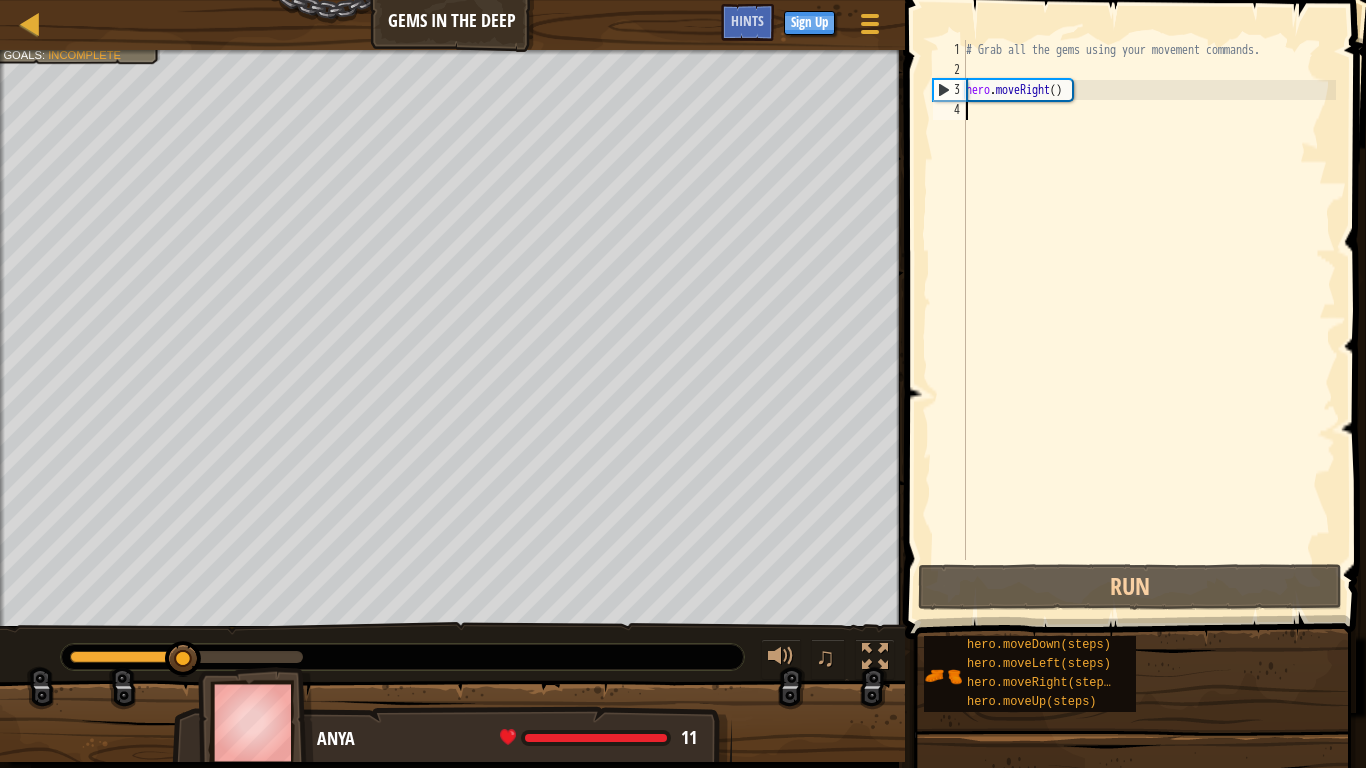 type on "m" 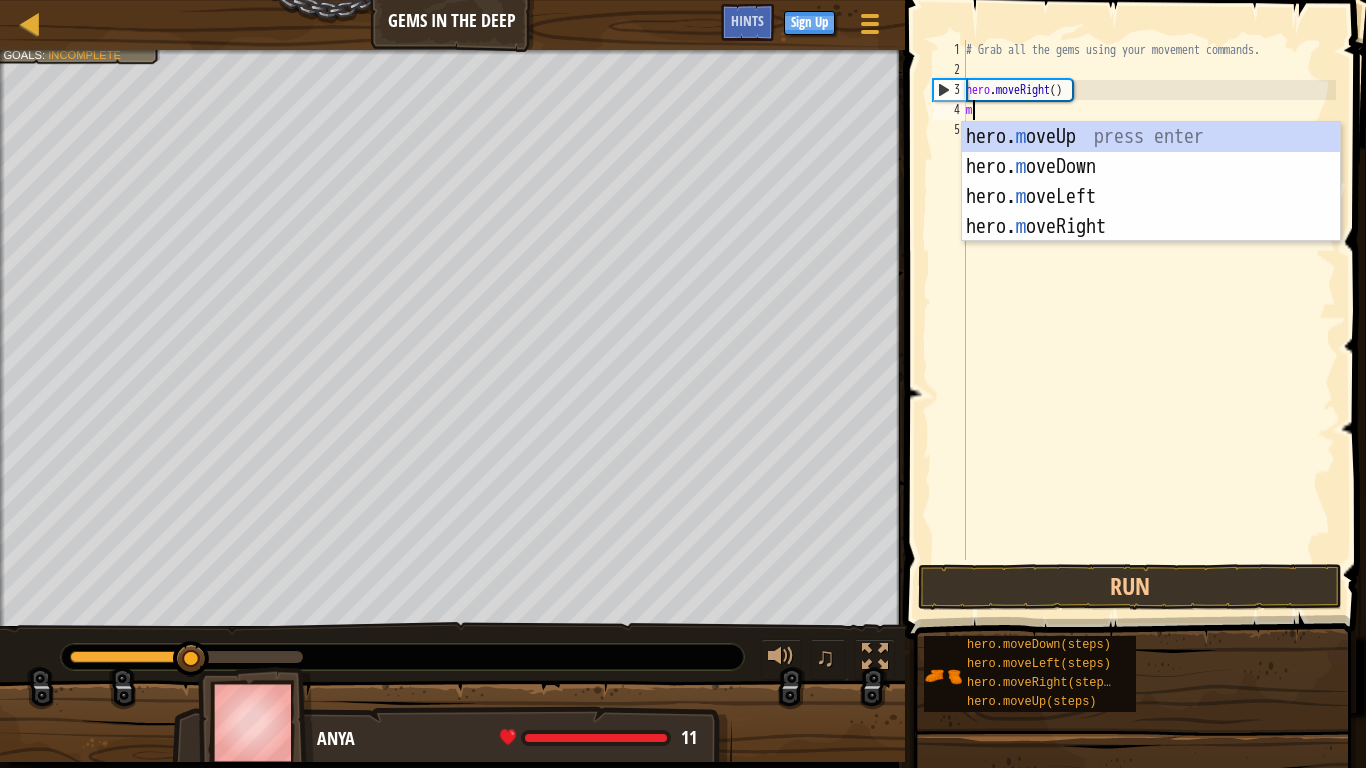 scroll, scrollTop: 9, scrollLeft: 0, axis: vertical 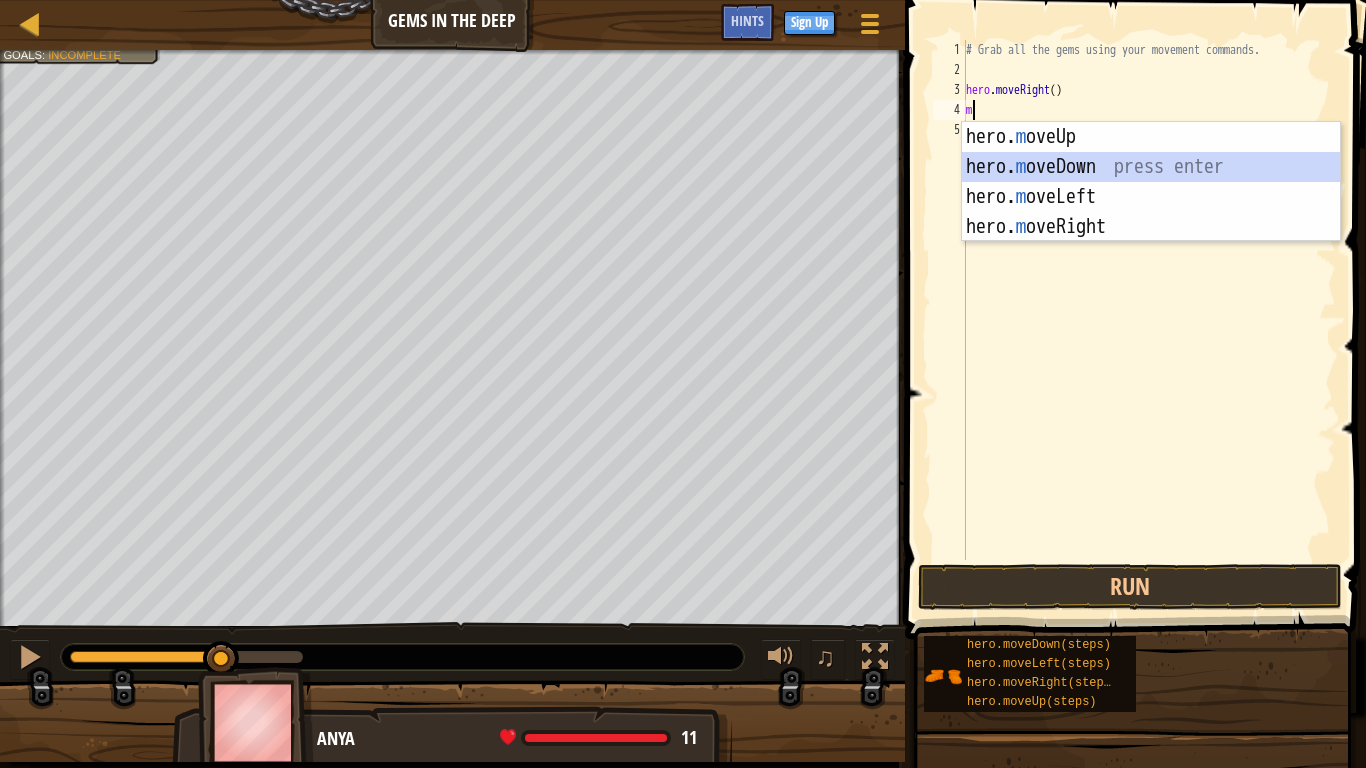 click on "hero. m oveUp press enter hero. m oveDown press enter hero. m oveLeft press enter hero. m oveRight press enter" at bounding box center [1151, 212] 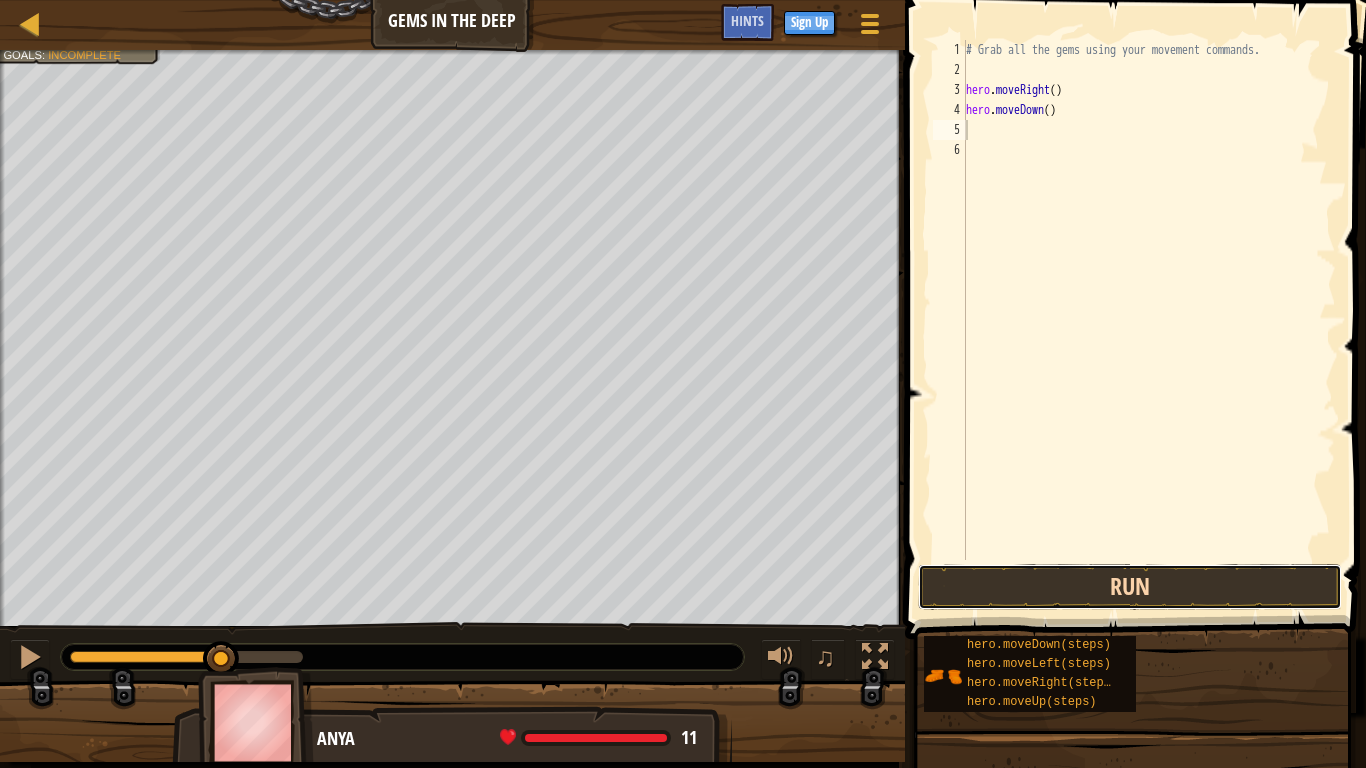 click on "Run" at bounding box center (1130, 587) 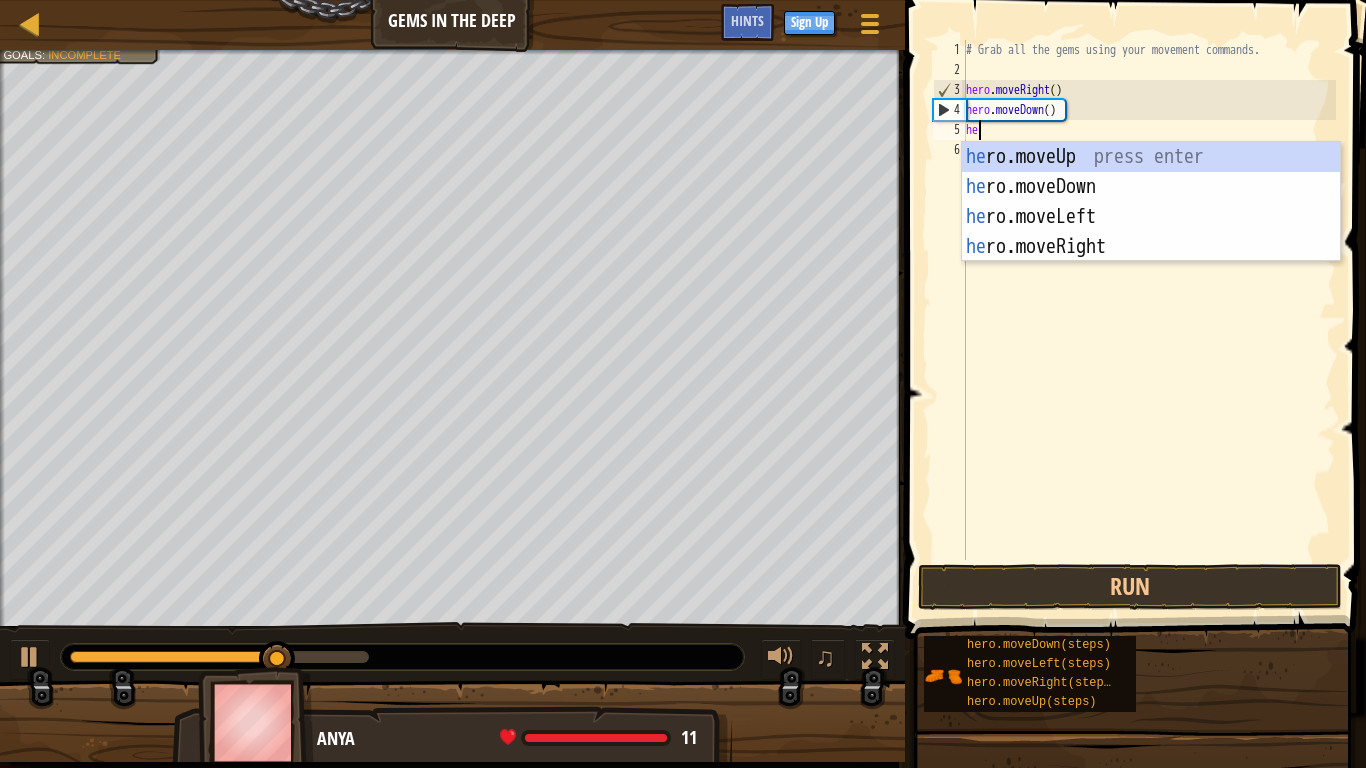 type on "he" 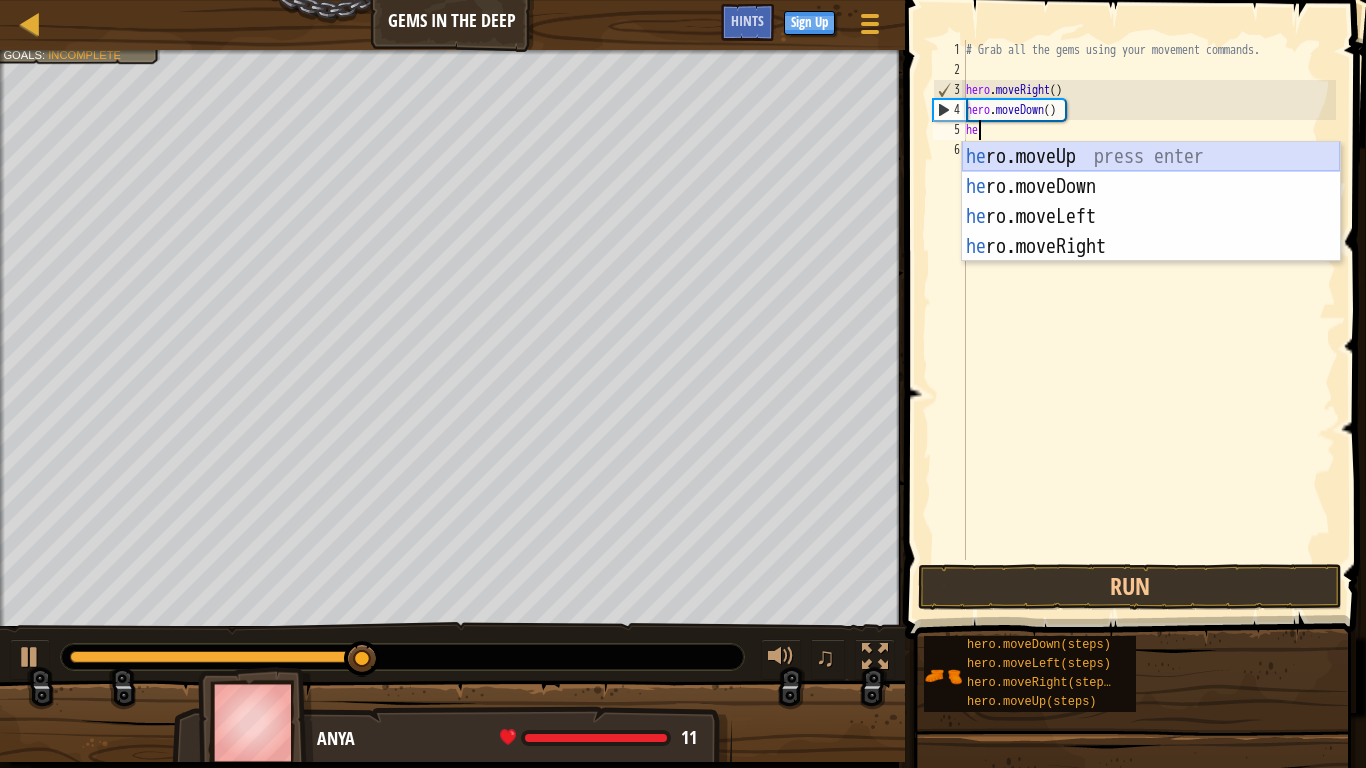 click on "he ro.moveUp press enter he ro.moveDown press enter he ro.moveLeft press enter he ro.moveRight press enter" at bounding box center [1151, 232] 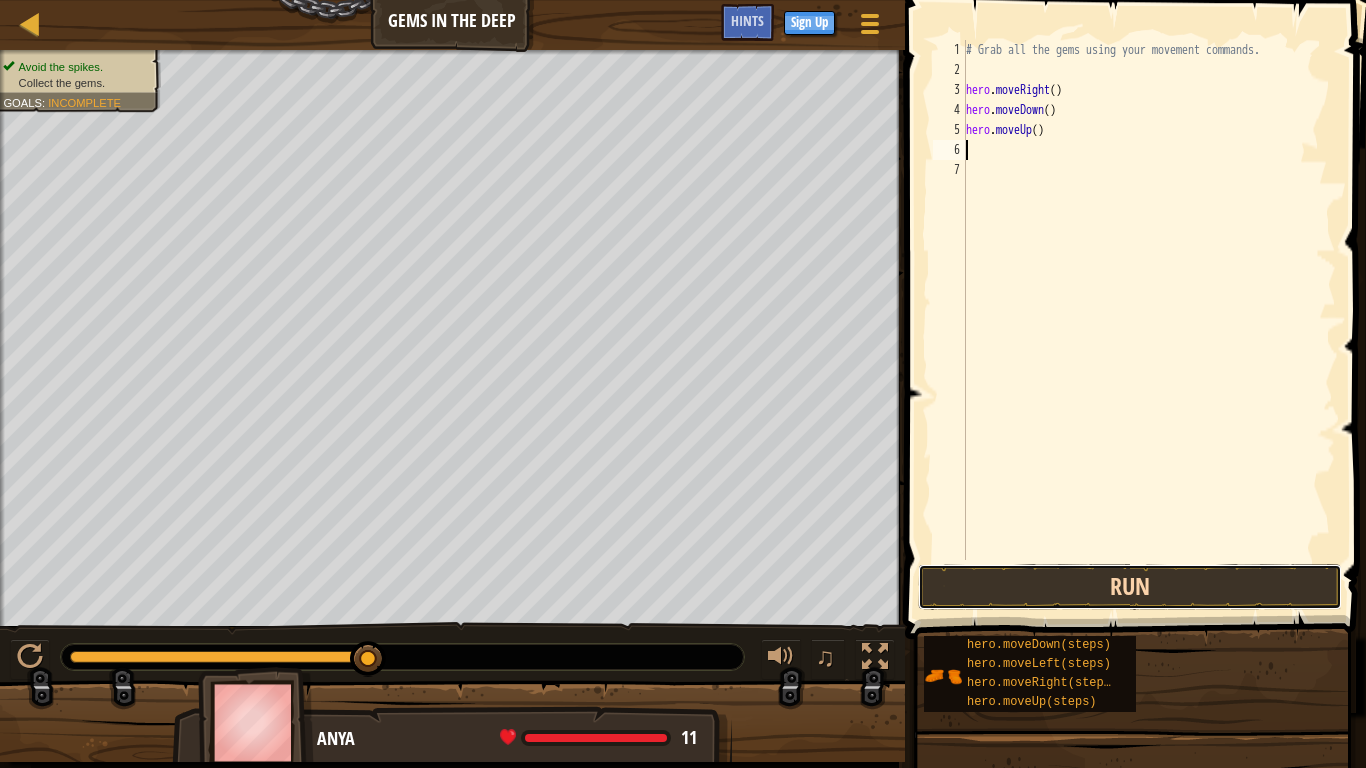 click on "Run" at bounding box center (1130, 587) 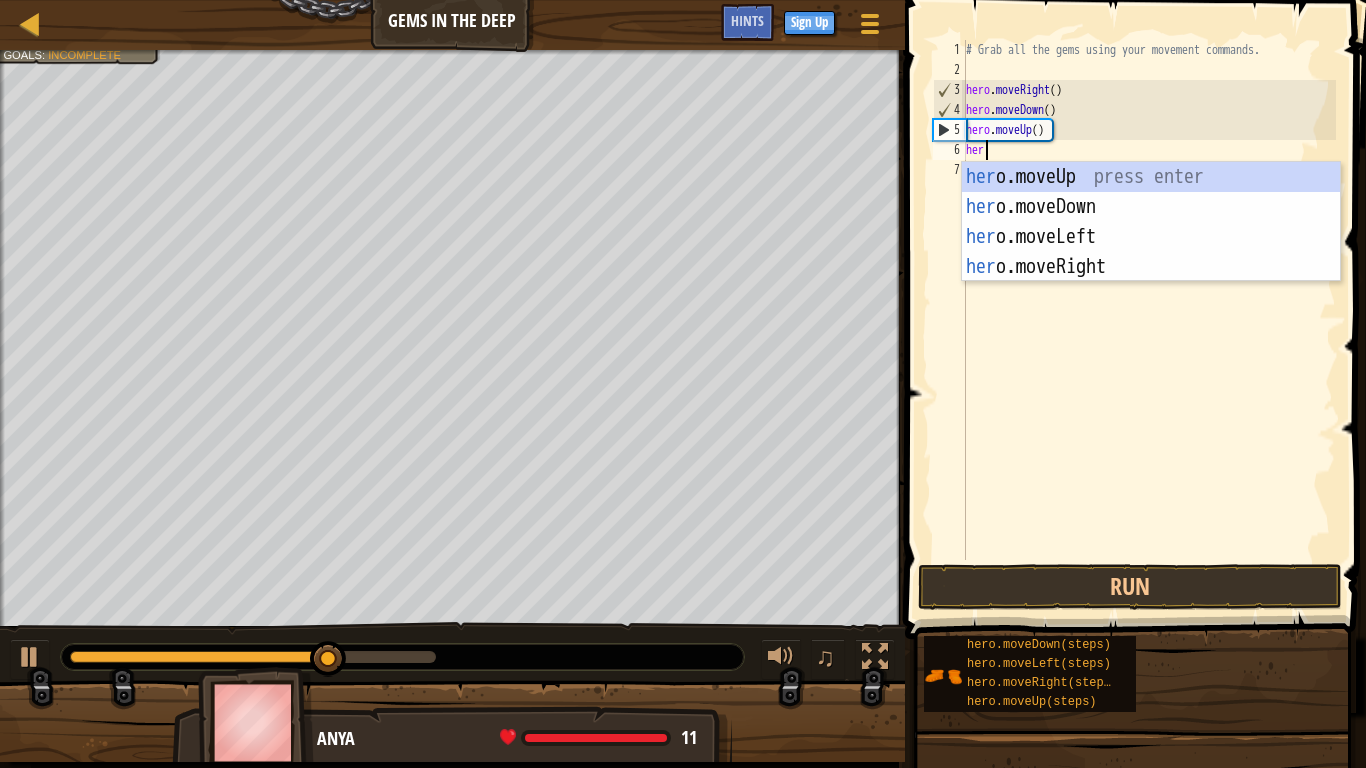 type on "hero" 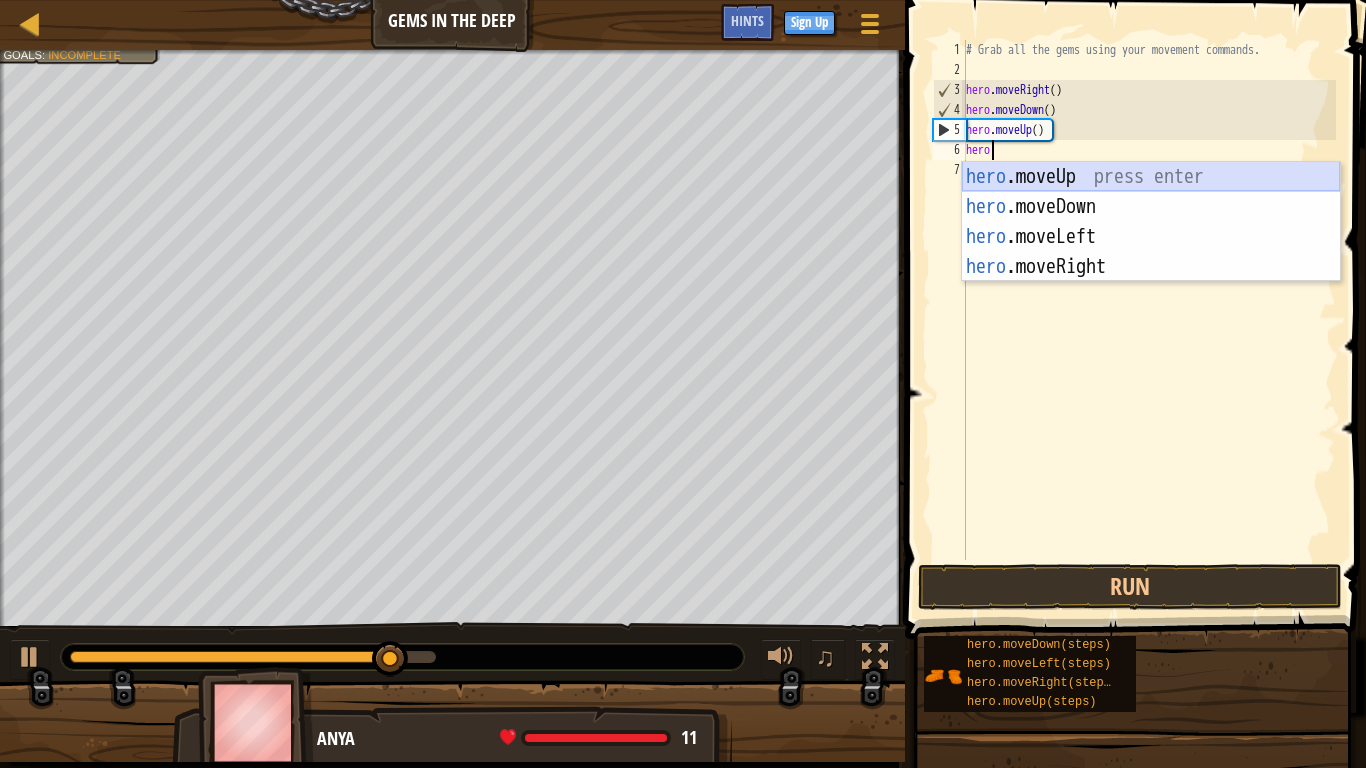 click on "hero .moveUp press enter hero .moveDown press enter hero .moveLeft press enter hero .moveRight press enter" at bounding box center [1151, 252] 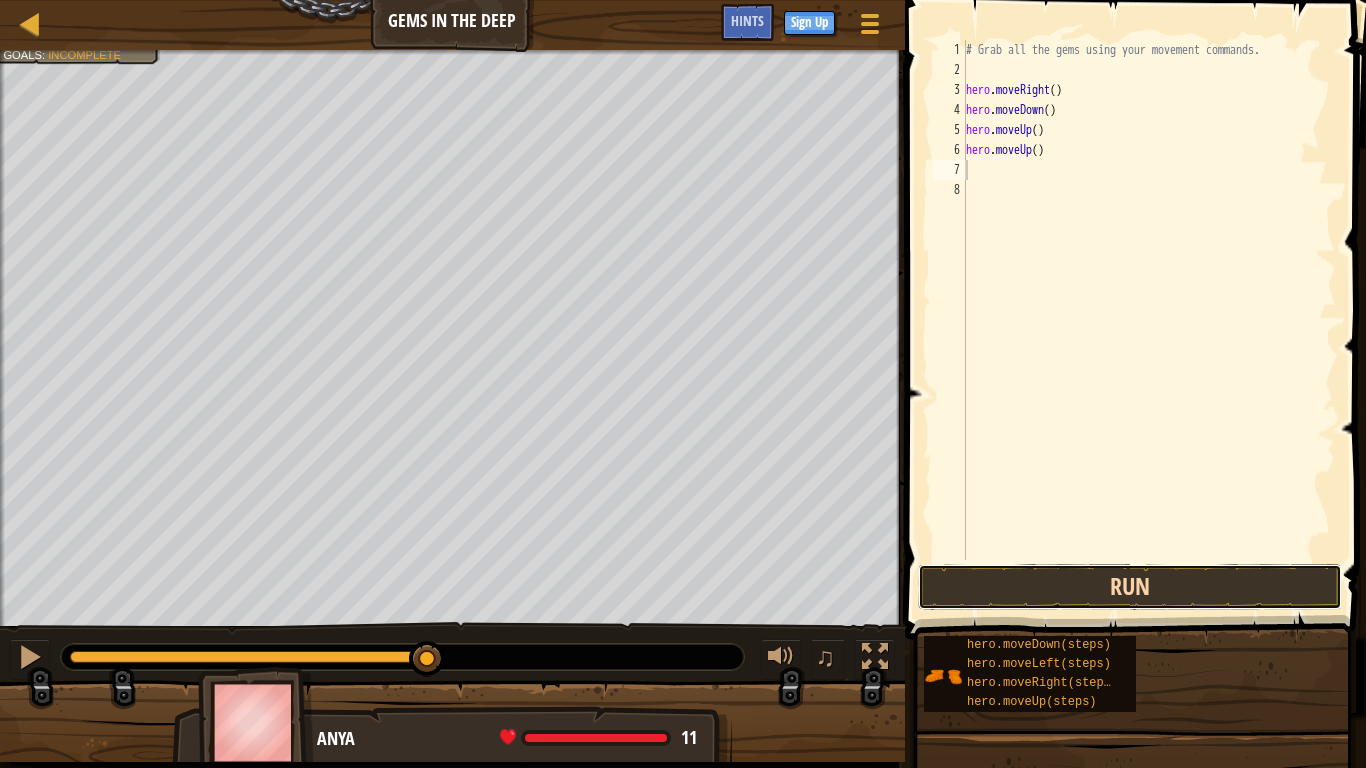 click on "Run" at bounding box center (1130, 587) 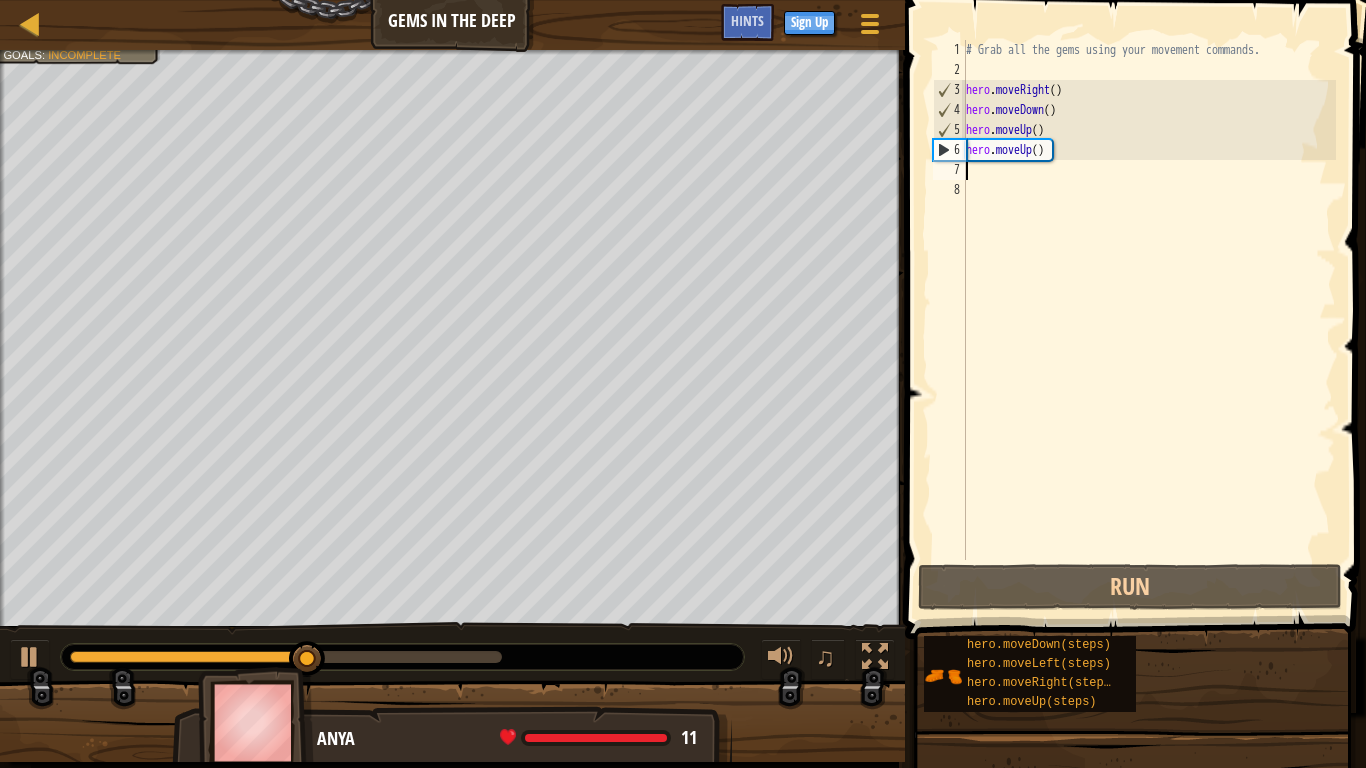 click on "# Grab all the gems using your movement commands. hero . moveRight ( ) hero . moveDown ( ) hero . moveUp ( ) hero . moveUp ( )" at bounding box center [1149, 320] 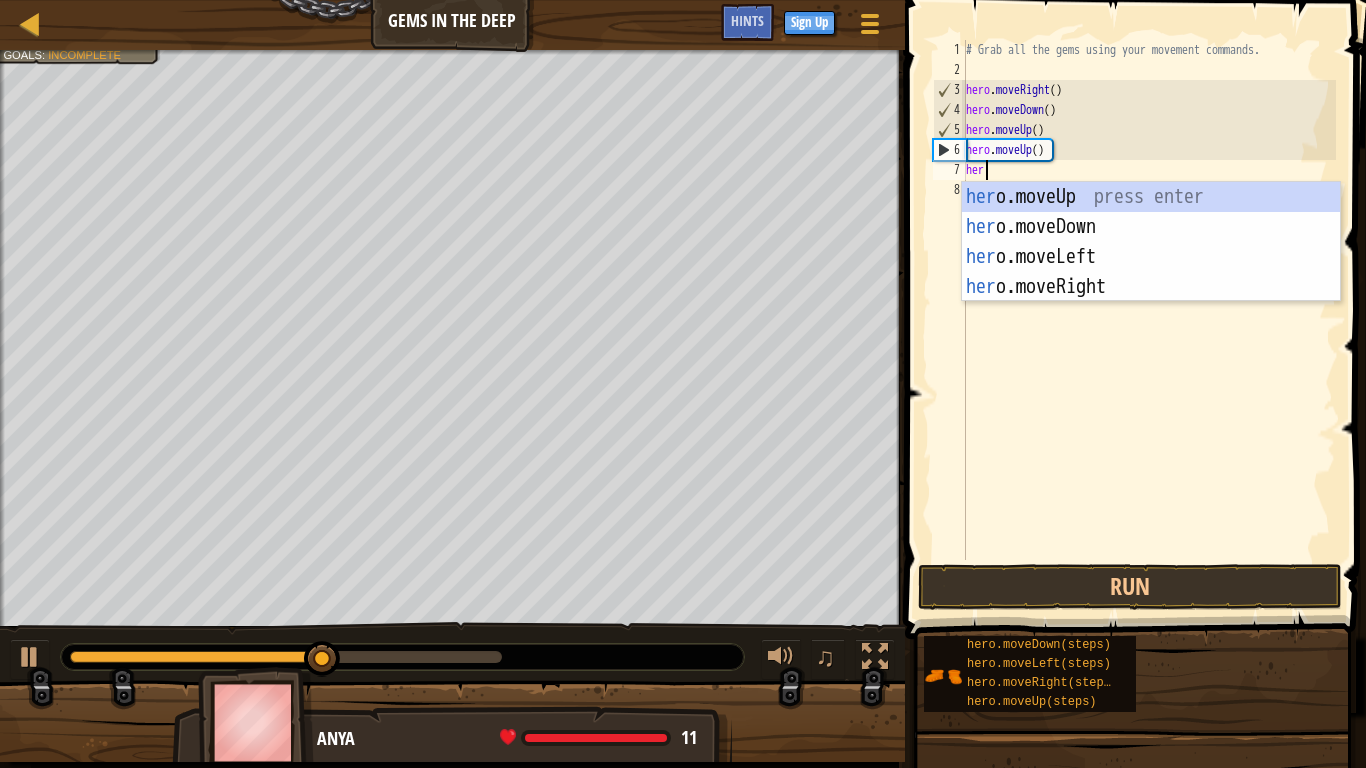 type on "hero" 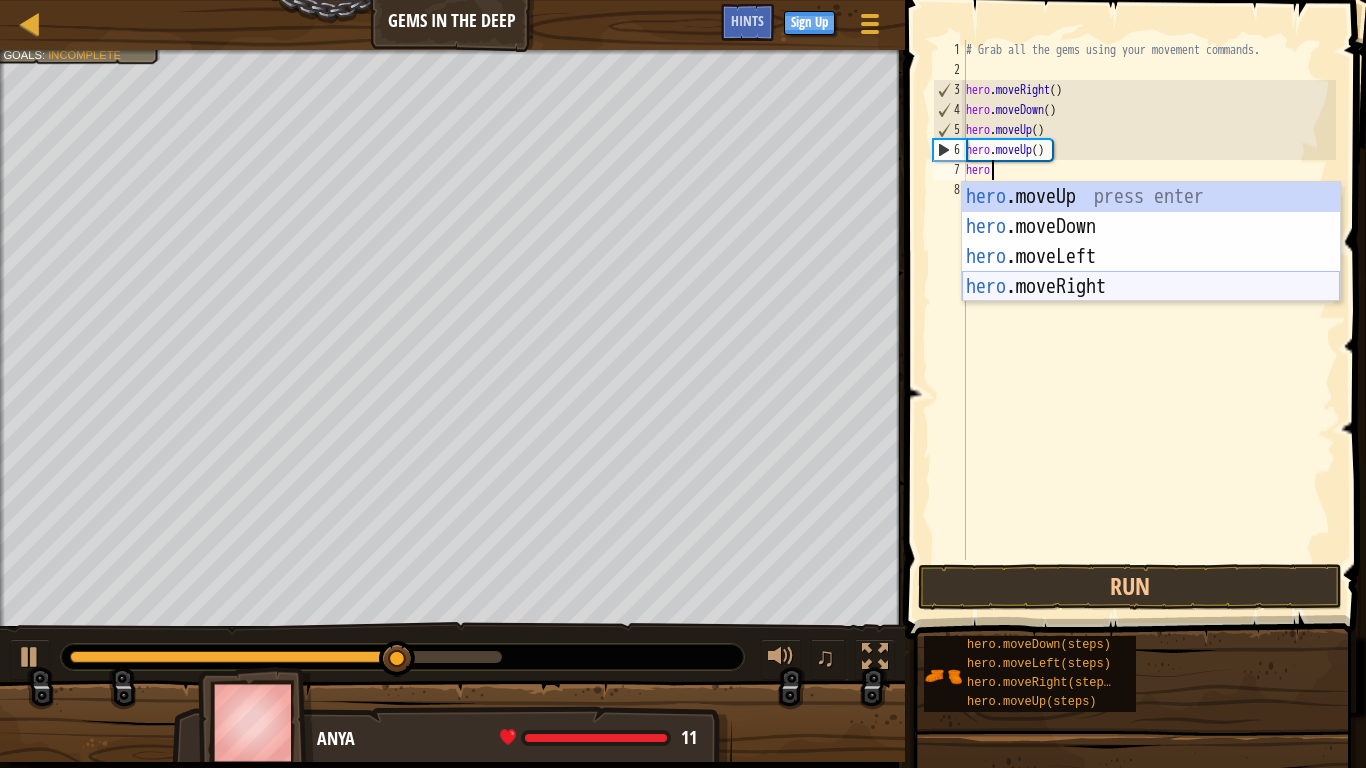 click on "hero .moveUp press enter hero .moveDown press enter hero .moveLeft press enter hero .moveRight press enter" at bounding box center (1151, 272) 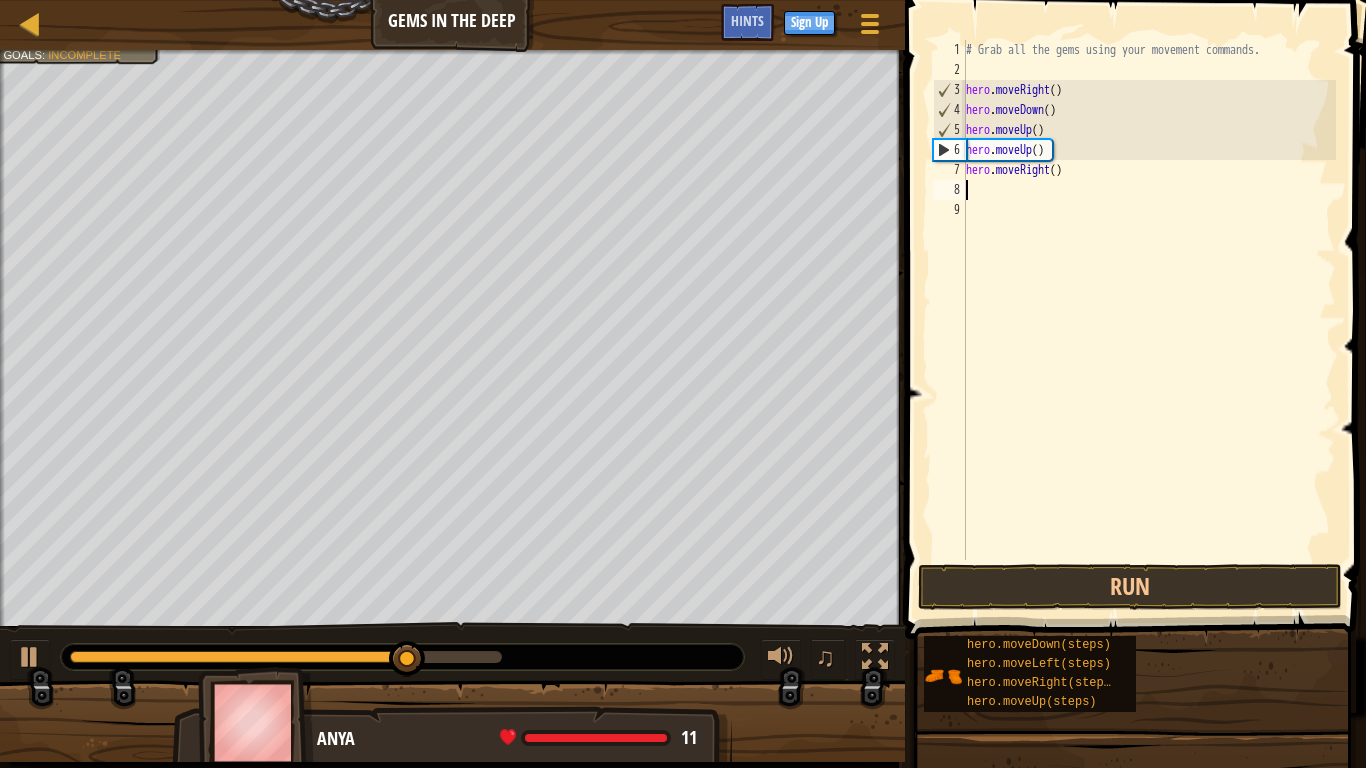 scroll, scrollTop: 9, scrollLeft: 0, axis: vertical 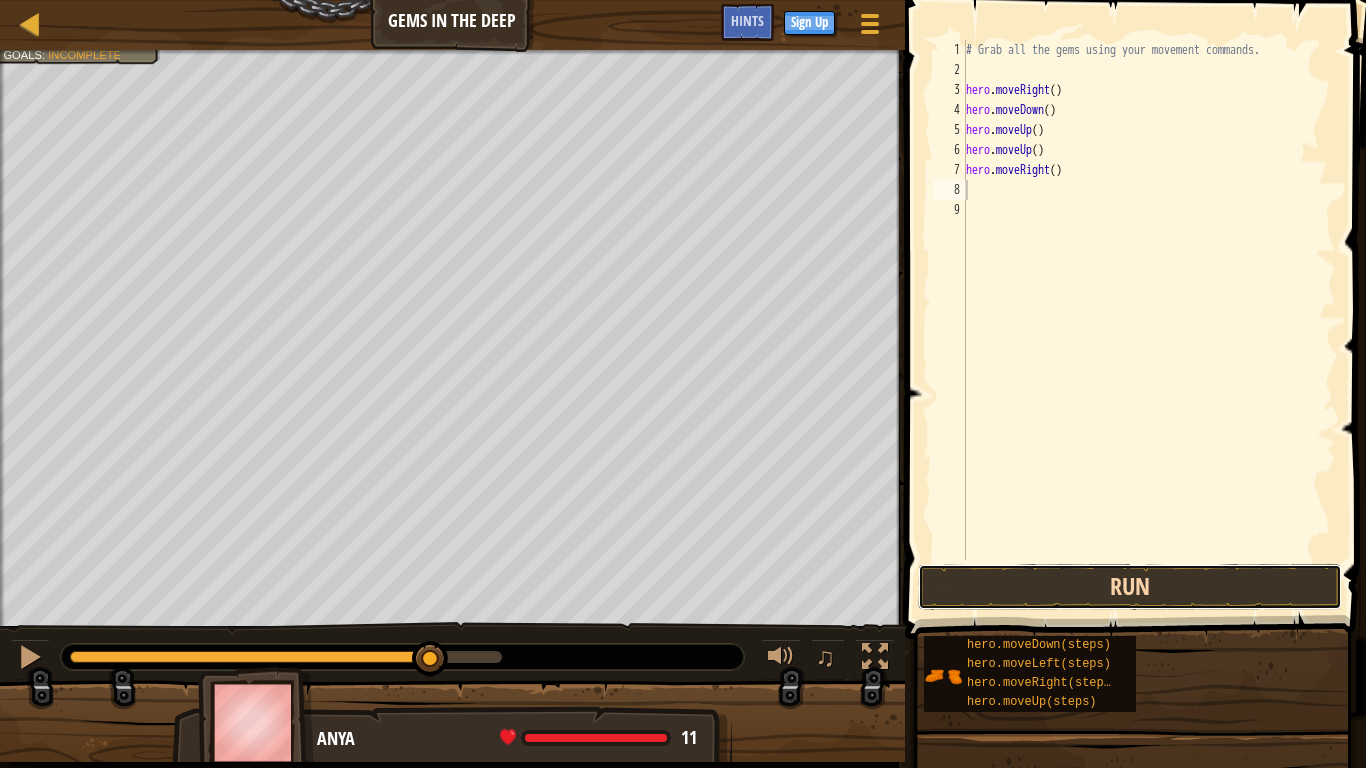 click on "Run" at bounding box center [1130, 587] 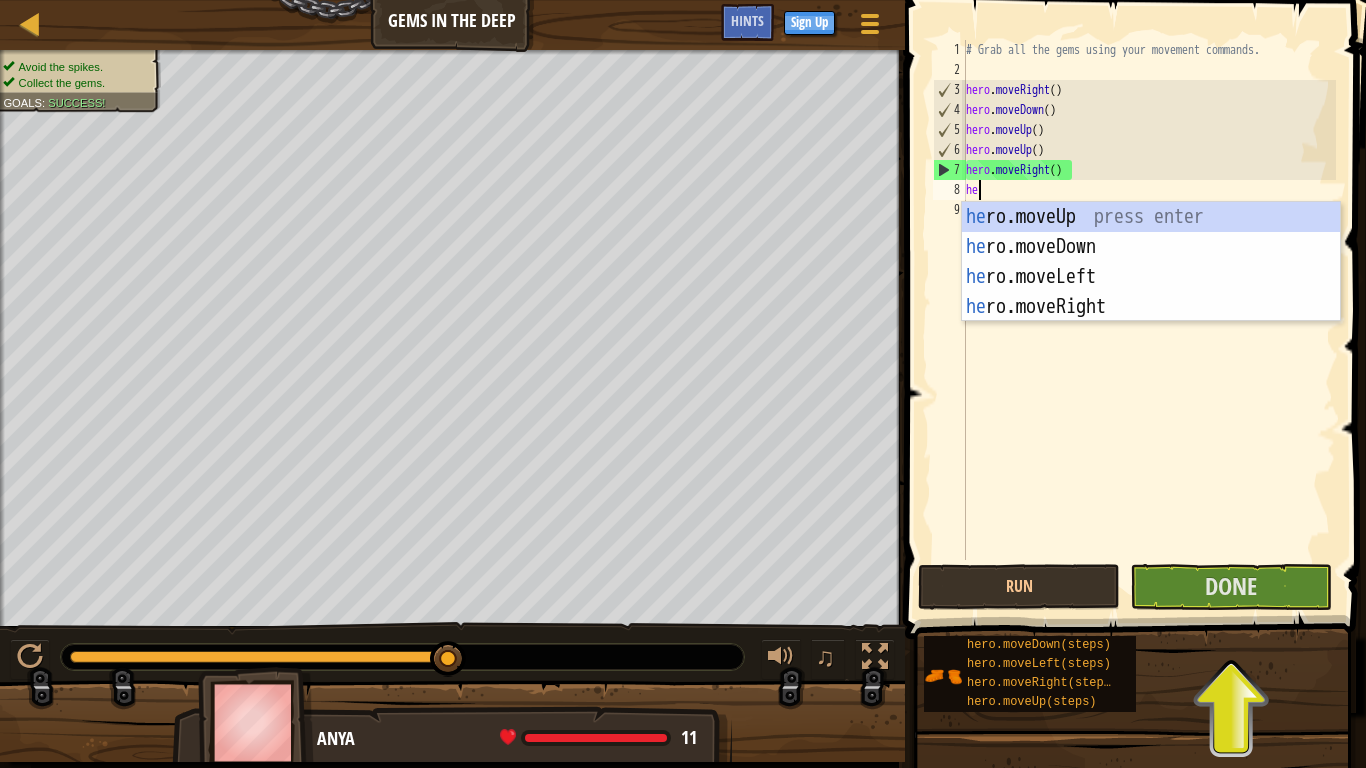type on "hero" 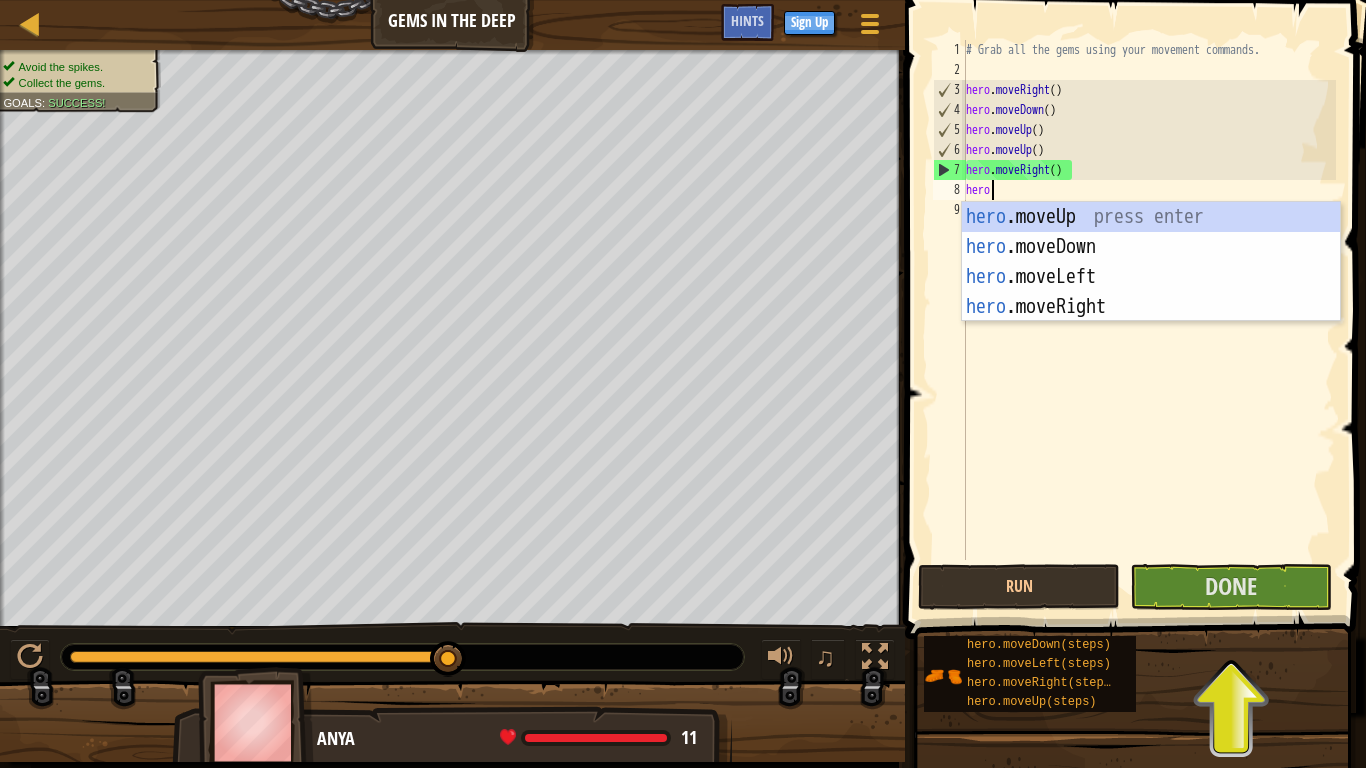 scroll, scrollTop: 9, scrollLeft: 1, axis: both 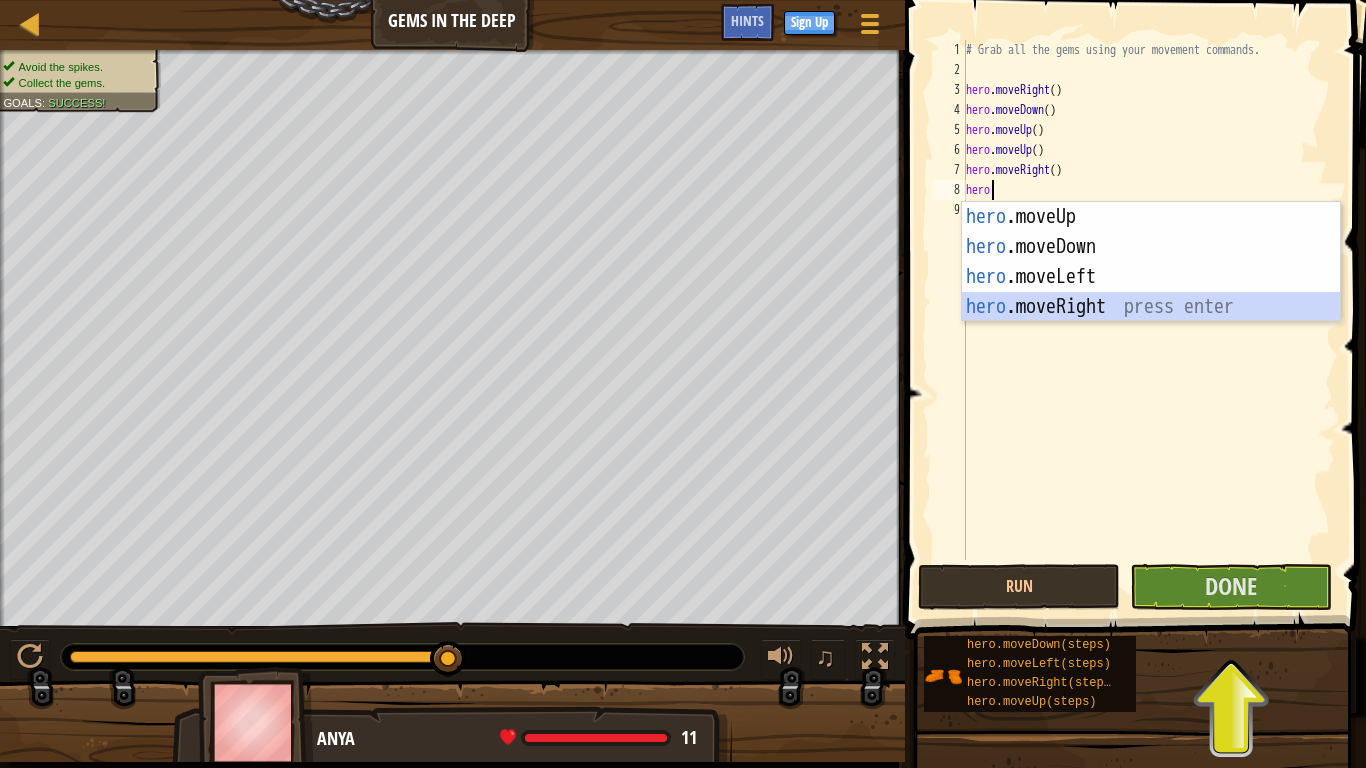 click on "hero .moveUp press enter hero .moveDown press enter hero .moveLeft press enter hero .moveRight press enter" at bounding box center [1151, 292] 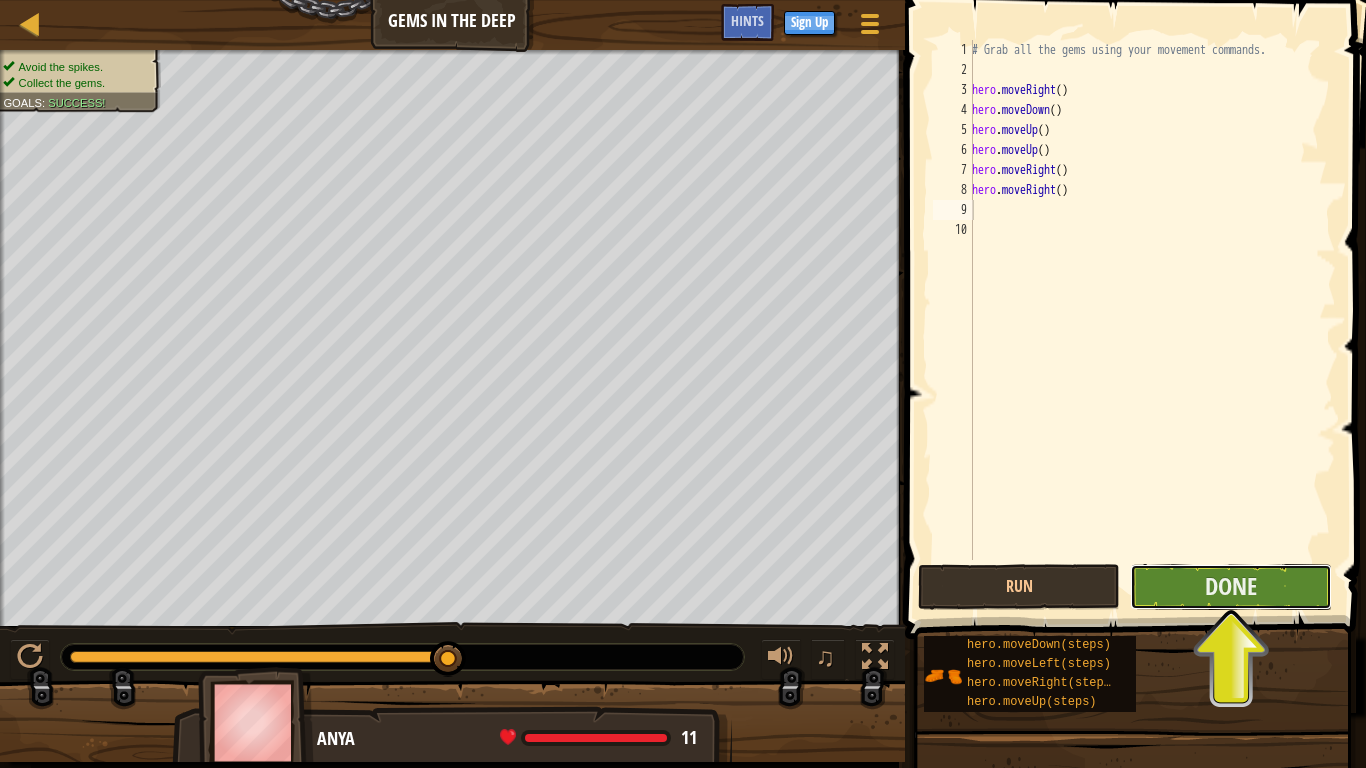 click on "Done" at bounding box center [1231, 587] 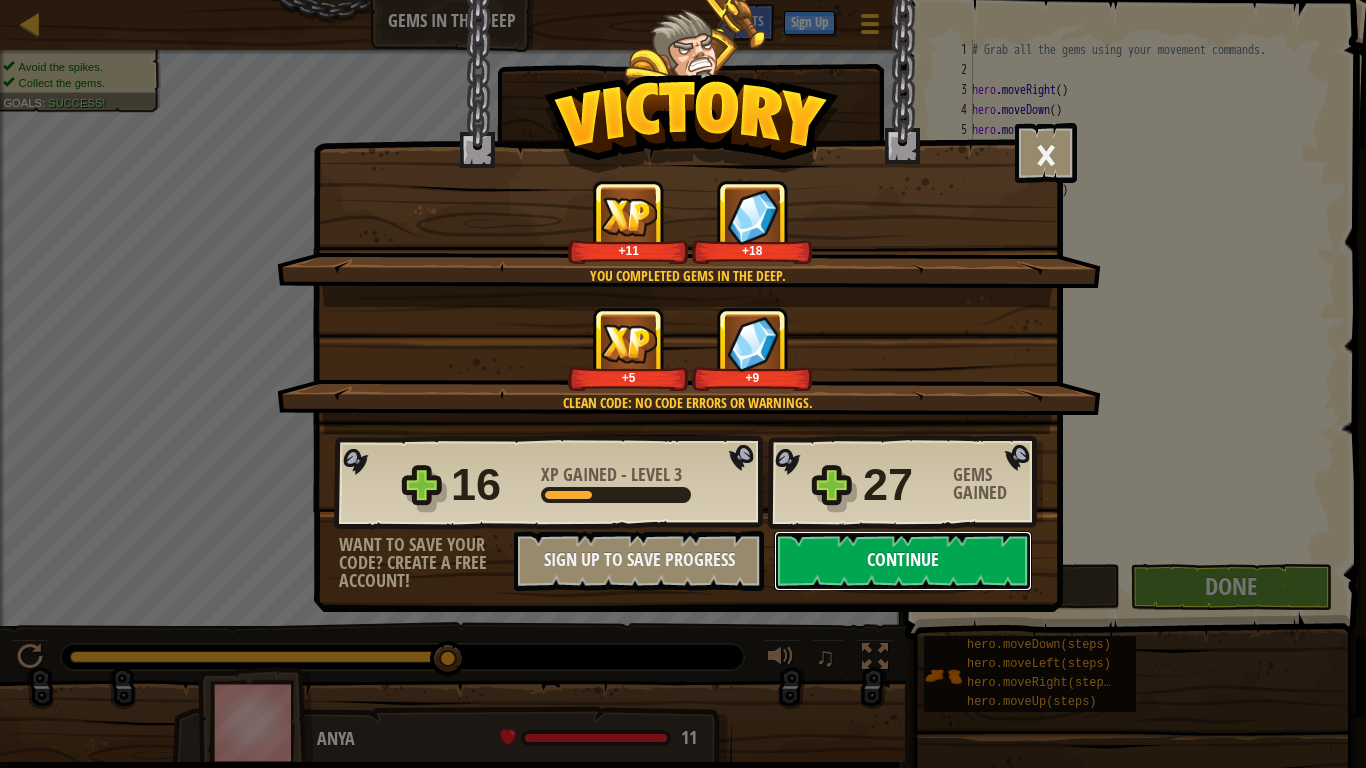 click on "Continue" at bounding box center [903, 561] 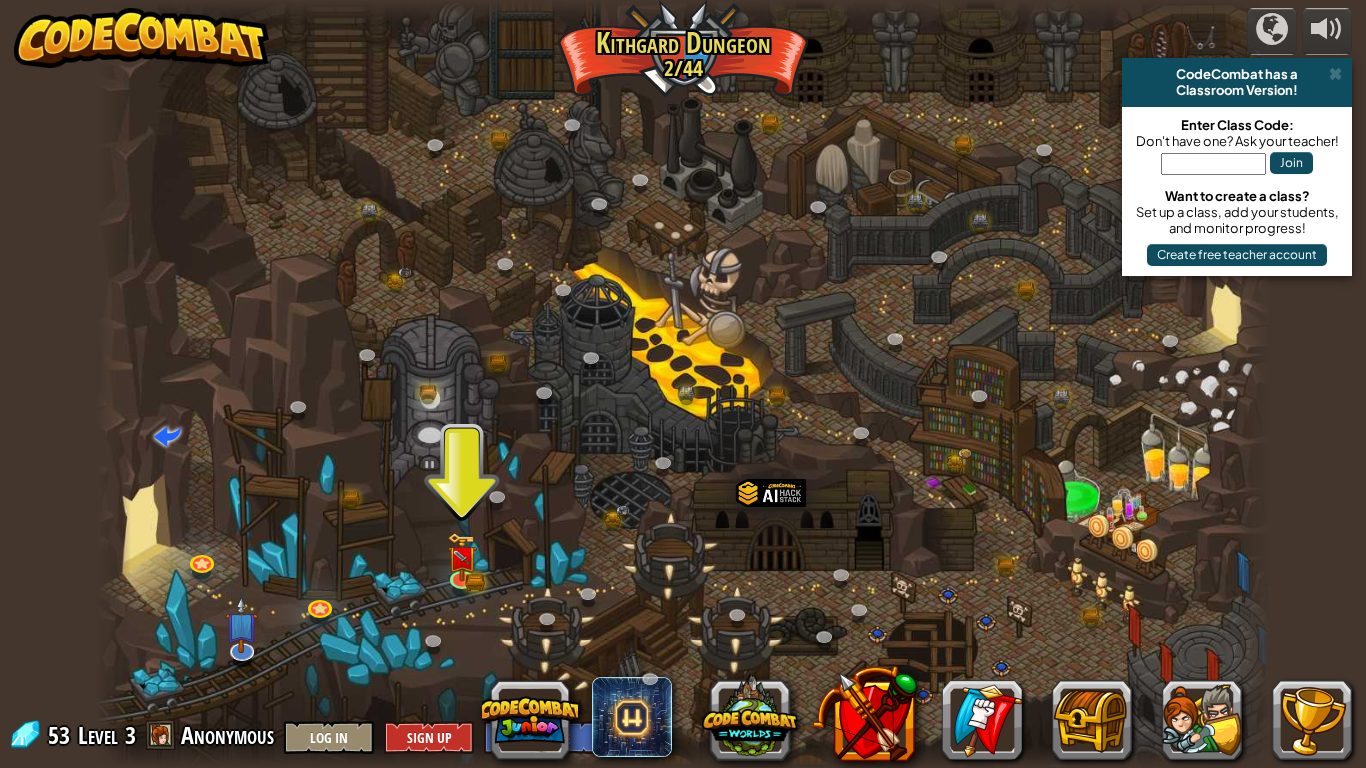 click at bounding box center [683, 384] 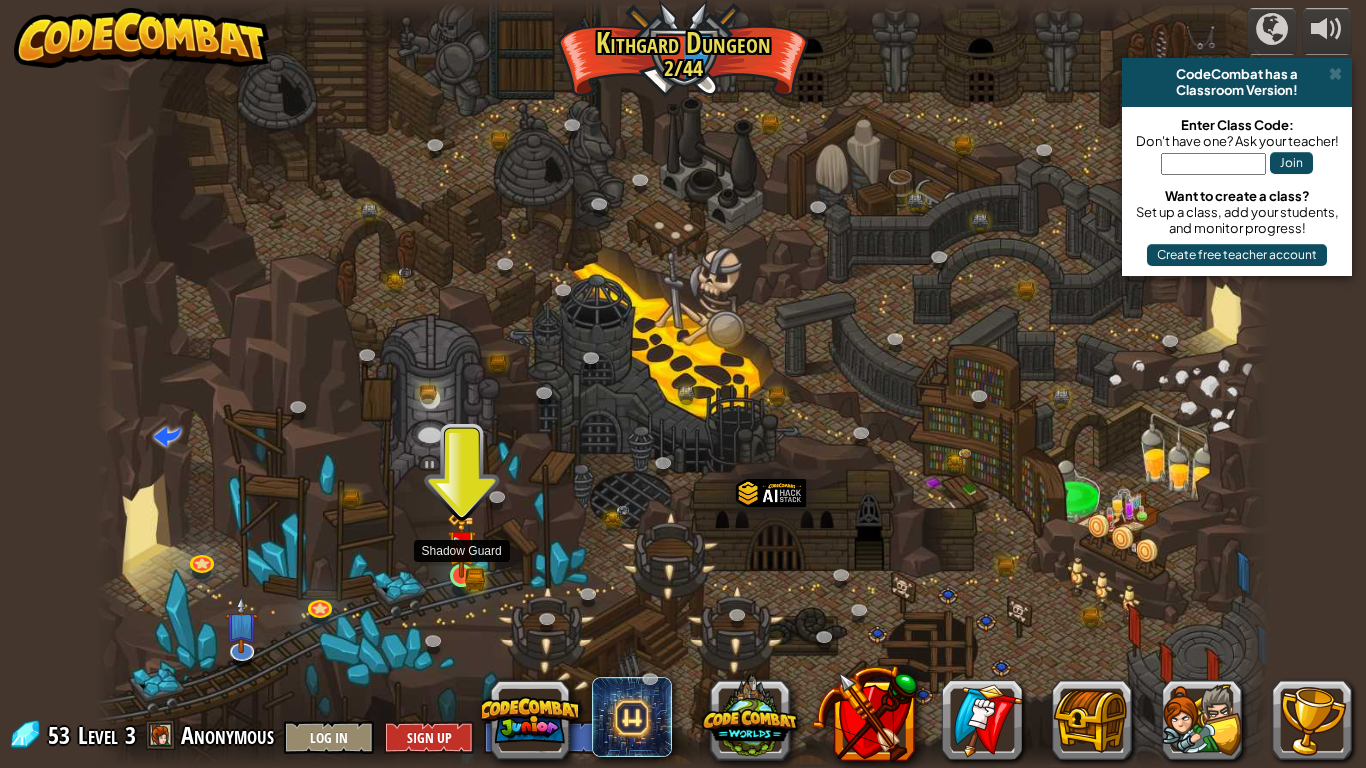 click at bounding box center [462, 544] 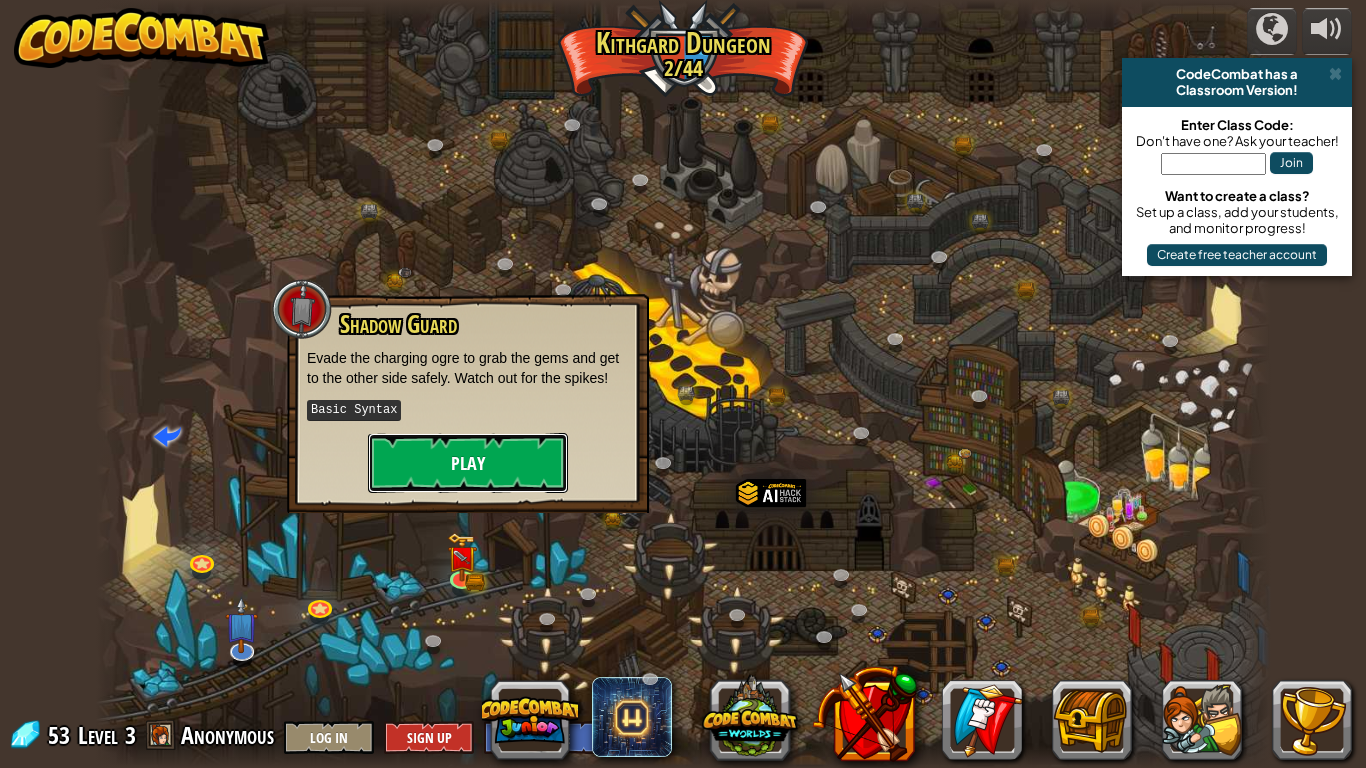 click on "Play" at bounding box center (468, 463) 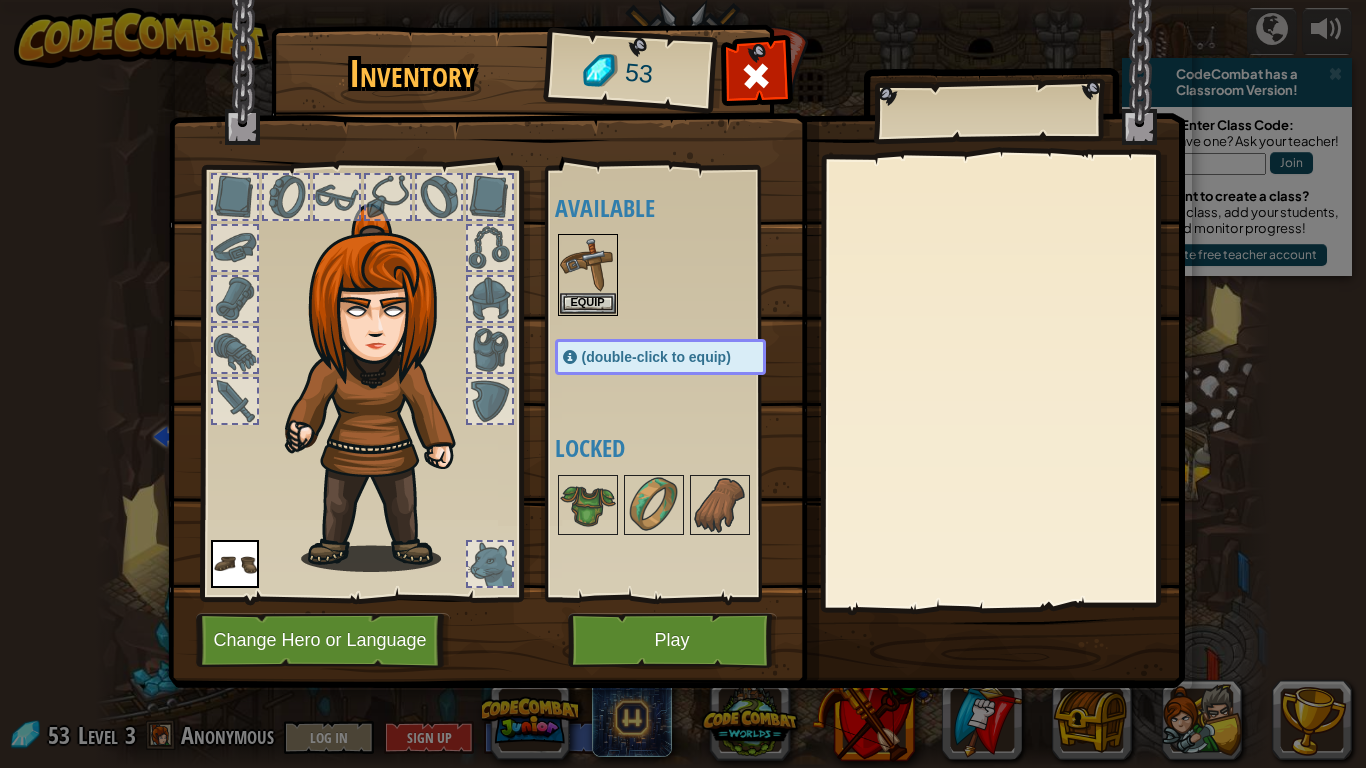 click on "(double-click to equip)" at bounding box center [656, 357] 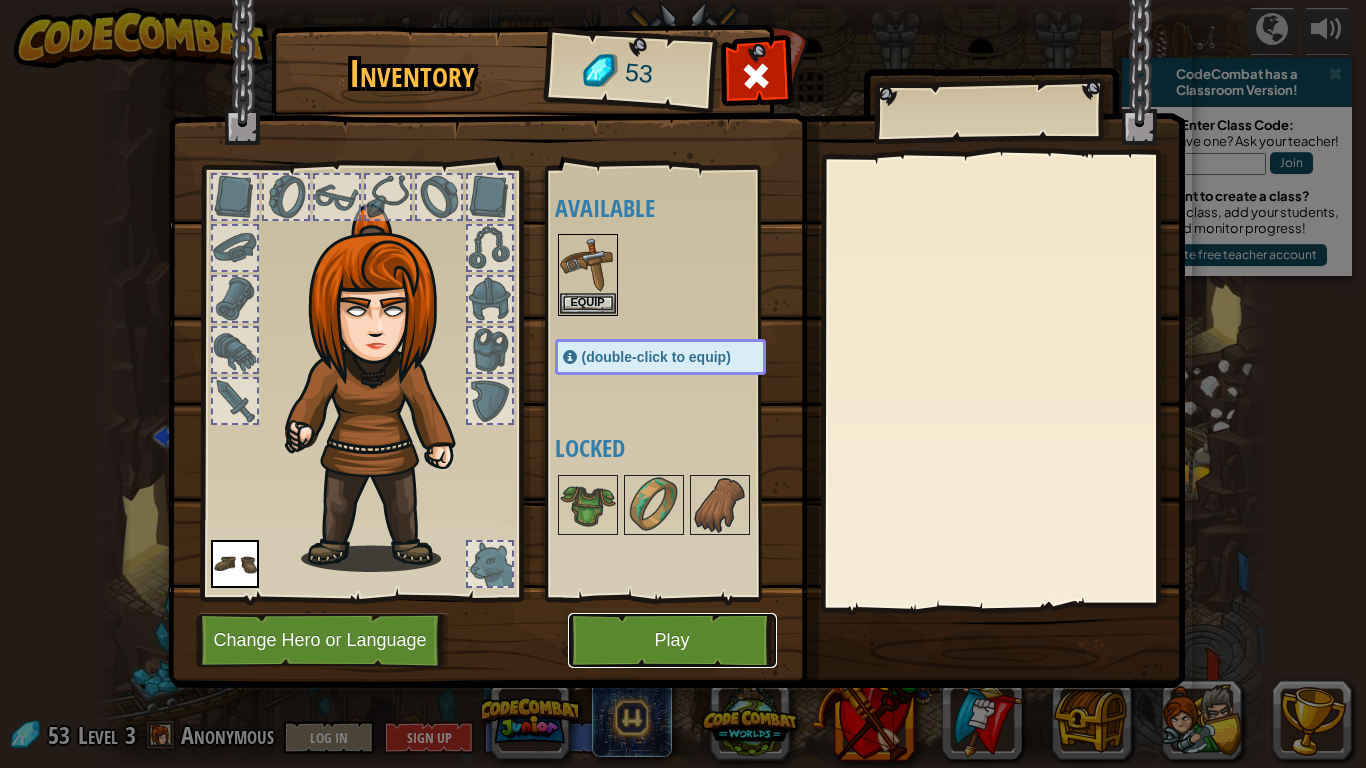 click on "Play" at bounding box center (672, 640) 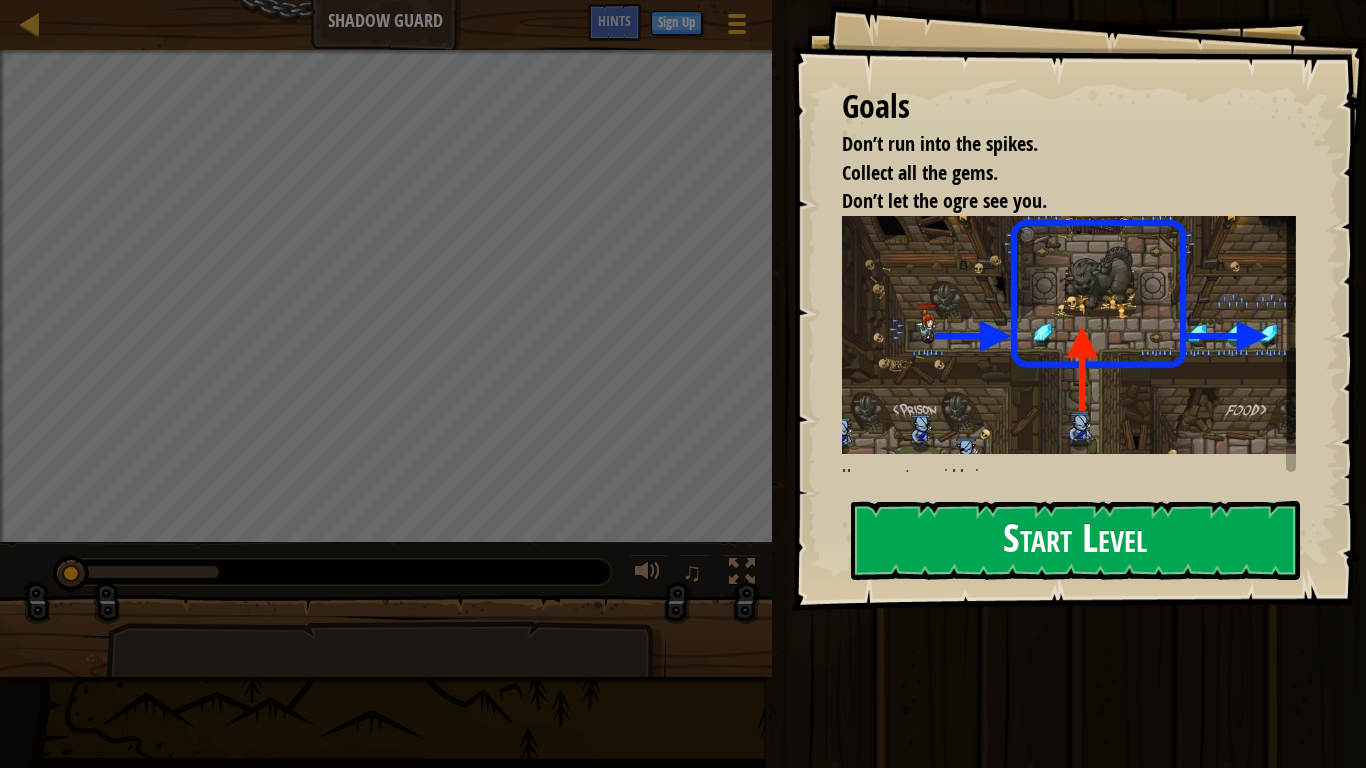 click on "Start Level" at bounding box center (1075, 540) 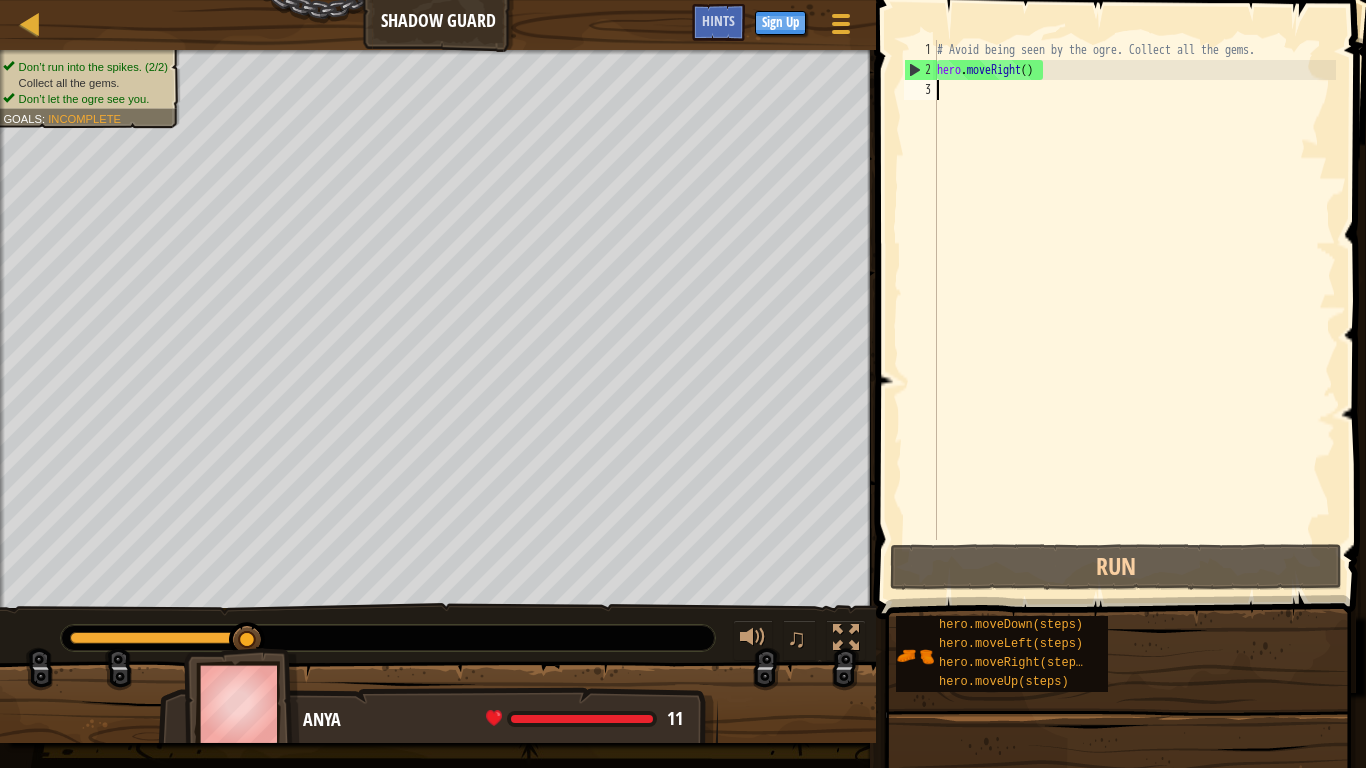type on "h" 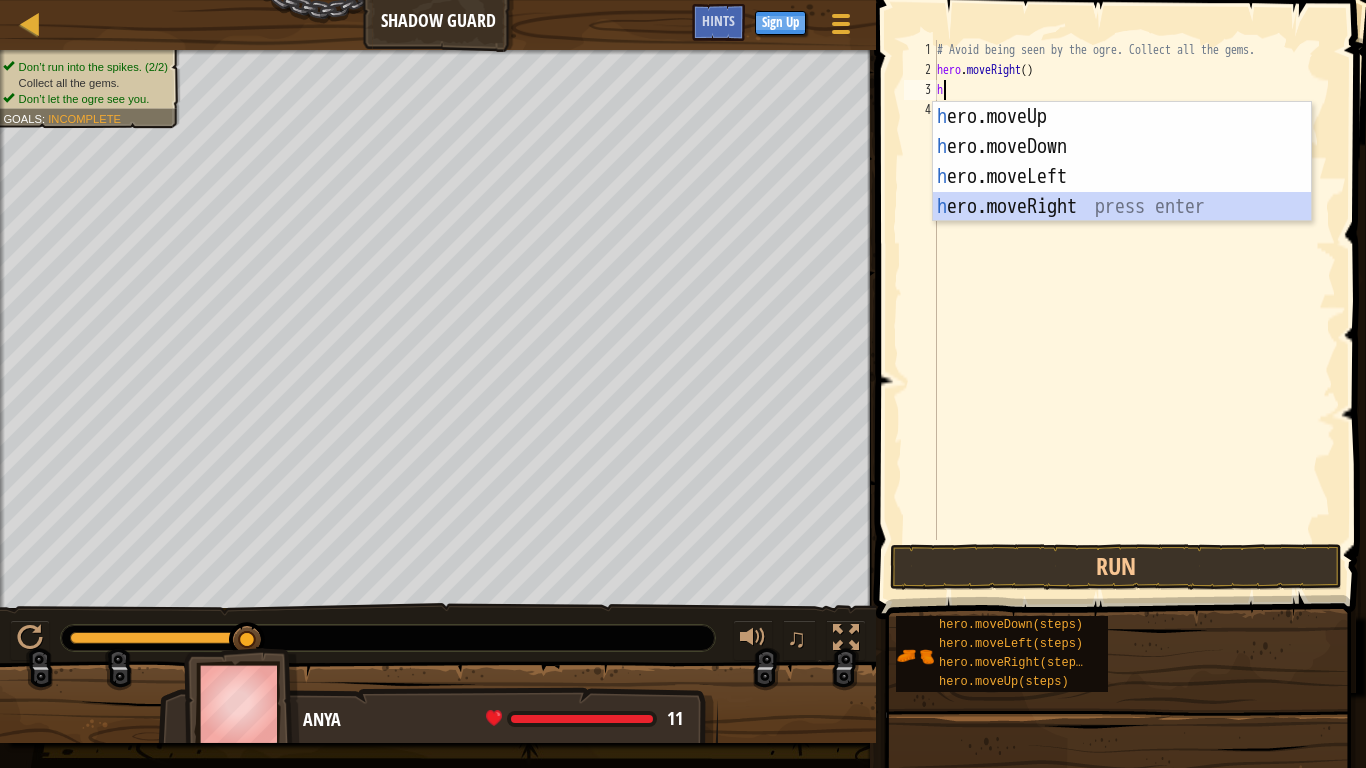 click on "h ero.moveUp press enter h ero.moveDown press enter h ero.moveLeft press enter h ero.moveRight press enter" at bounding box center [1122, 192] 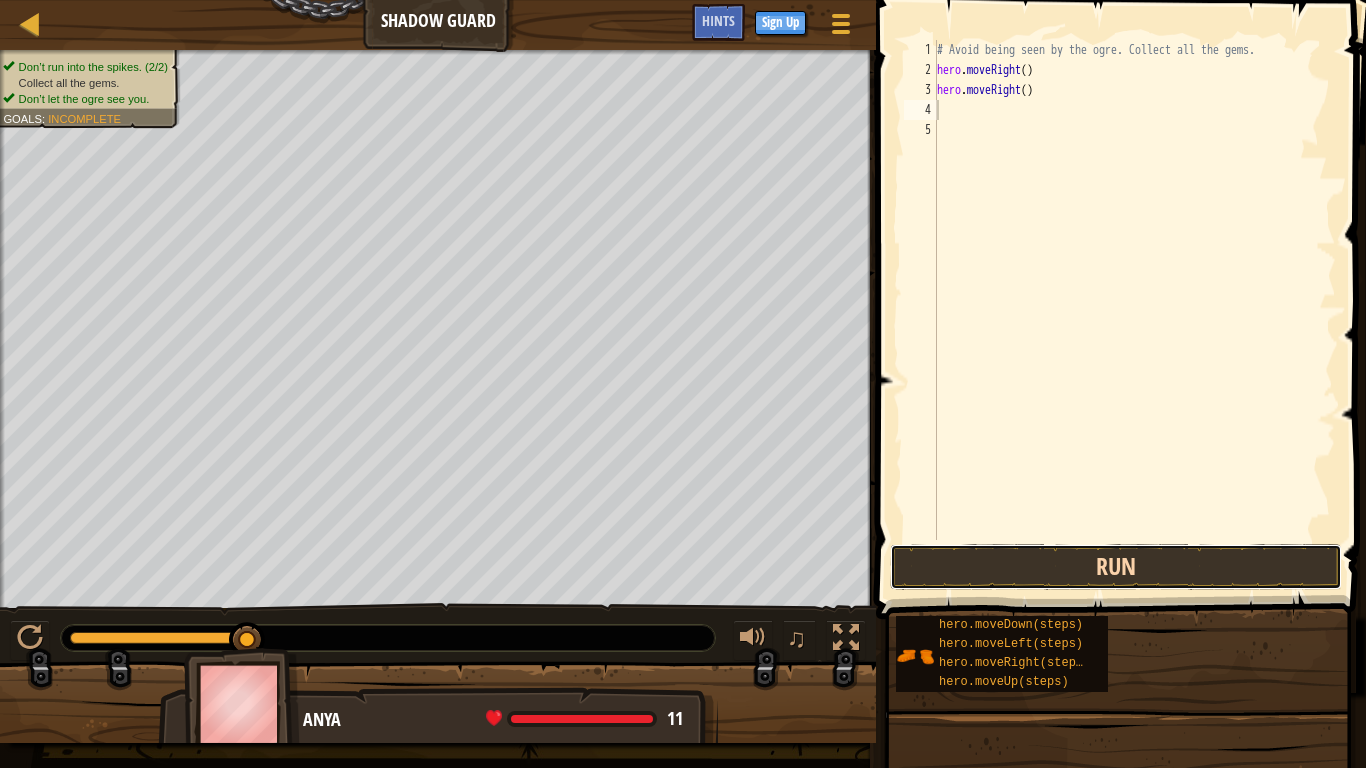 click on "Run" at bounding box center [1116, 567] 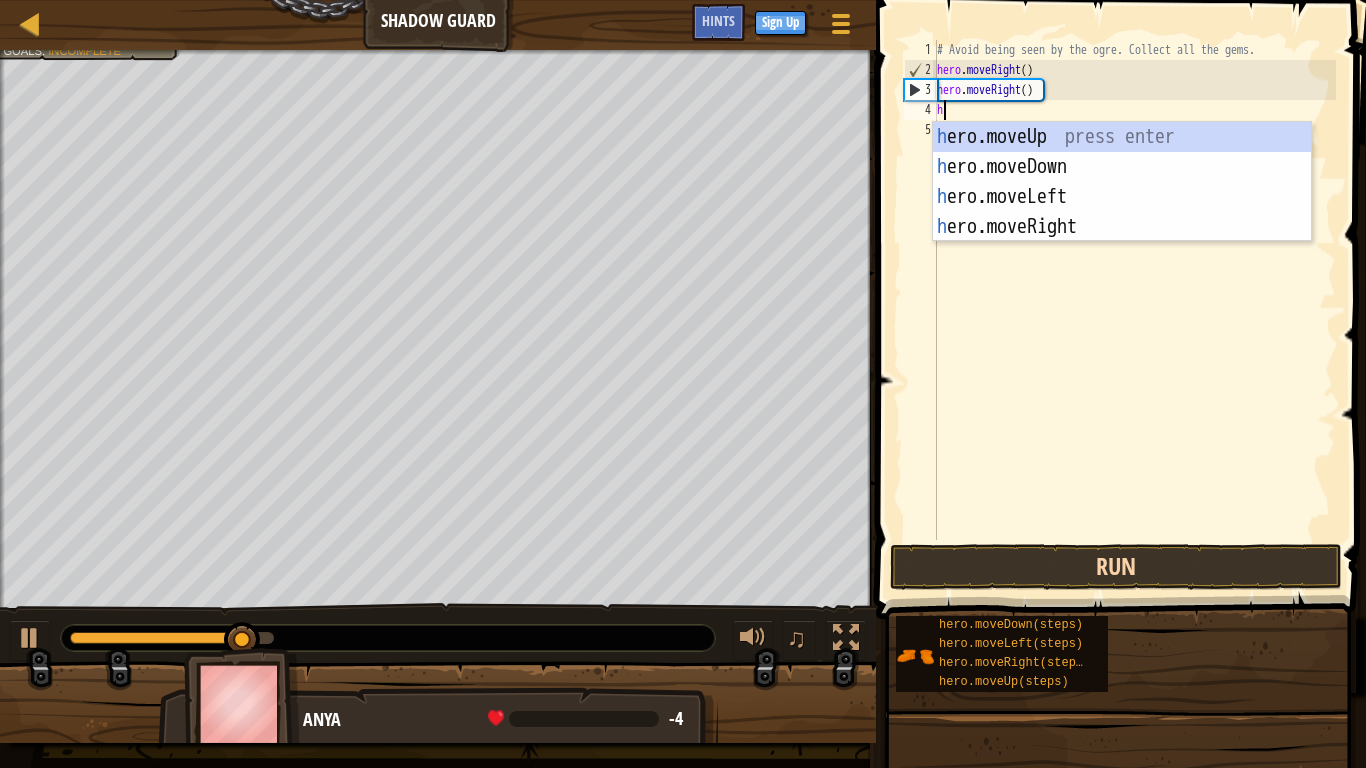 type on "he" 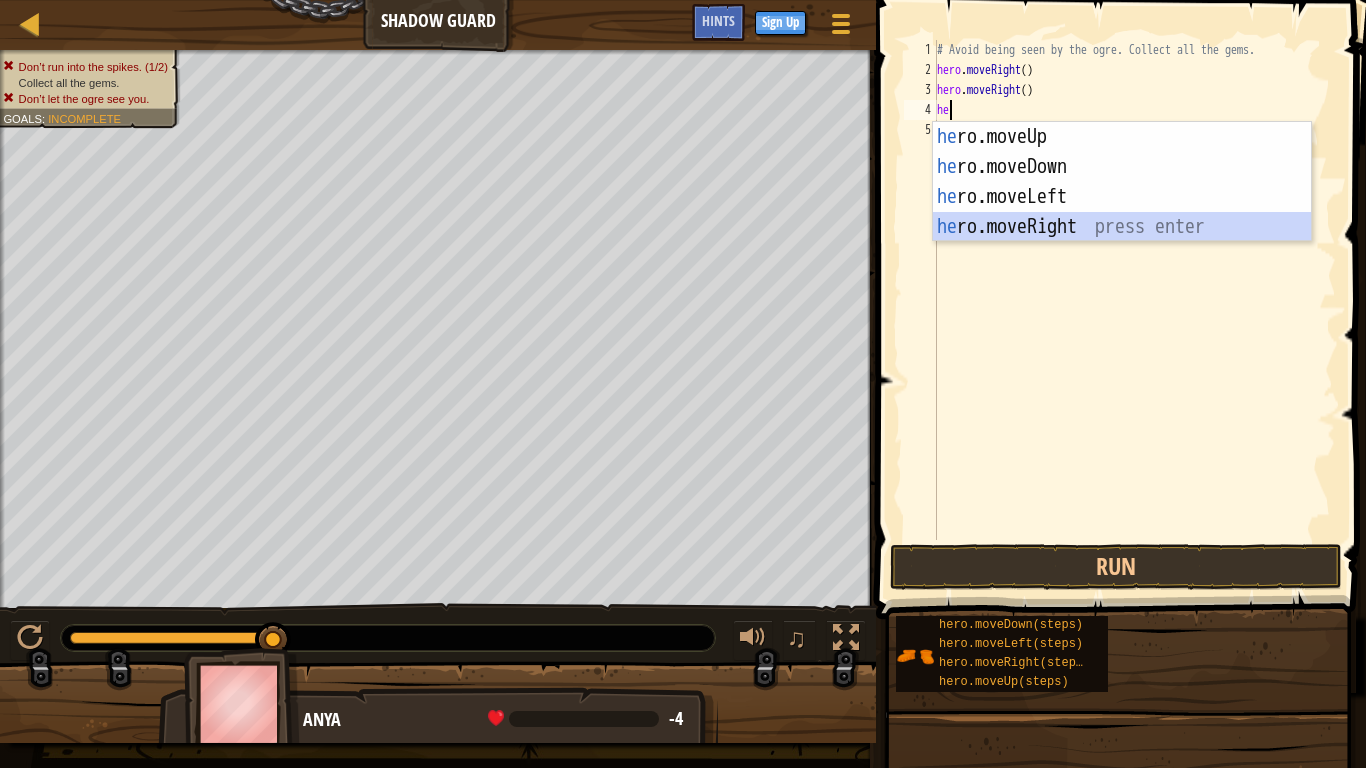 click on "he ro.moveUp press enter he ro.moveDown press enter he ro.moveLeft press enter he ro.moveRight press enter" at bounding box center (1122, 212) 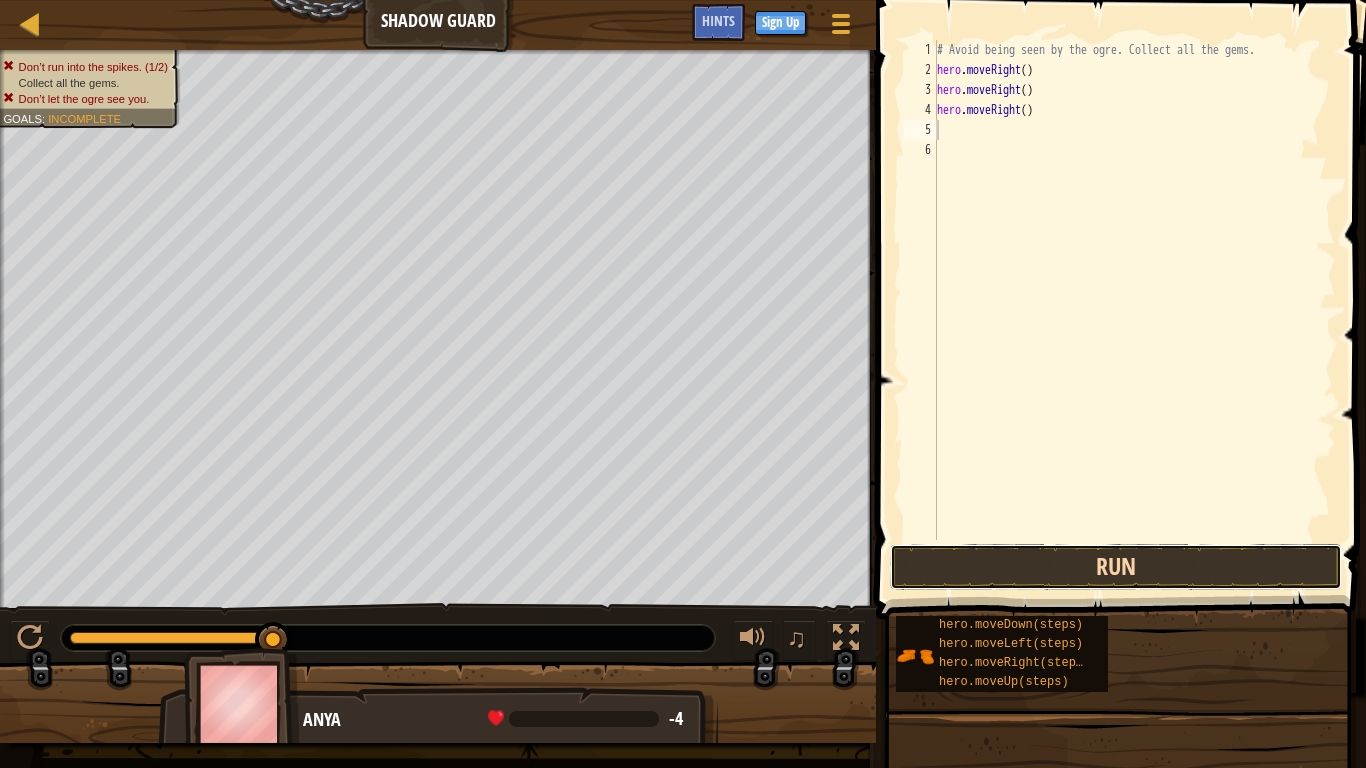 click on "Run" at bounding box center (1116, 567) 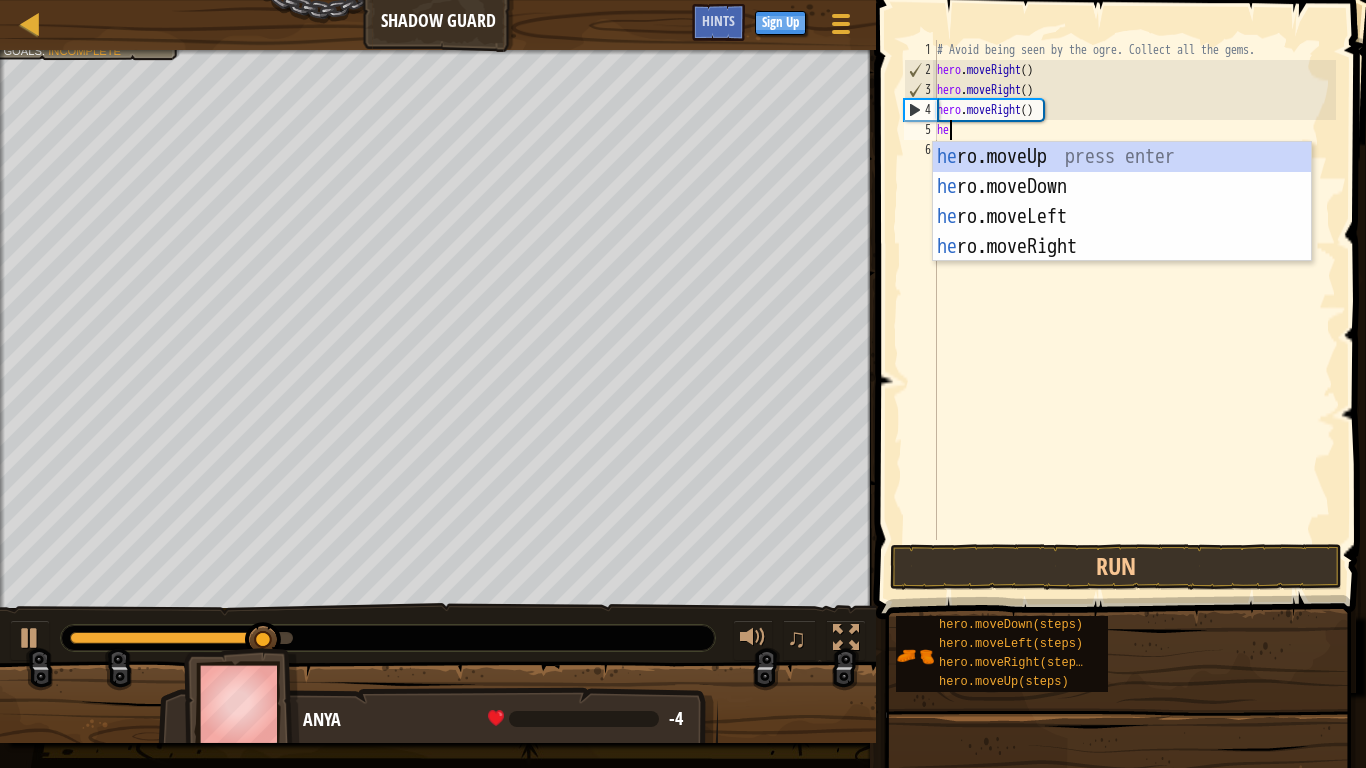 scroll, scrollTop: 9, scrollLeft: 1, axis: both 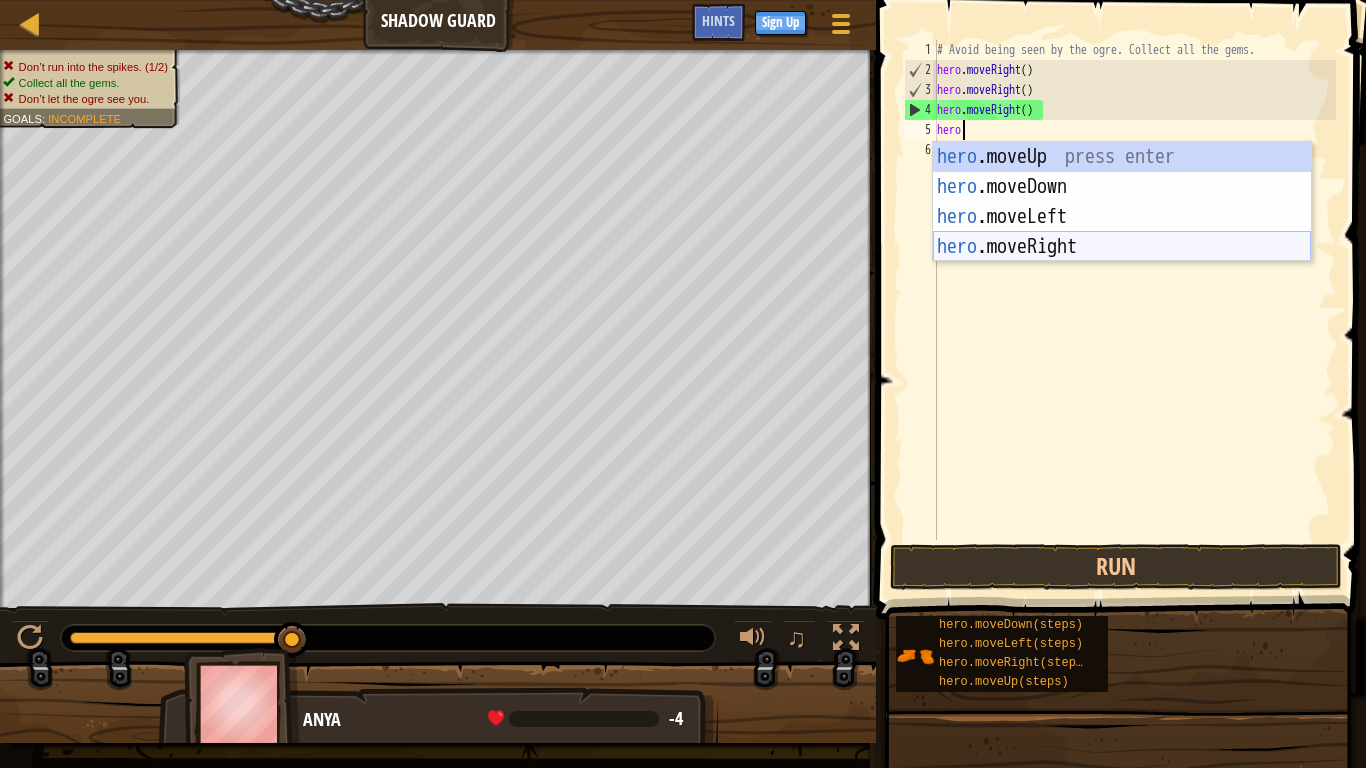 click on "hero .moveUp press enter hero .moveDown press enter hero .moveLeft press enter hero .moveRight press enter" at bounding box center [1122, 232] 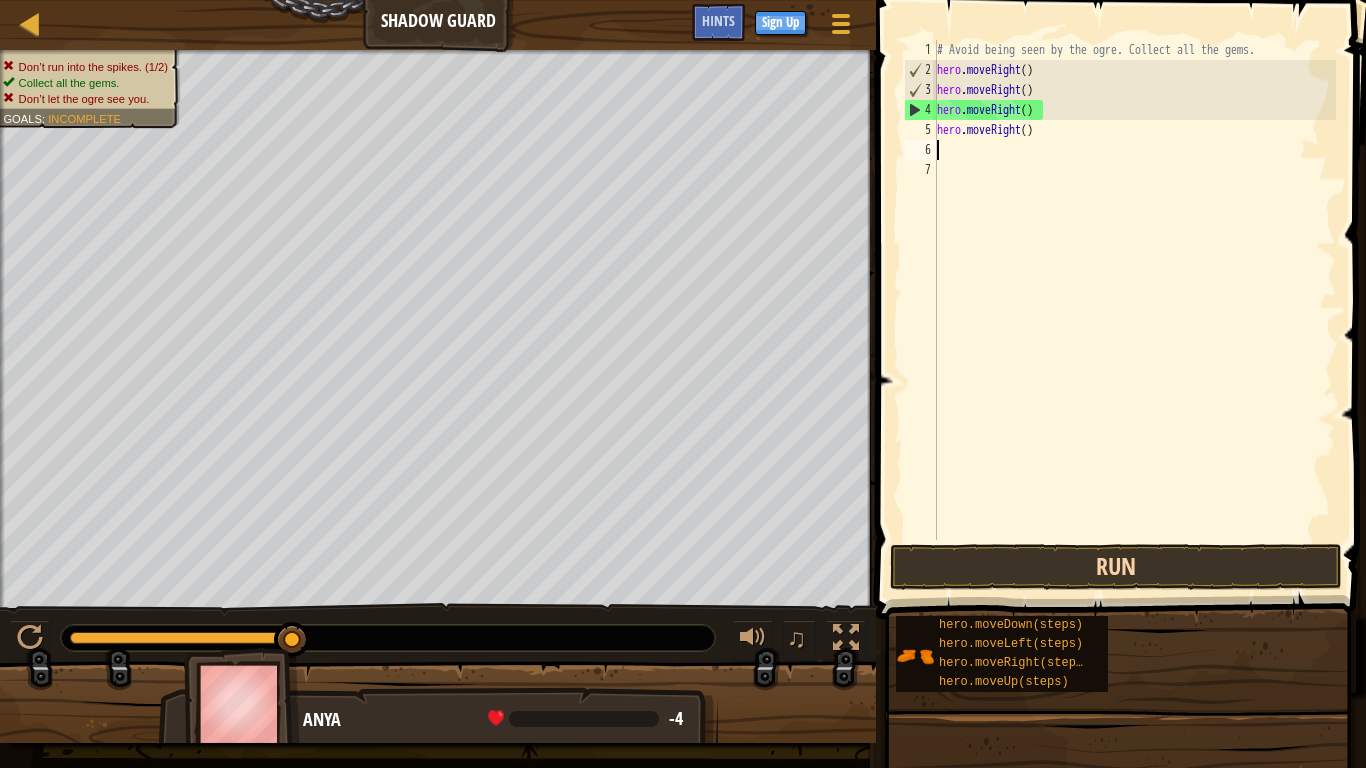 scroll, scrollTop: 9, scrollLeft: 0, axis: vertical 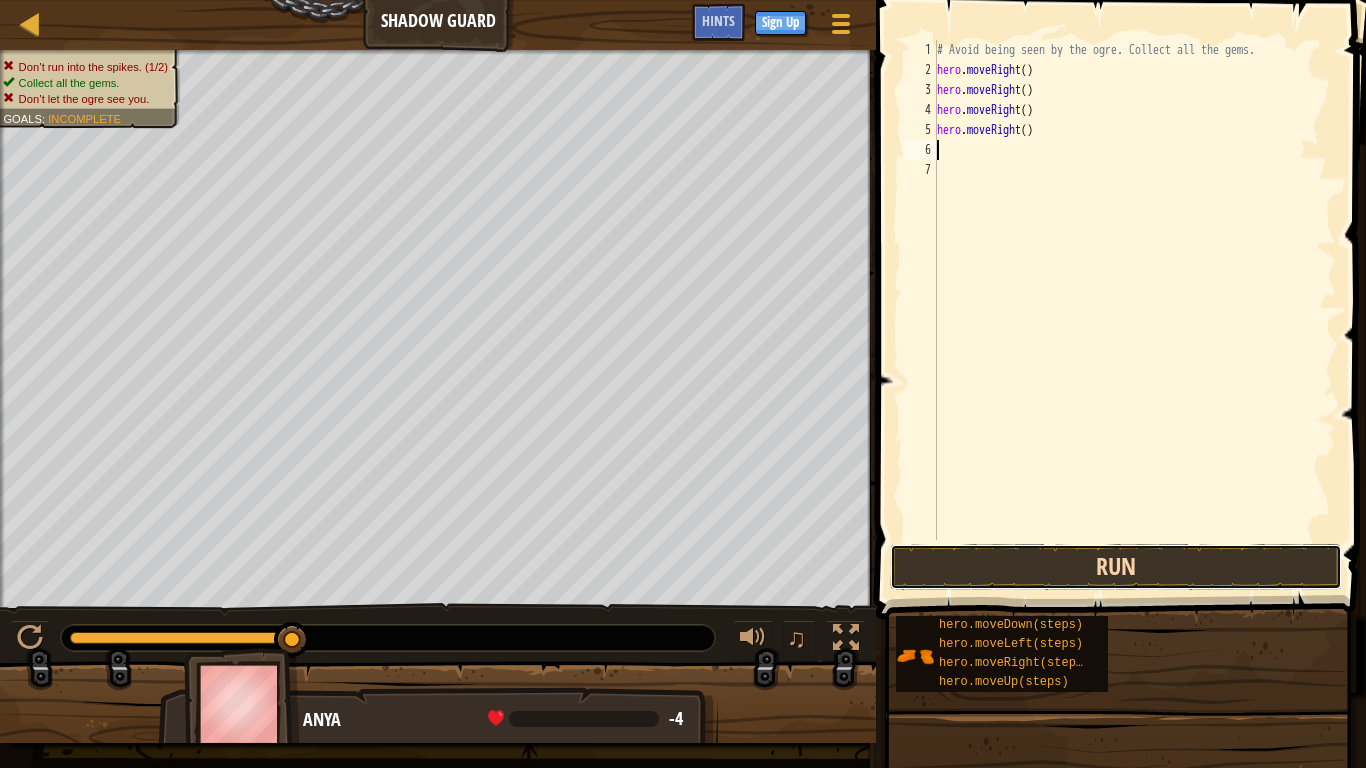 click on "Run" at bounding box center [1116, 567] 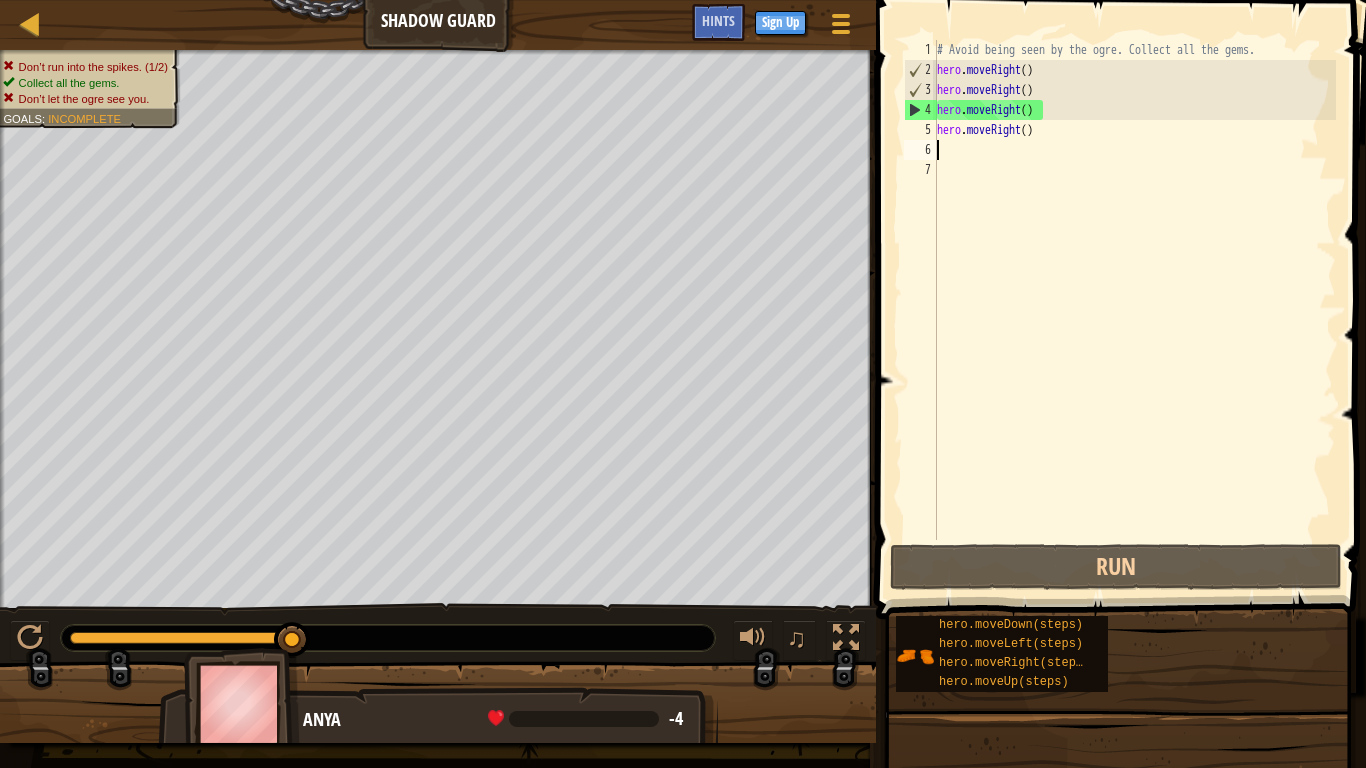 click on "# Avoid being seen by the ogre. Collect all the gems. hero . moveRight ( ) hero . moveRight ( ) hero . moveRight ( ) hero . moveRight ( )" at bounding box center (1134, 310) 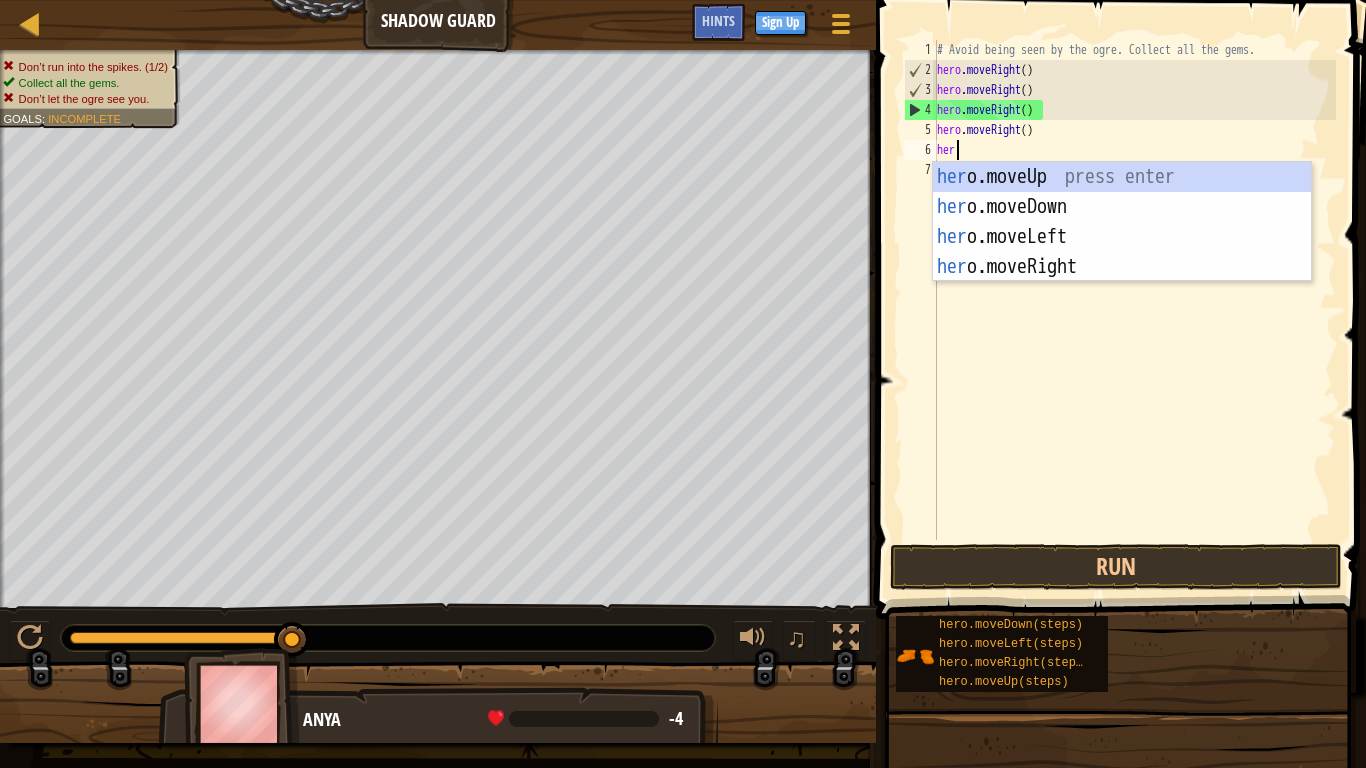 type on "hero" 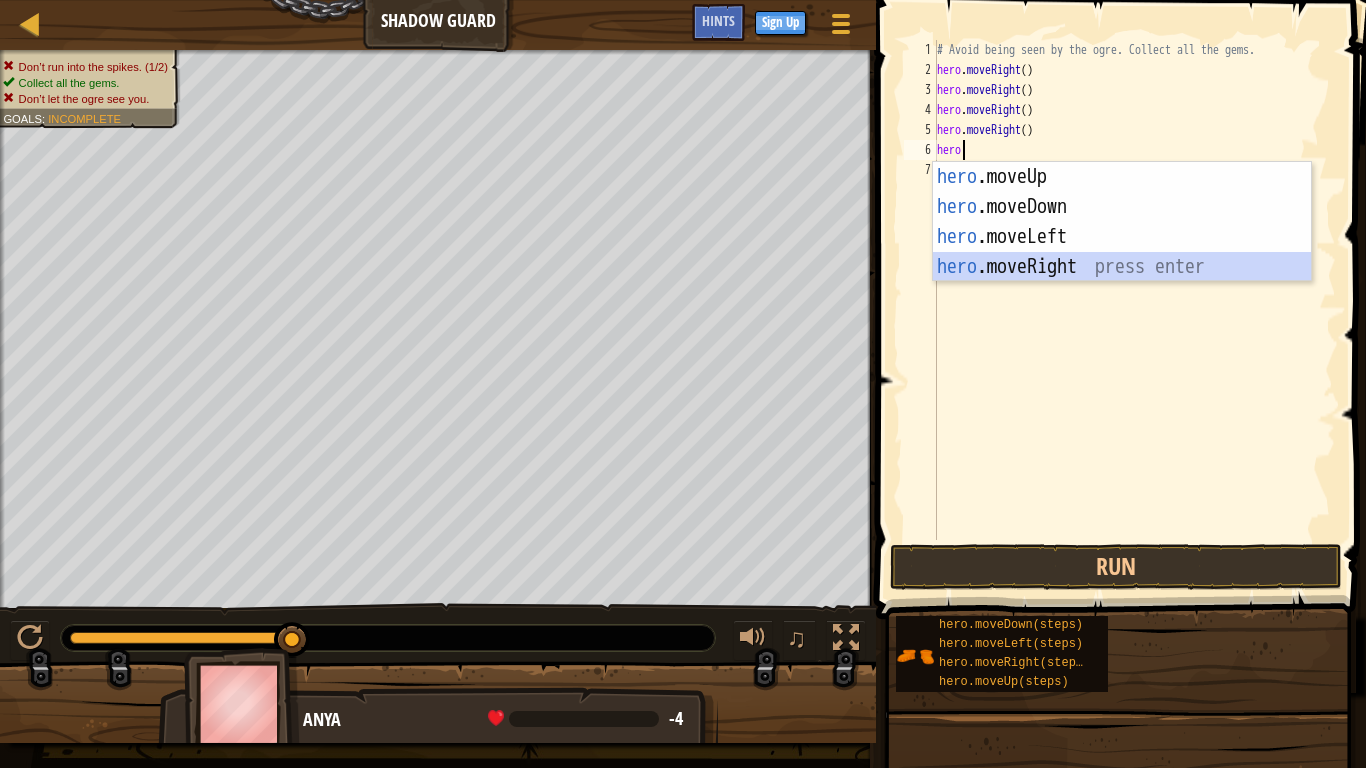 click on "hero .moveUp press enter hero .moveDown press enter hero .moveLeft press enter hero .moveRight press enter" at bounding box center [1122, 252] 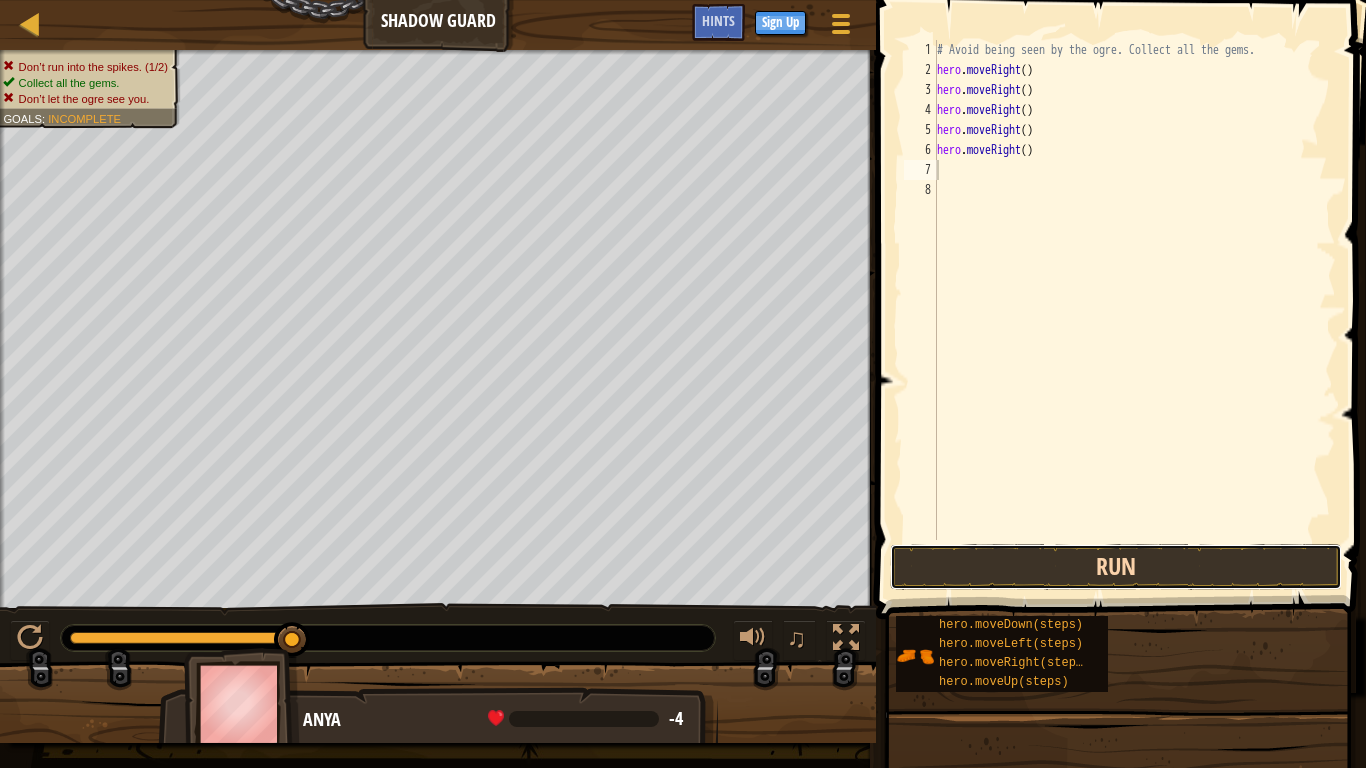 click on "Run" at bounding box center [1116, 567] 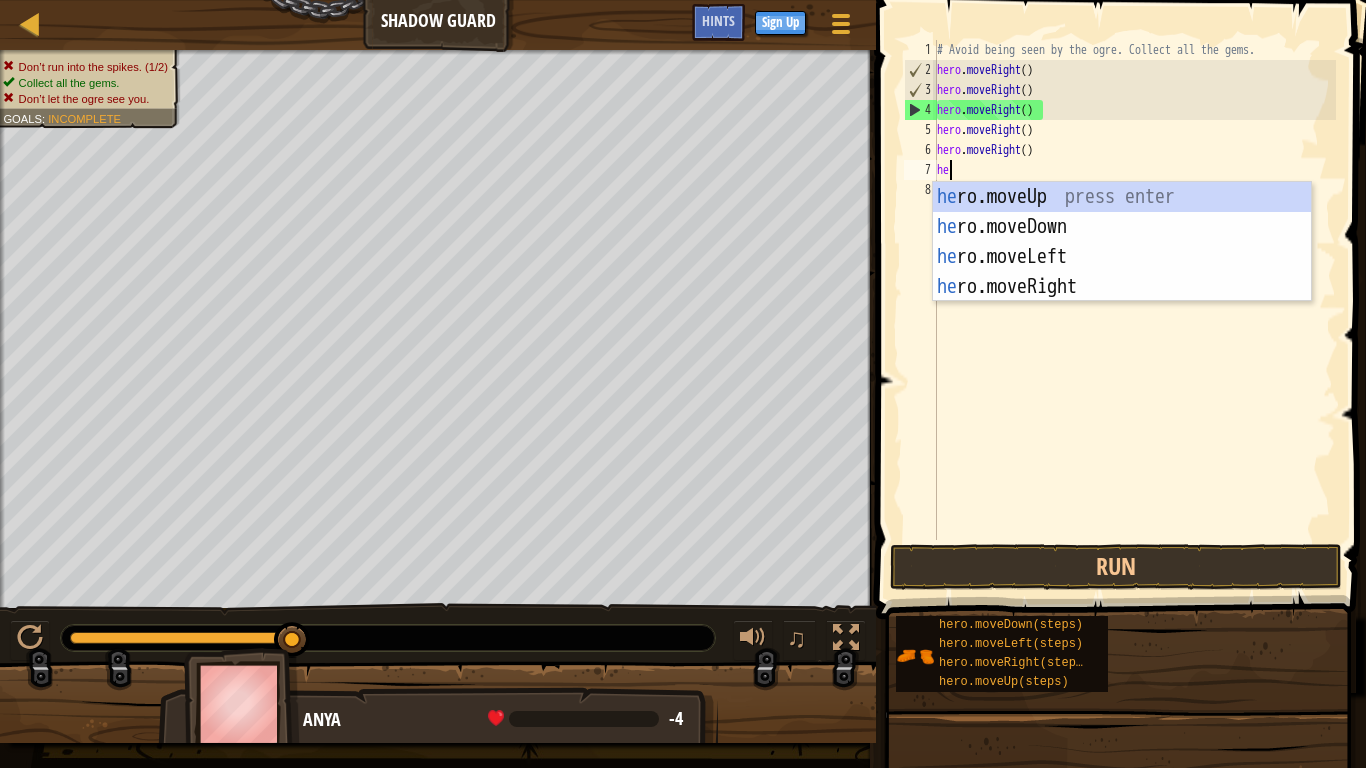 scroll, scrollTop: 9, scrollLeft: 1, axis: both 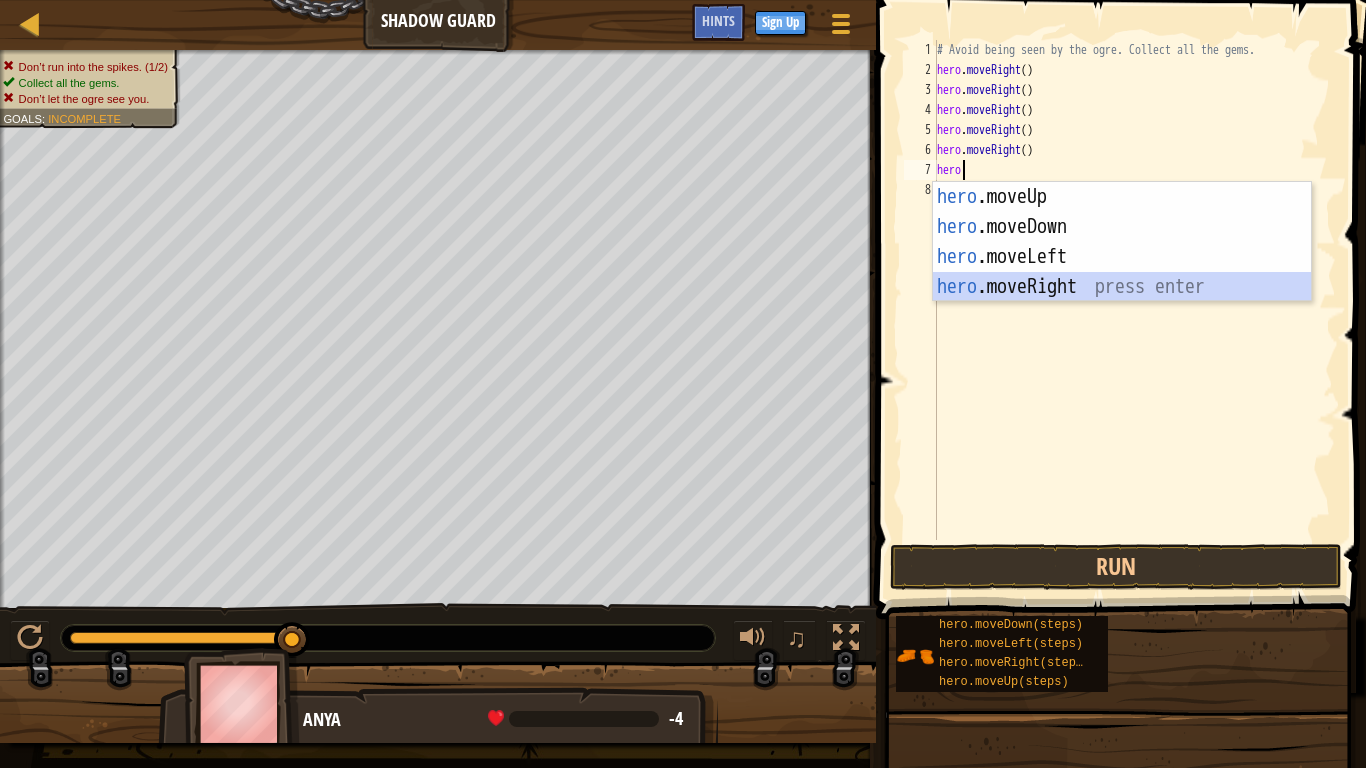 click on "hero .moveUp press enter hero .moveDown press enter hero .moveLeft press enter hero .moveRight press enter" at bounding box center (1122, 272) 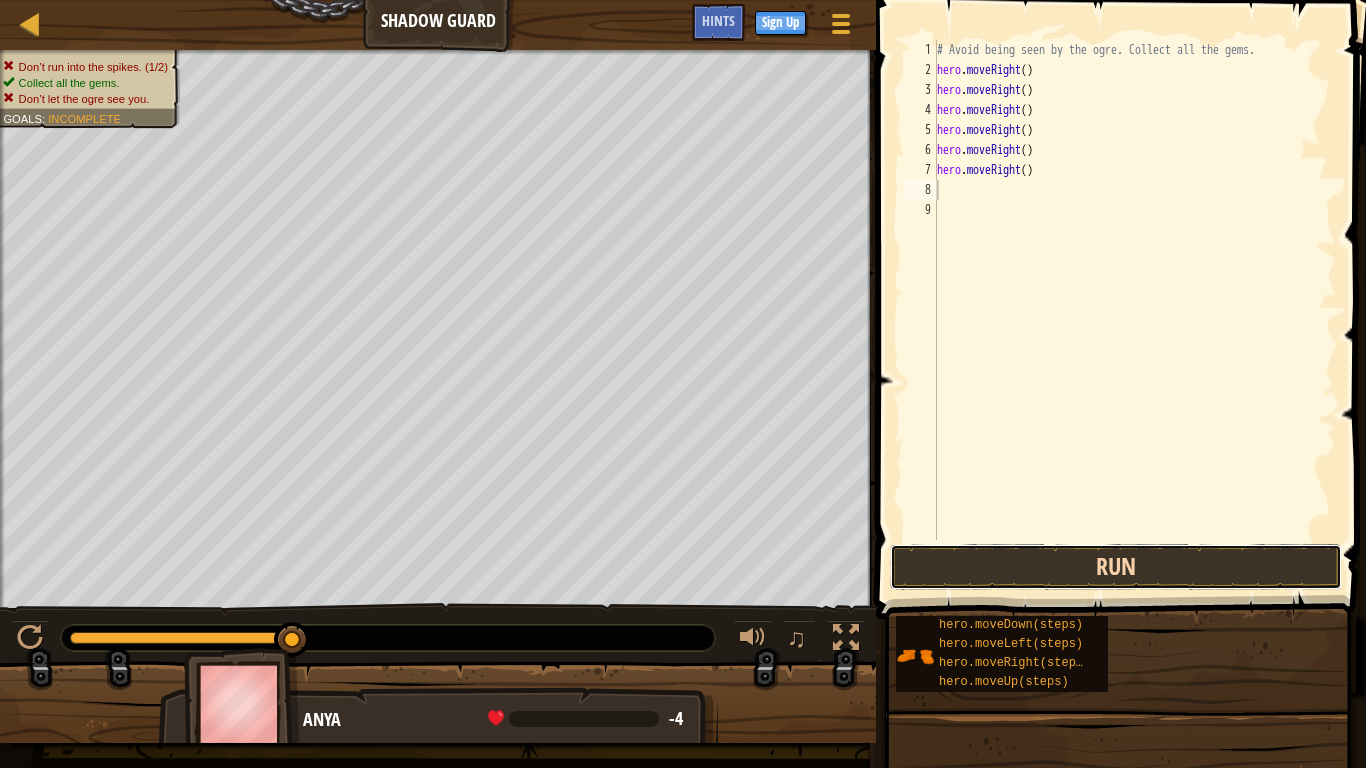 click on "Run" at bounding box center (1116, 567) 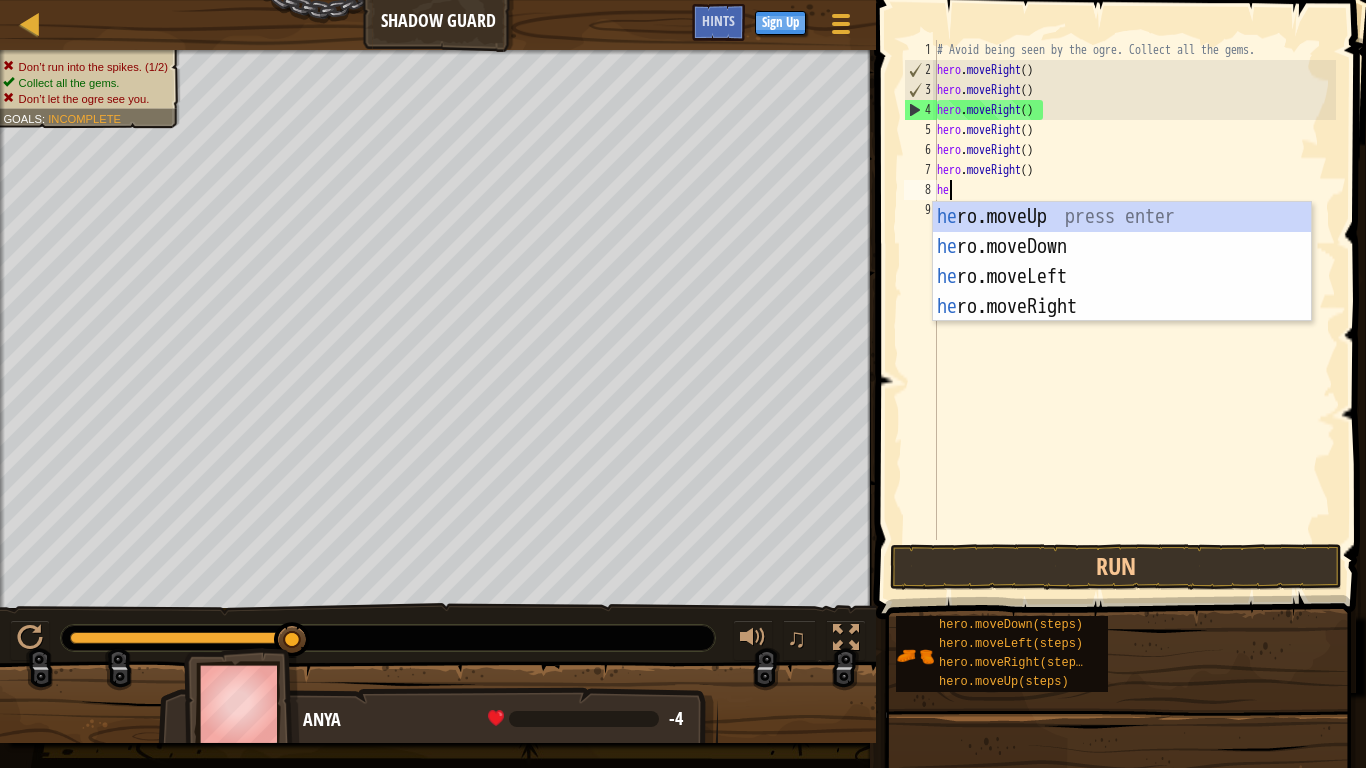 type on "hero" 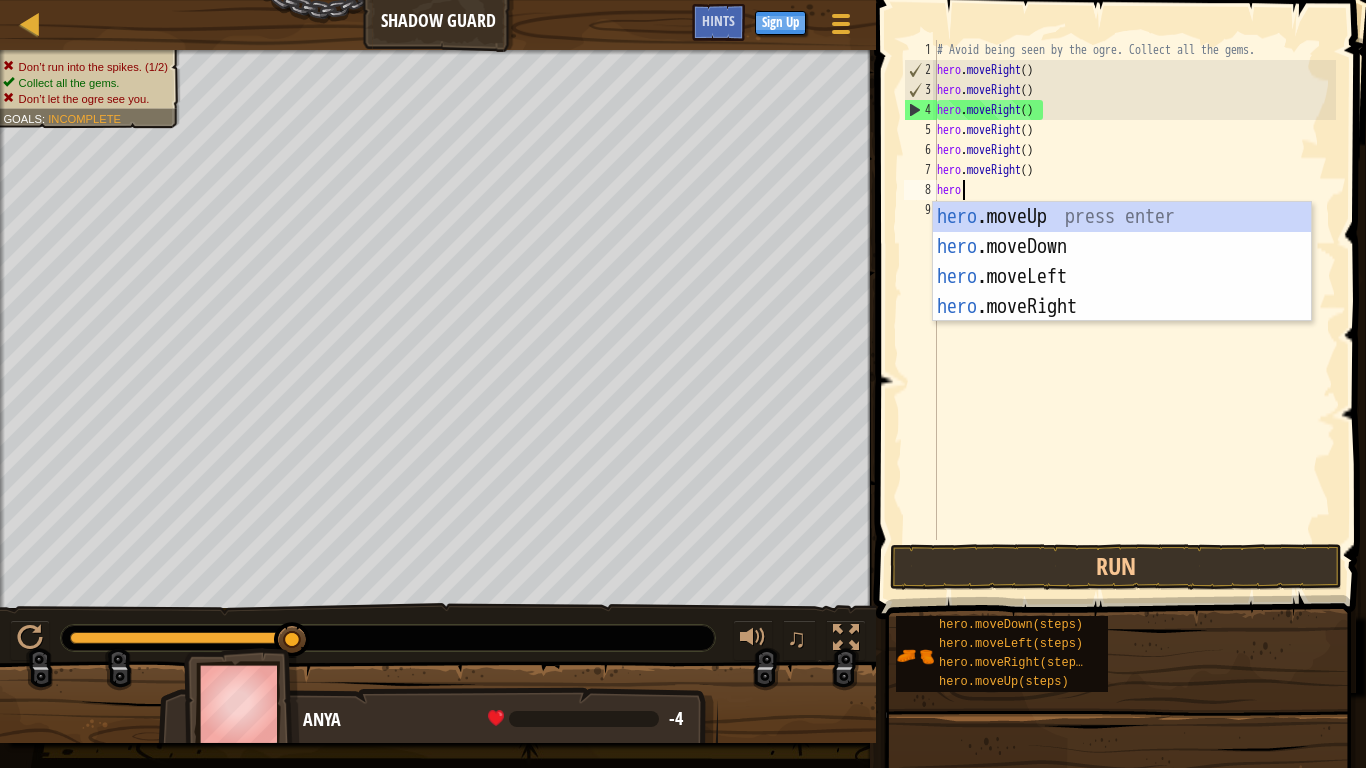 scroll, scrollTop: 9, scrollLeft: 1, axis: both 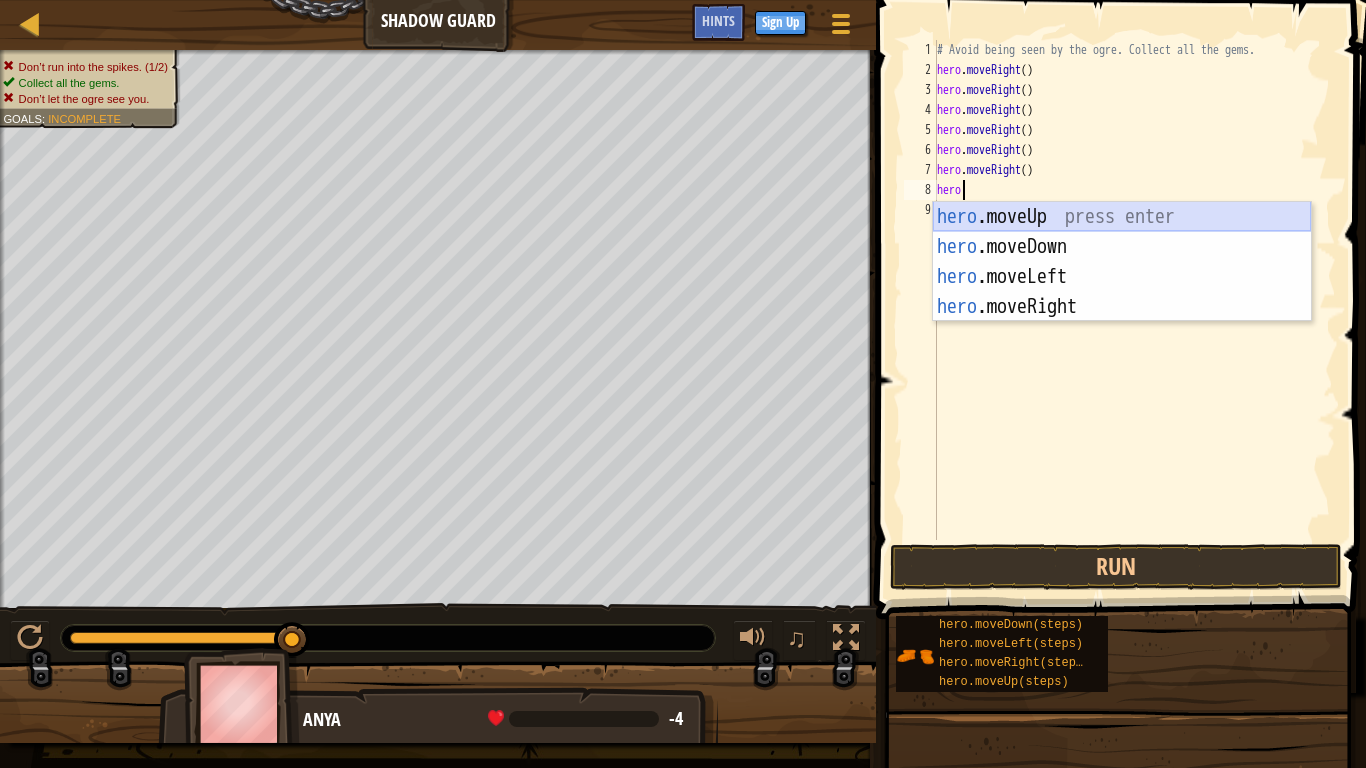 click on "hero .moveUp press enter hero .moveDown press enter hero .moveLeft press enter hero .moveRight press enter" at bounding box center (1122, 292) 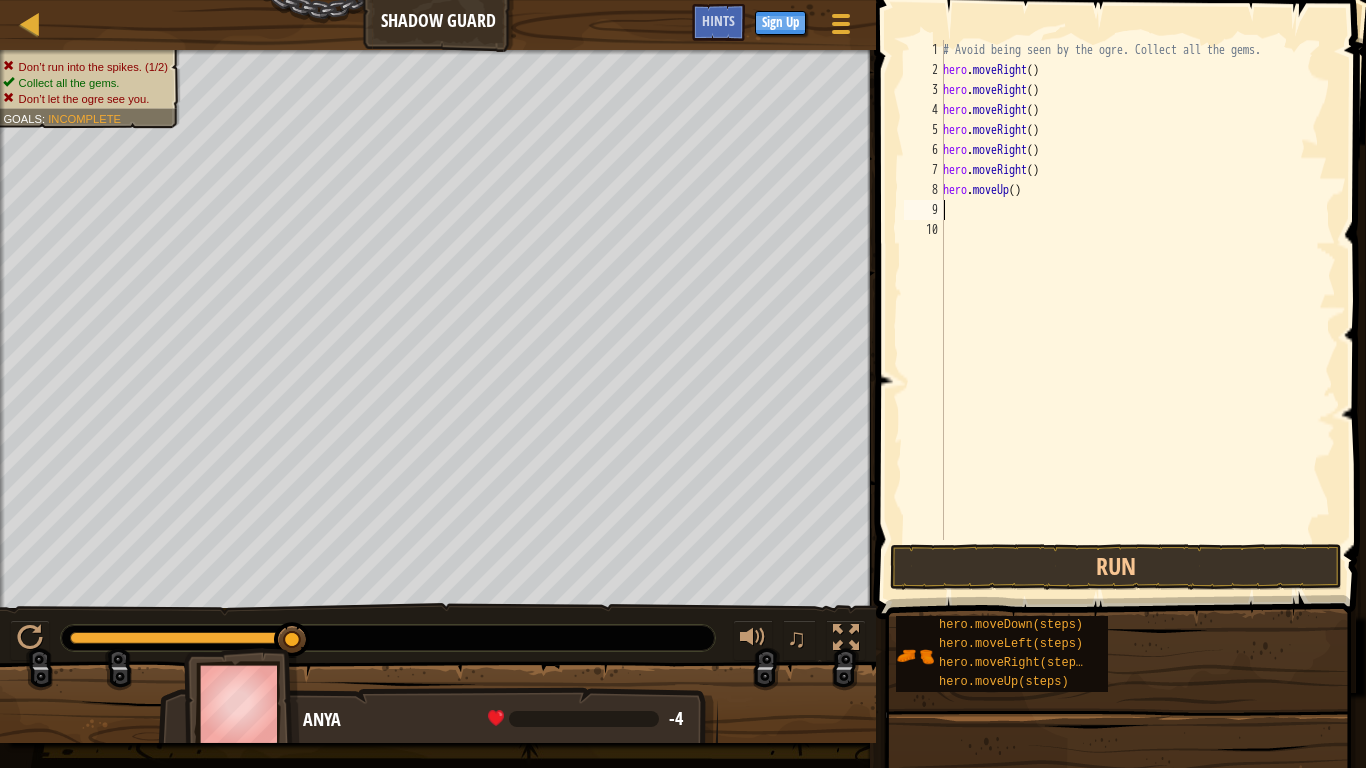 scroll, scrollTop: 9, scrollLeft: 0, axis: vertical 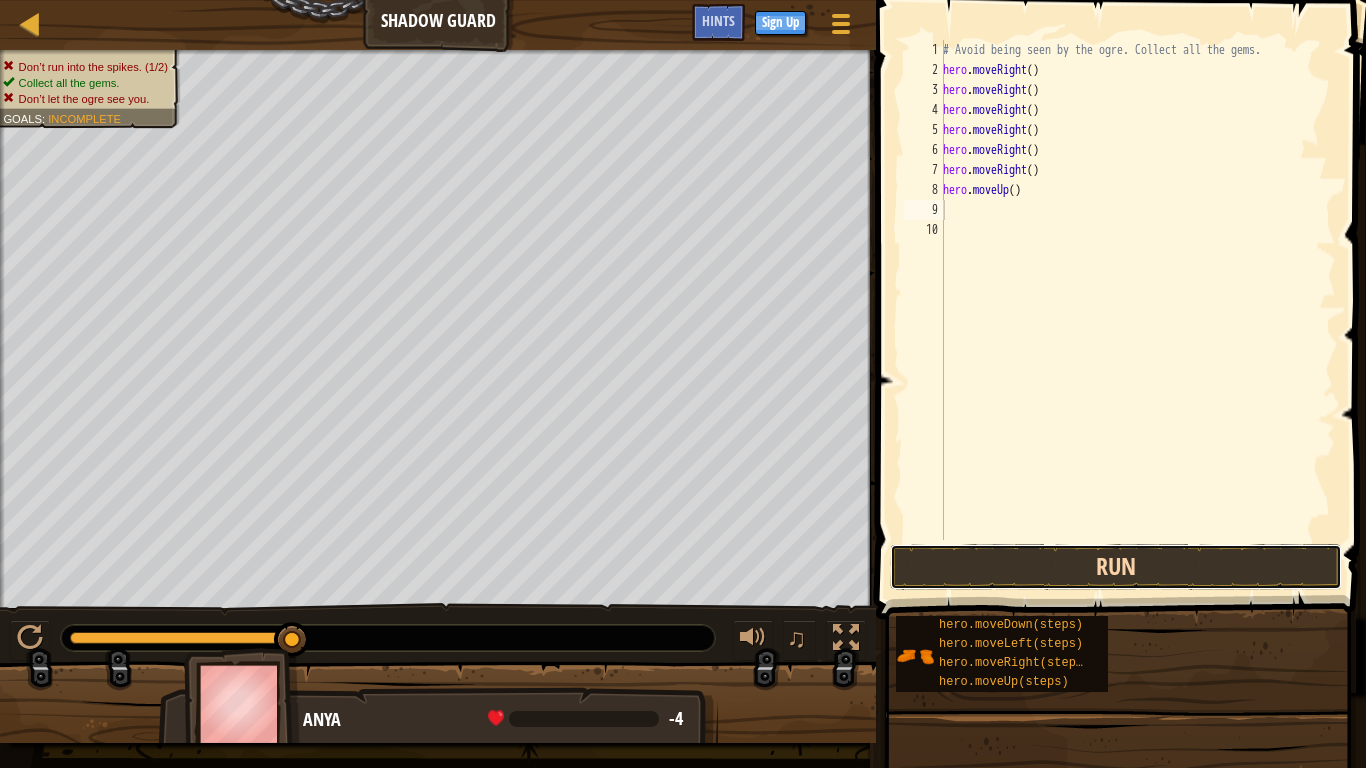 click on "Run" at bounding box center (1116, 567) 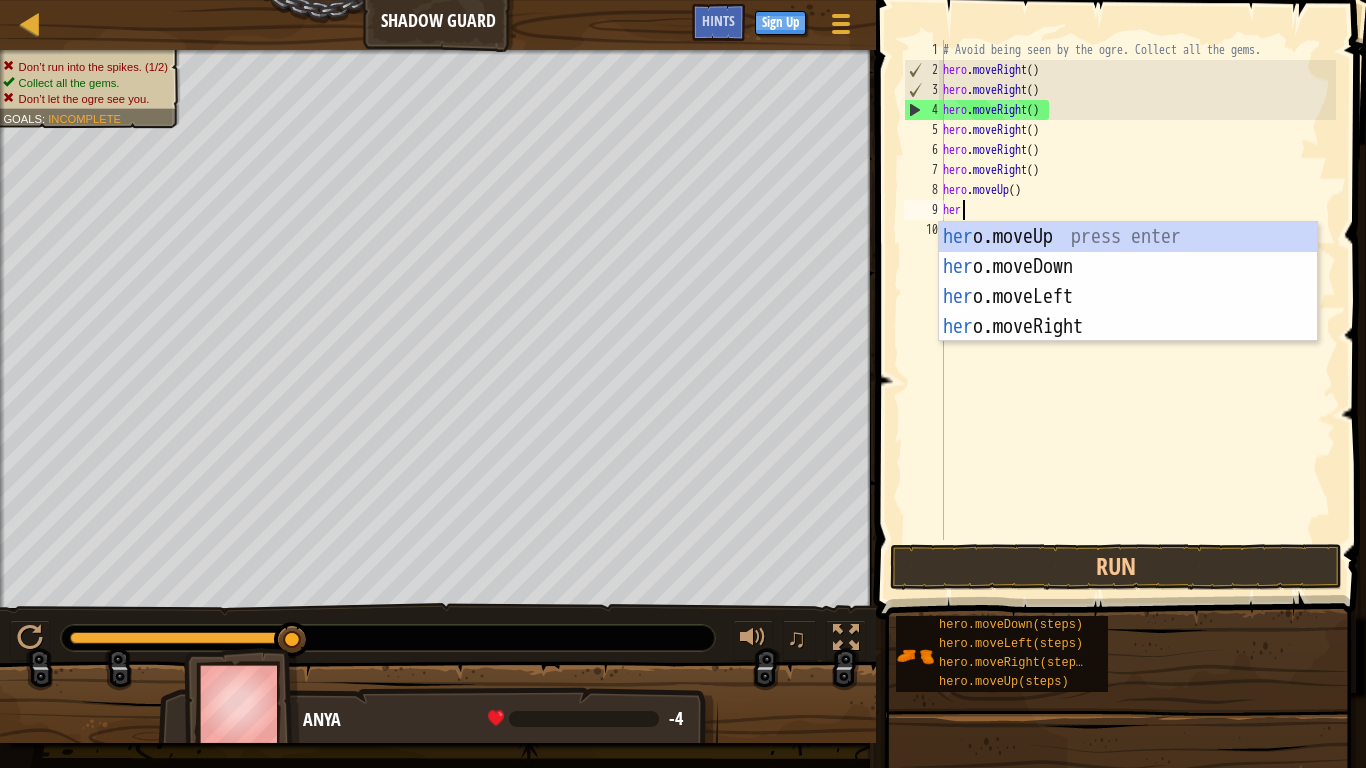 type on "hero" 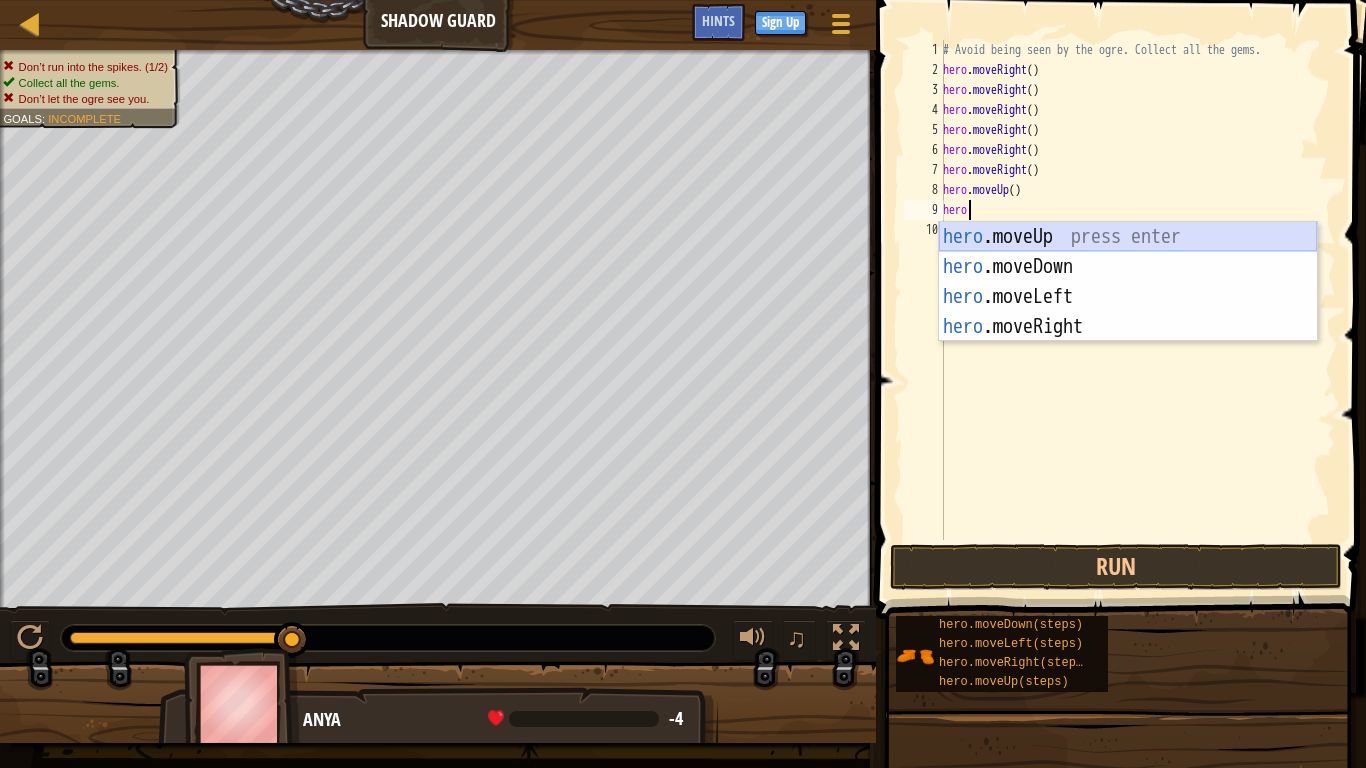 click on "hero .moveUp press enter hero .moveDown press enter hero .moveLeft press enter hero .moveRight press enter" at bounding box center (1128, 312) 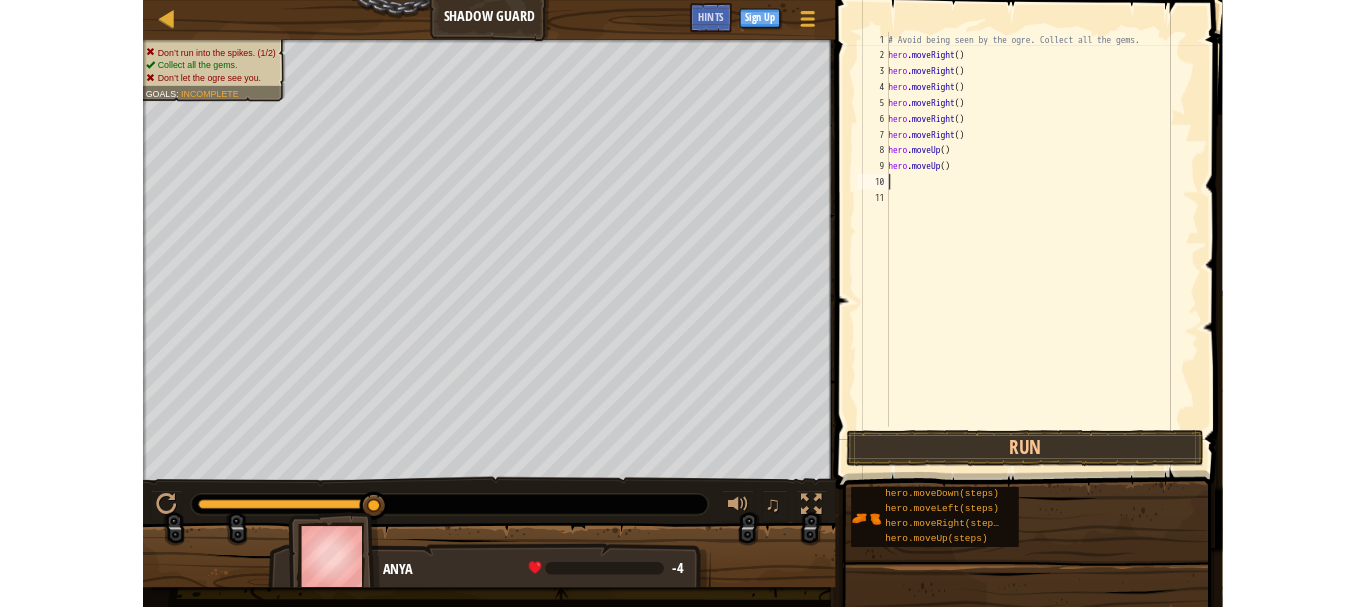 scroll, scrollTop: 9, scrollLeft: 0, axis: vertical 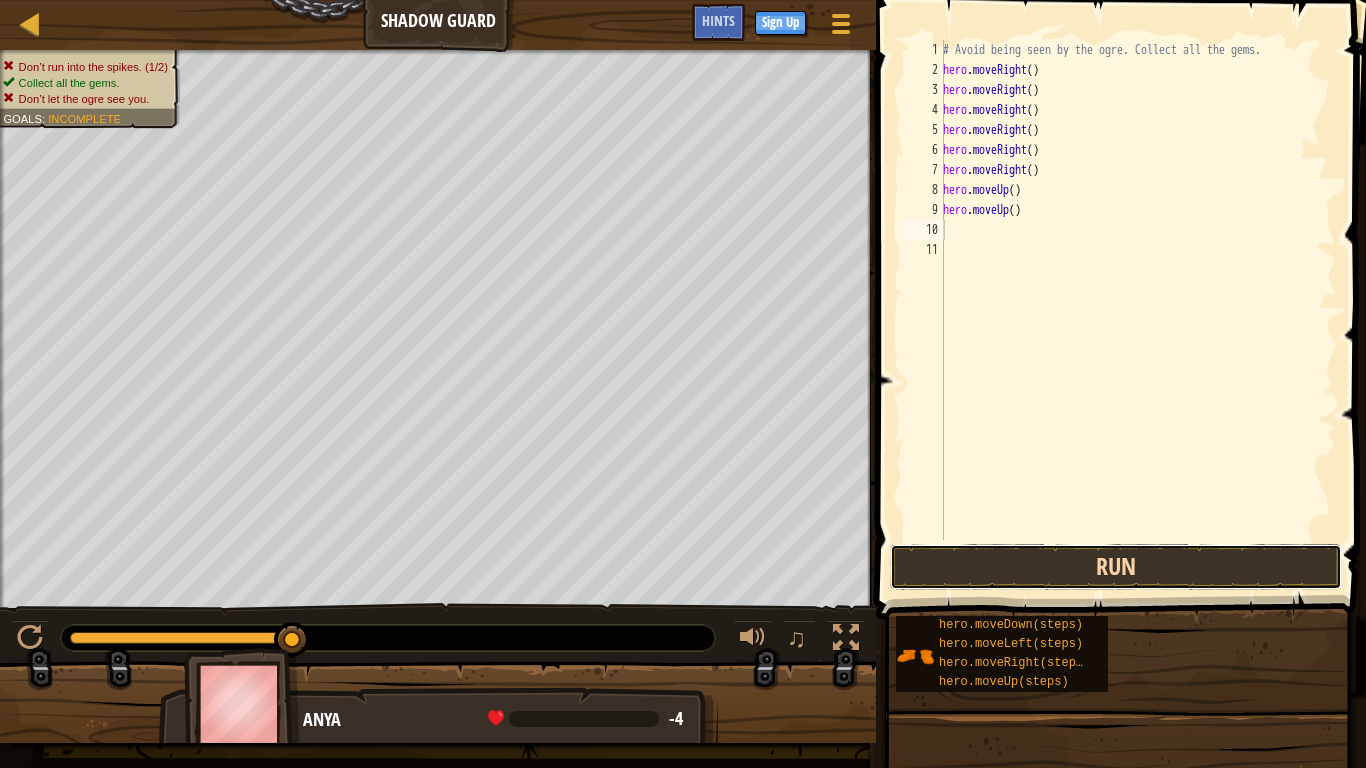 click on "Run" at bounding box center (1116, 567) 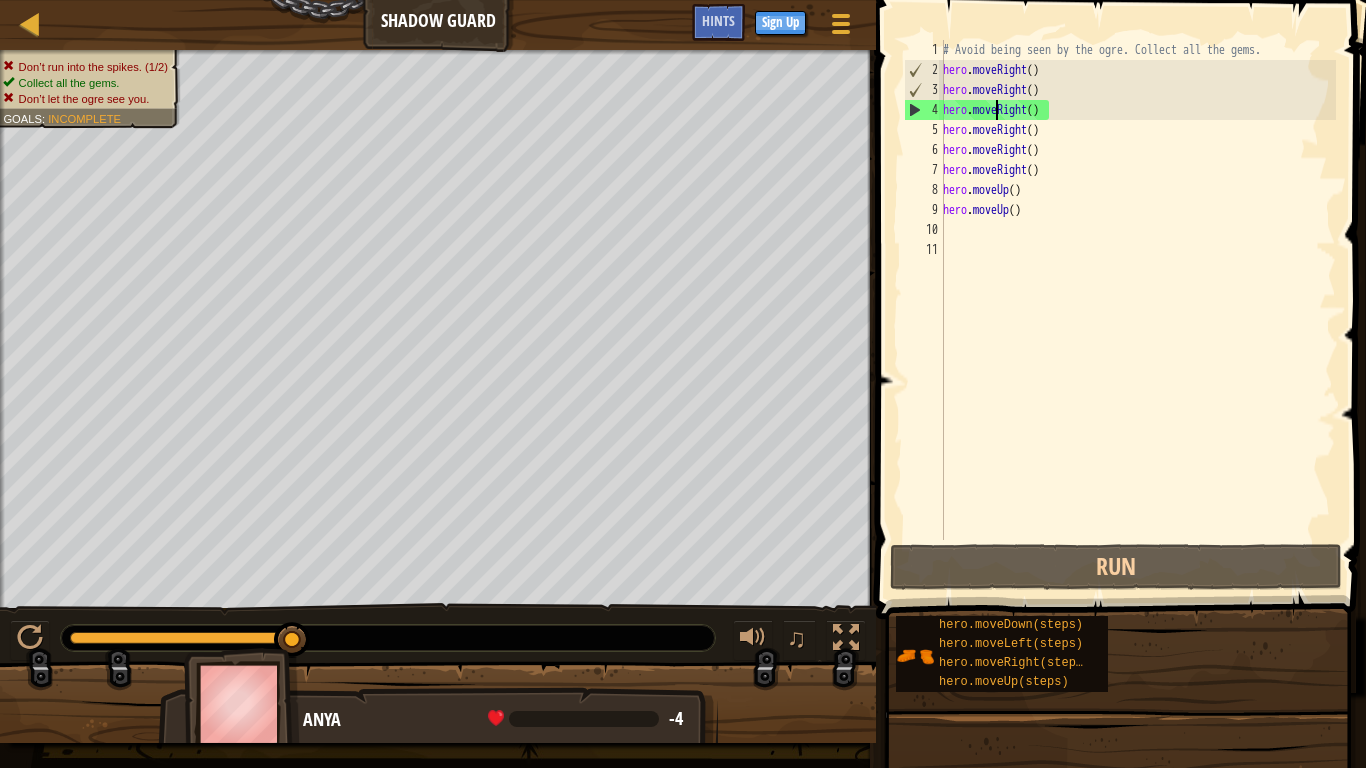 click on "# Avoid being seen by the ogre. Collect all the gems. hero . moveRight ( ) hero . moveRight ( ) hero . moveRight ( ) hero . moveRight ( ) hero . moveRight ( ) hero . moveRight ( ) hero . moveUp ( ) hero . moveUp ( )" at bounding box center (1137, 310) 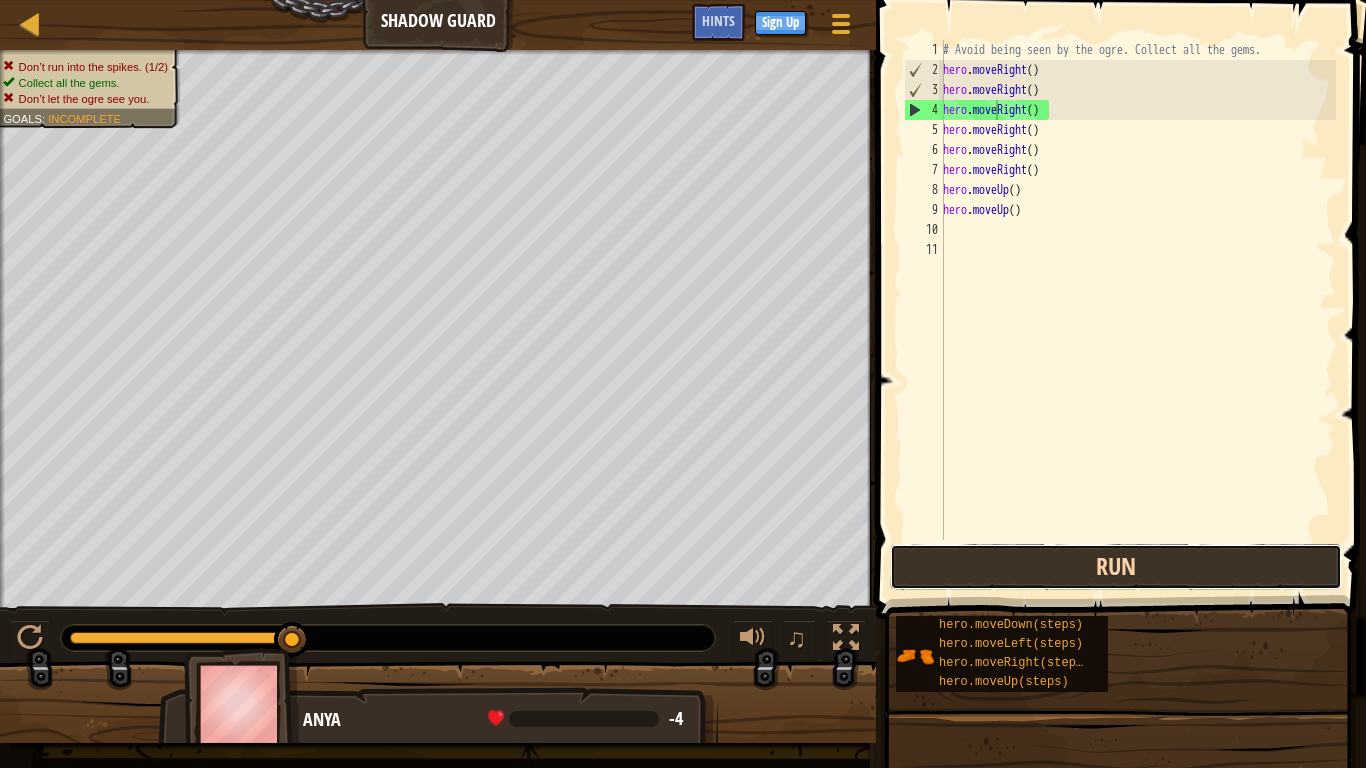 click on "Run" at bounding box center [1116, 567] 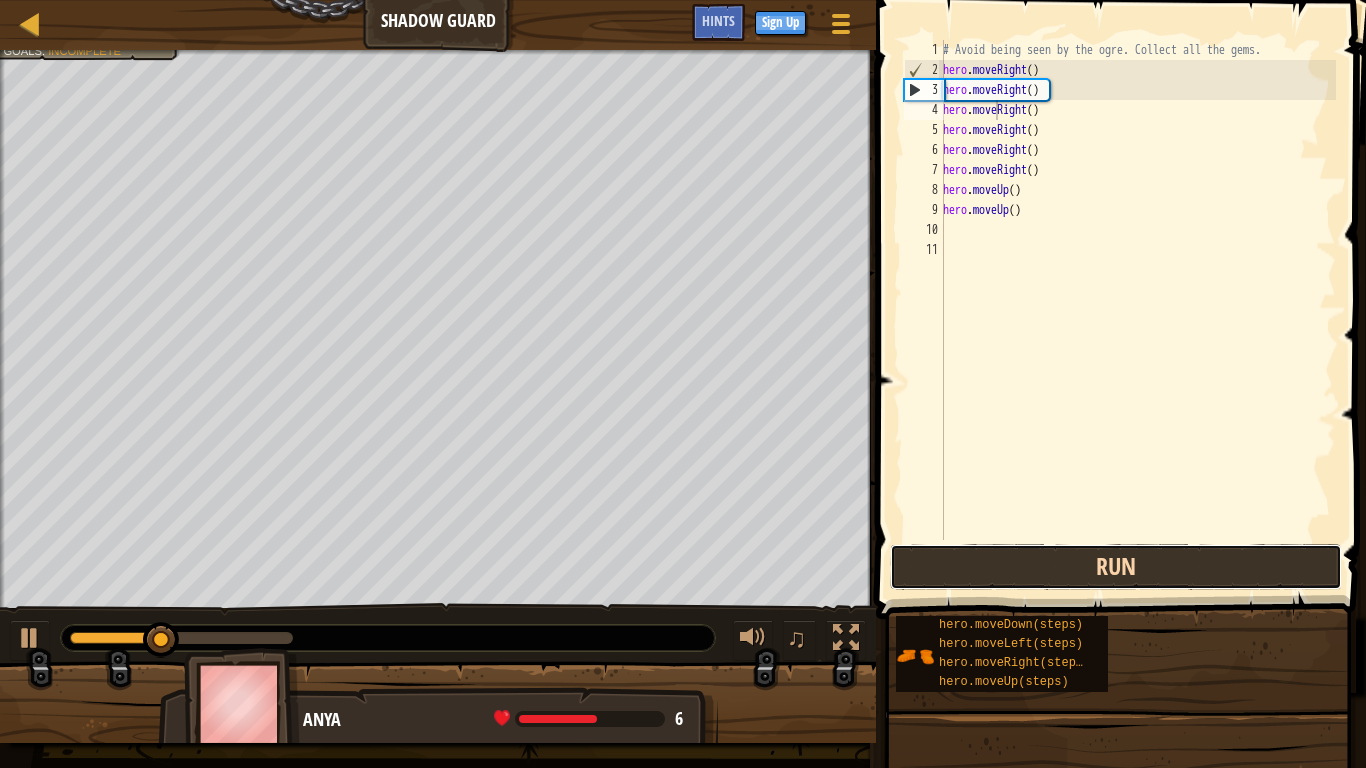 click on "Run" at bounding box center (1116, 567) 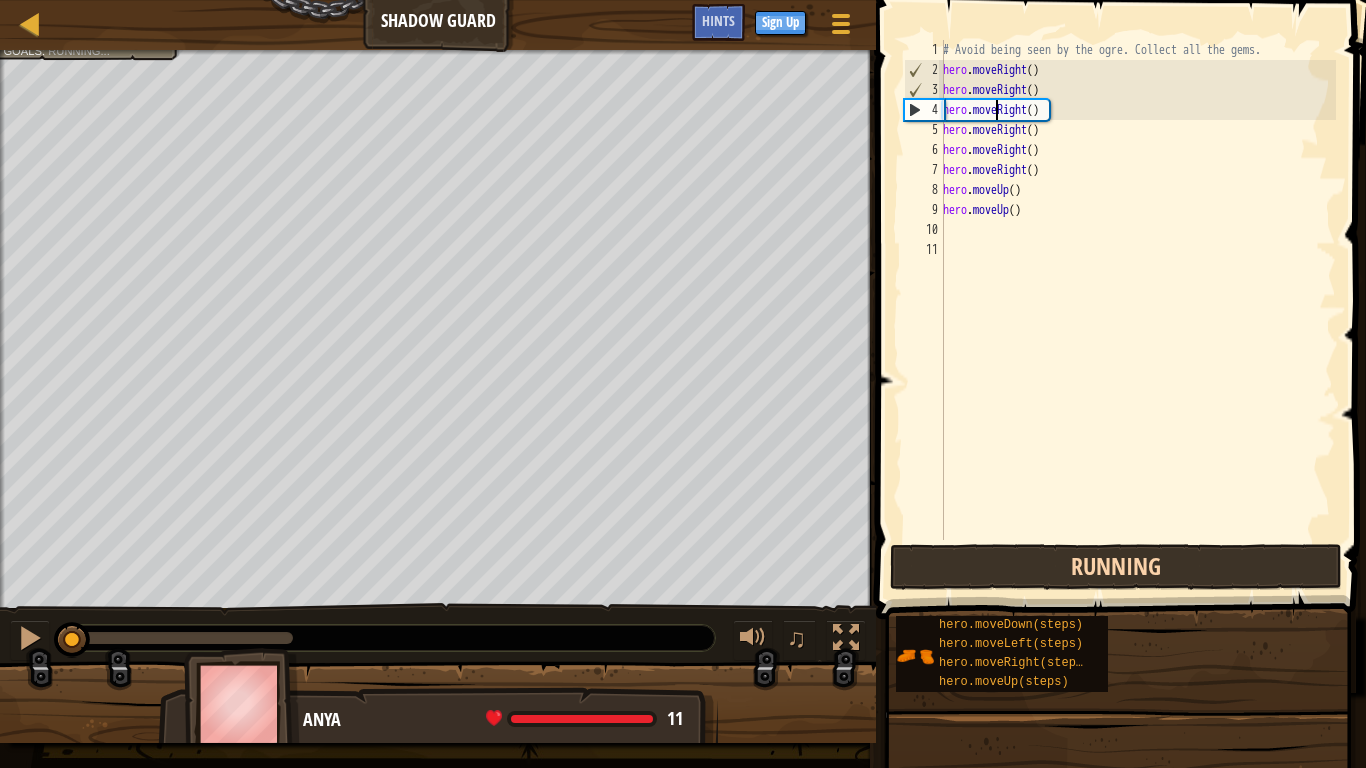 click on "Running" at bounding box center (1116, 567) 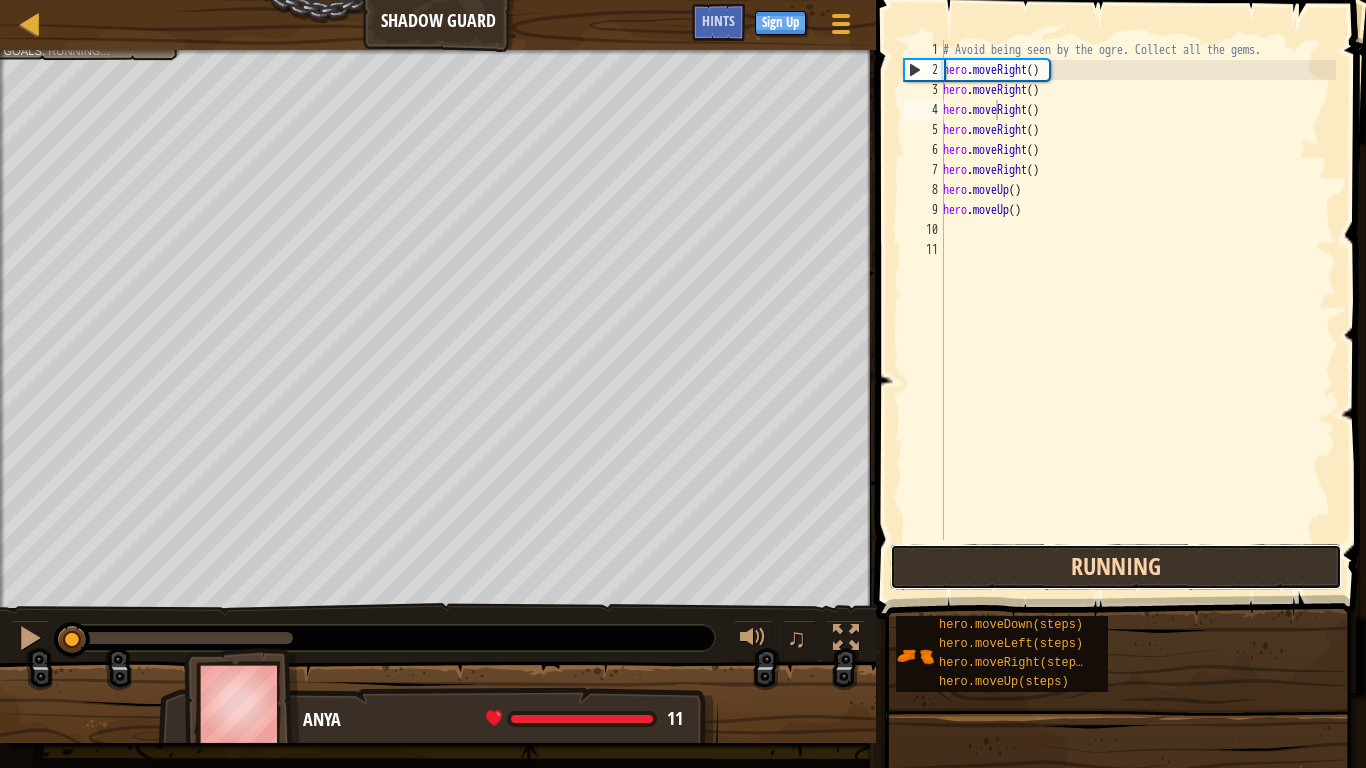 click on "Running" at bounding box center (1116, 567) 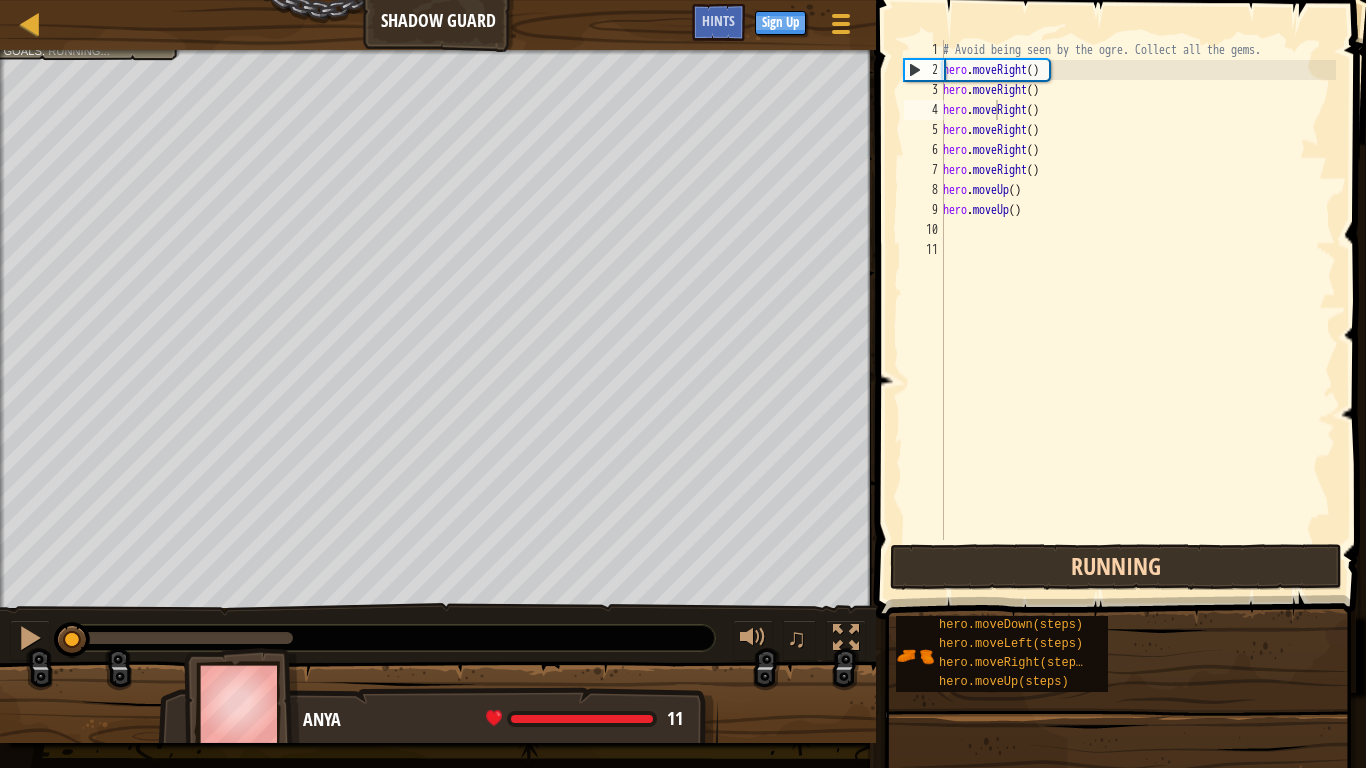 click on "Running" at bounding box center [1116, 567] 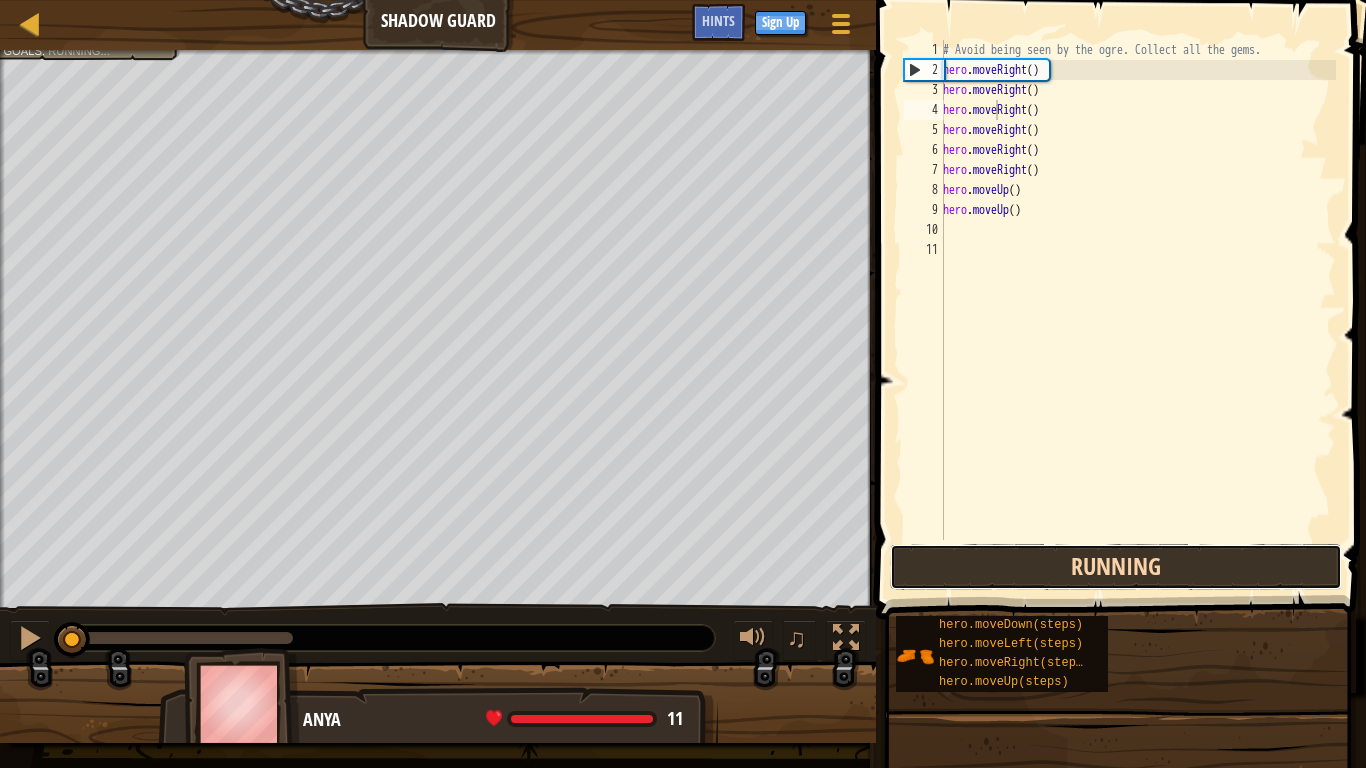click on "Running" at bounding box center (1116, 567) 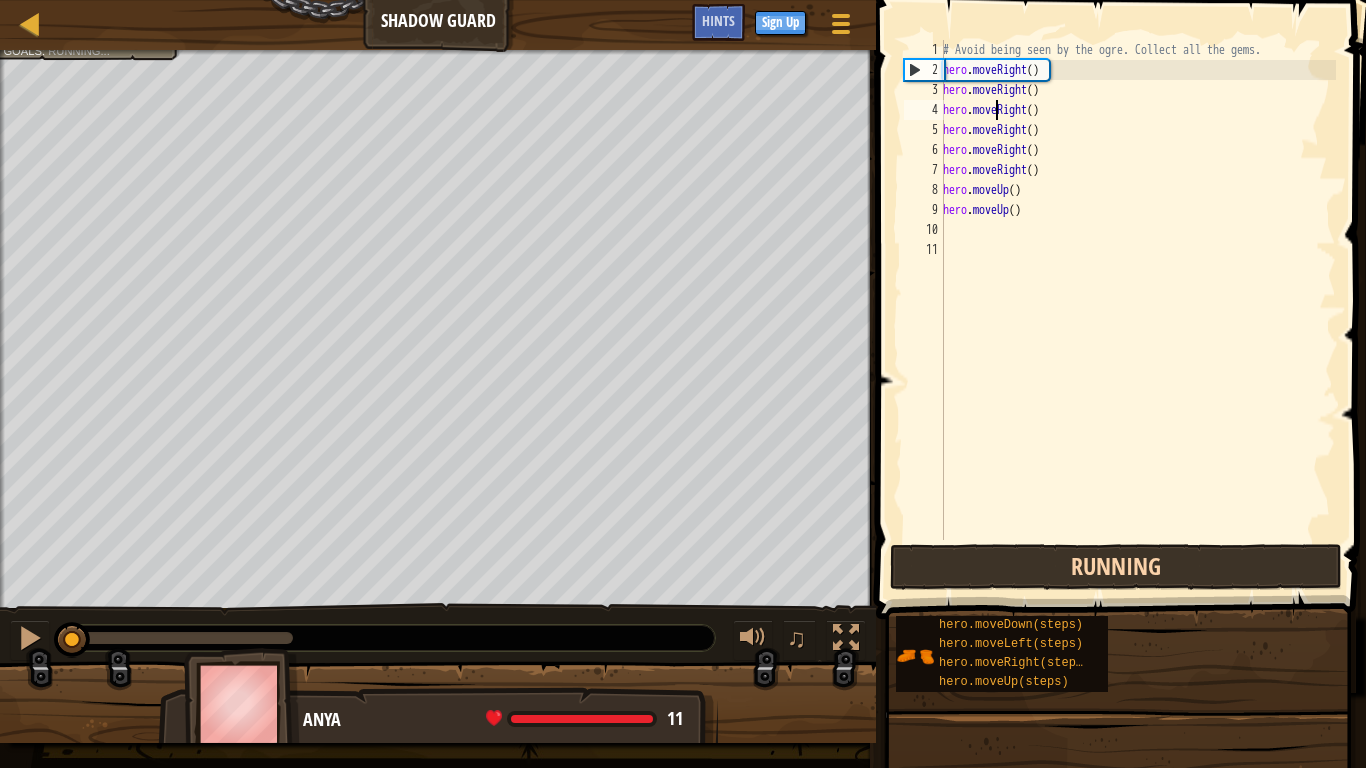 click on "Running" at bounding box center (1116, 567) 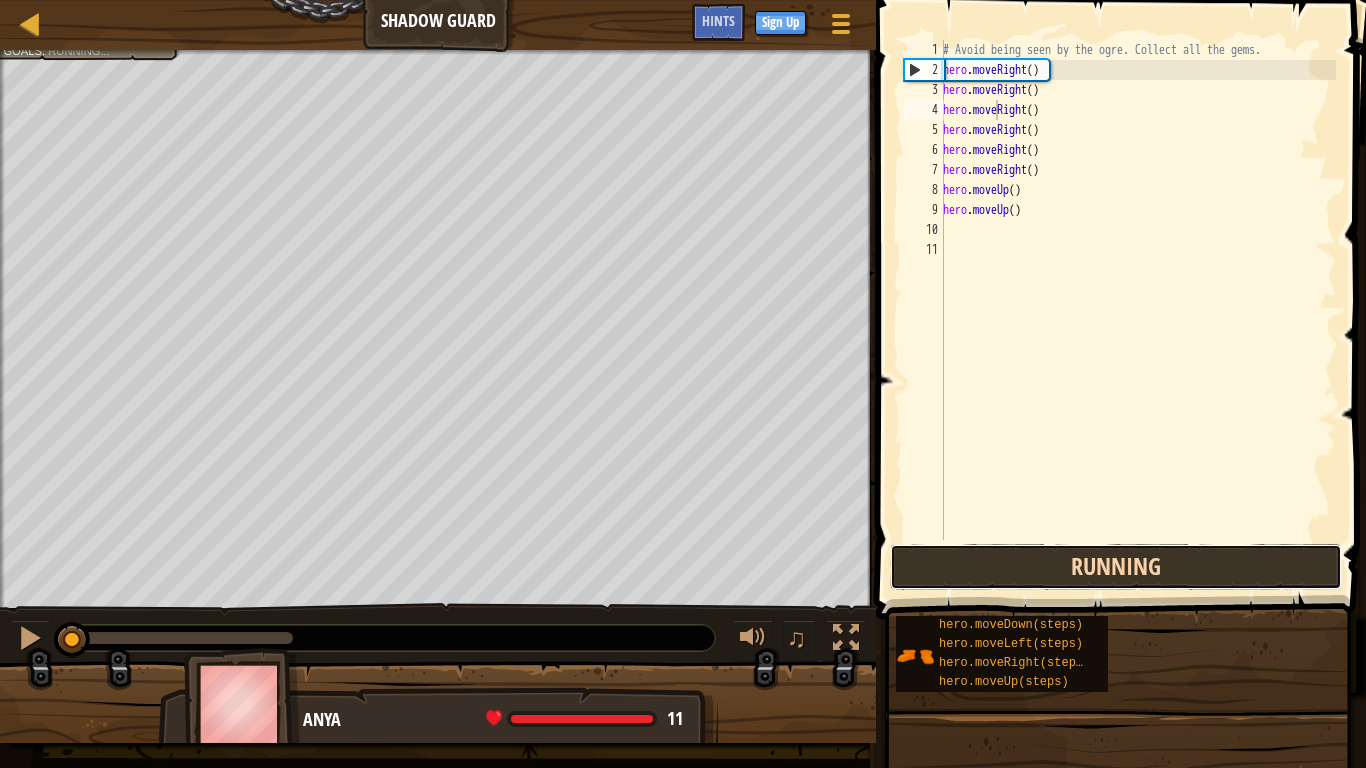 click on "Running" at bounding box center (1116, 567) 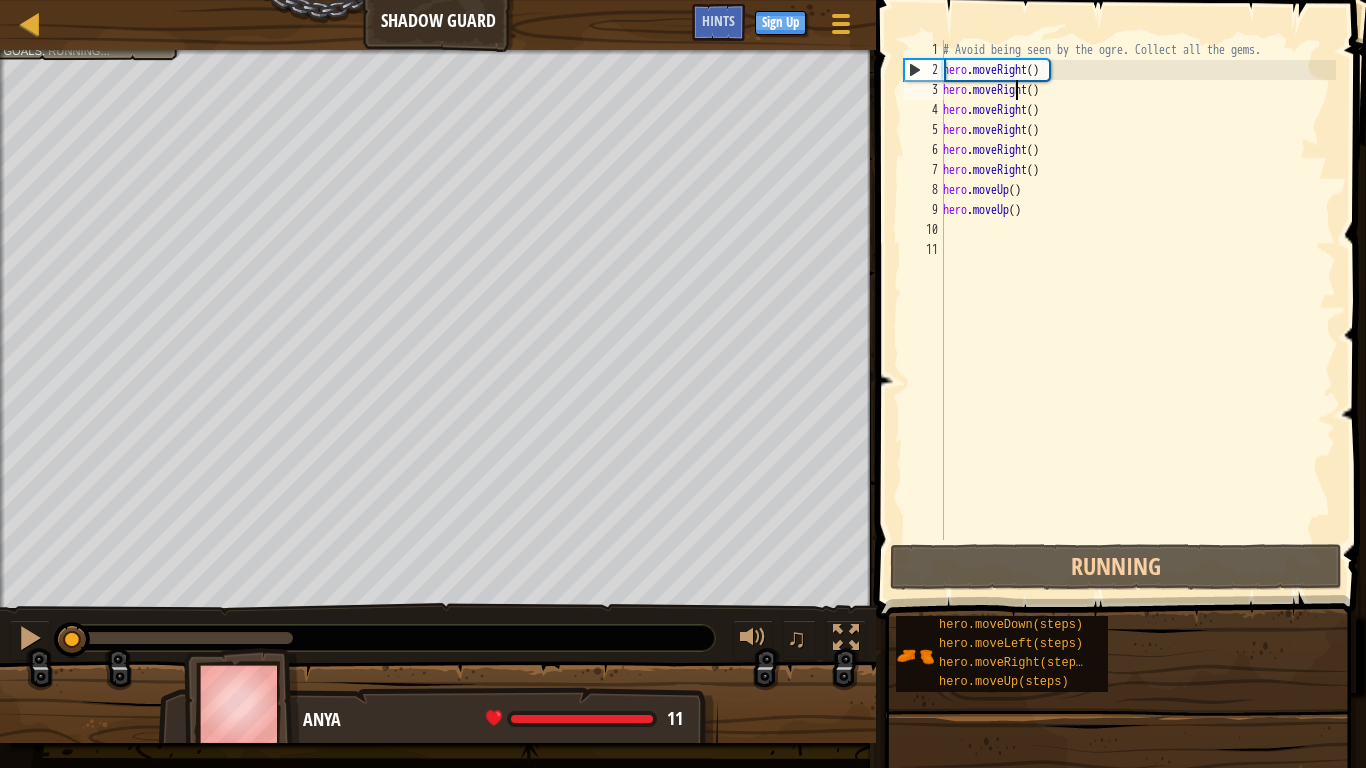 click on "# Avoid being seen by the ogre. Collect all the gems. hero . moveRight ( ) hero . moveRight ( ) hero . moveRight ( ) hero . moveRight ( ) hero . moveRight ( ) hero . moveRight ( ) hero . moveUp ( ) hero . moveUp ( )" at bounding box center (1137, 310) 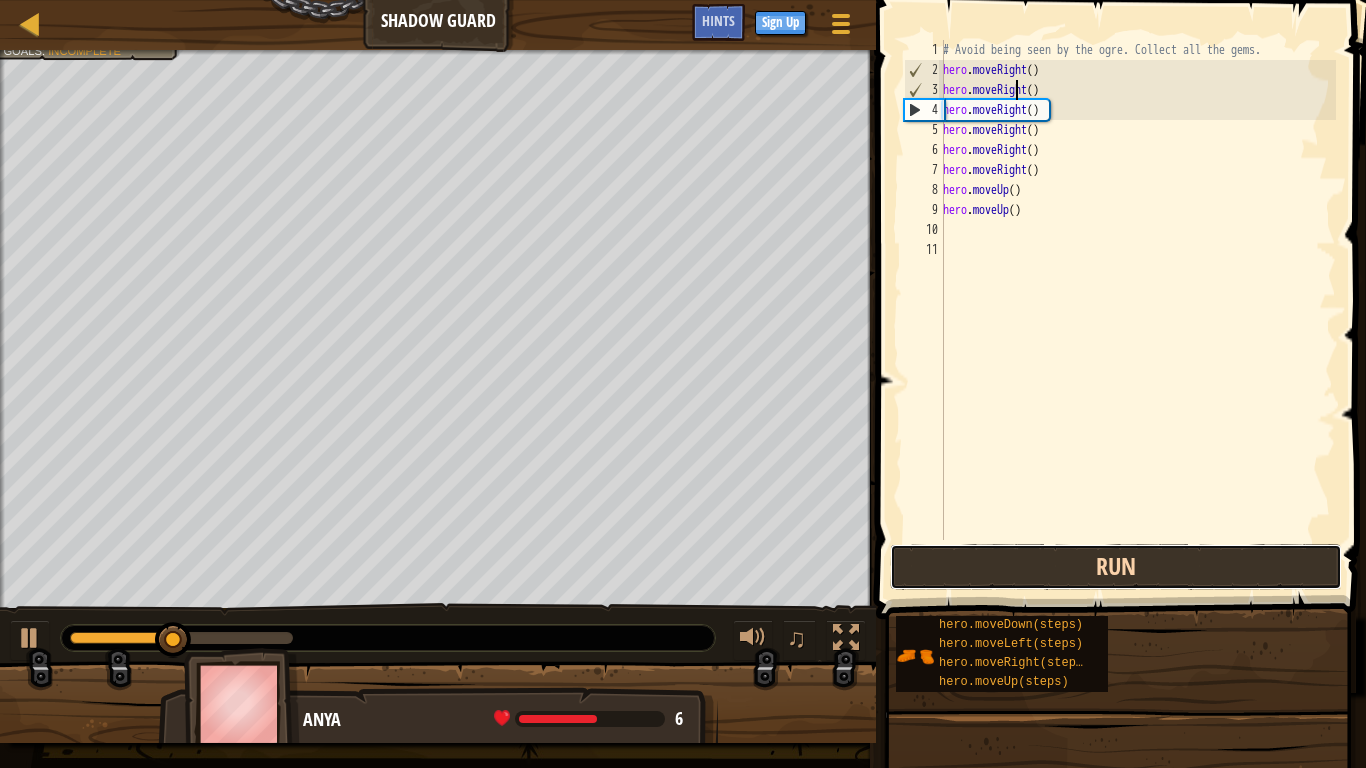 click on "Run" at bounding box center (1116, 567) 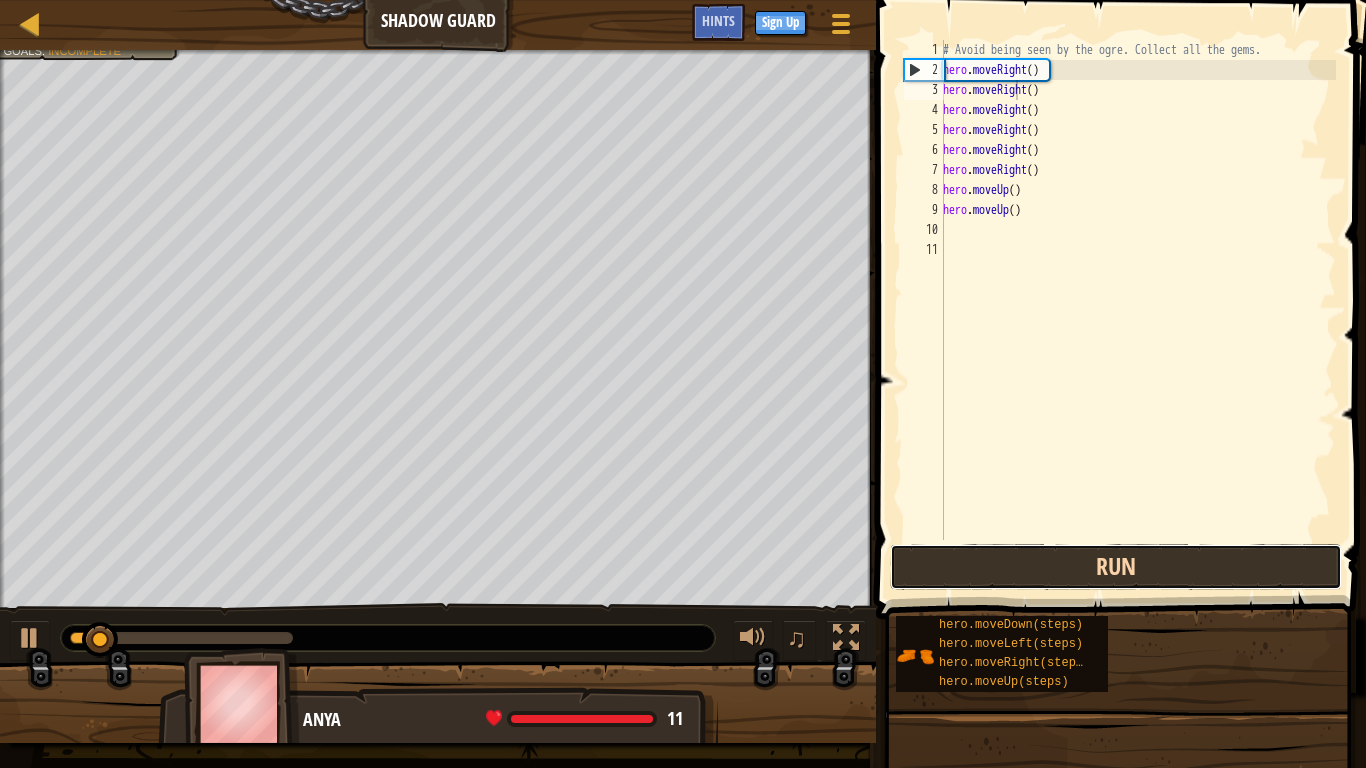 click on "Run" at bounding box center [1116, 567] 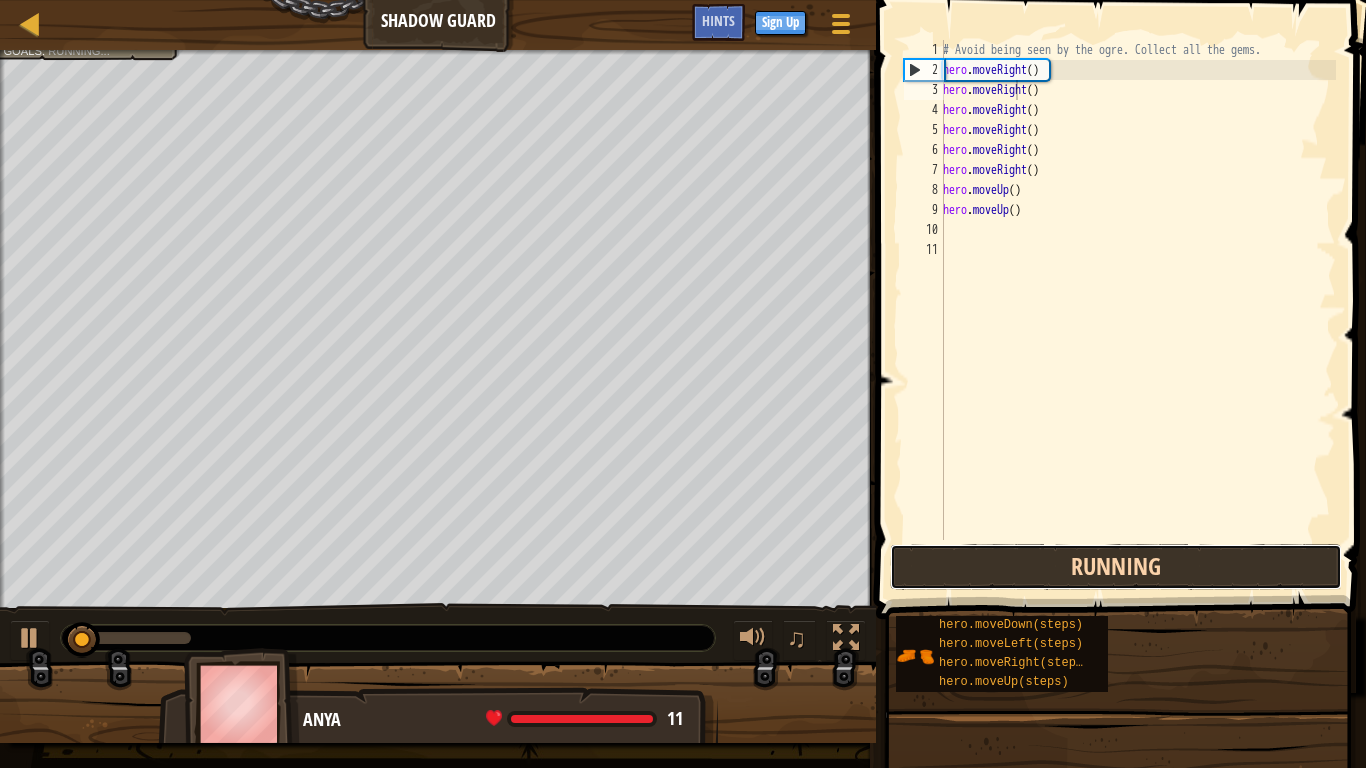 click on "Running" at bounding box center (1116, 567) 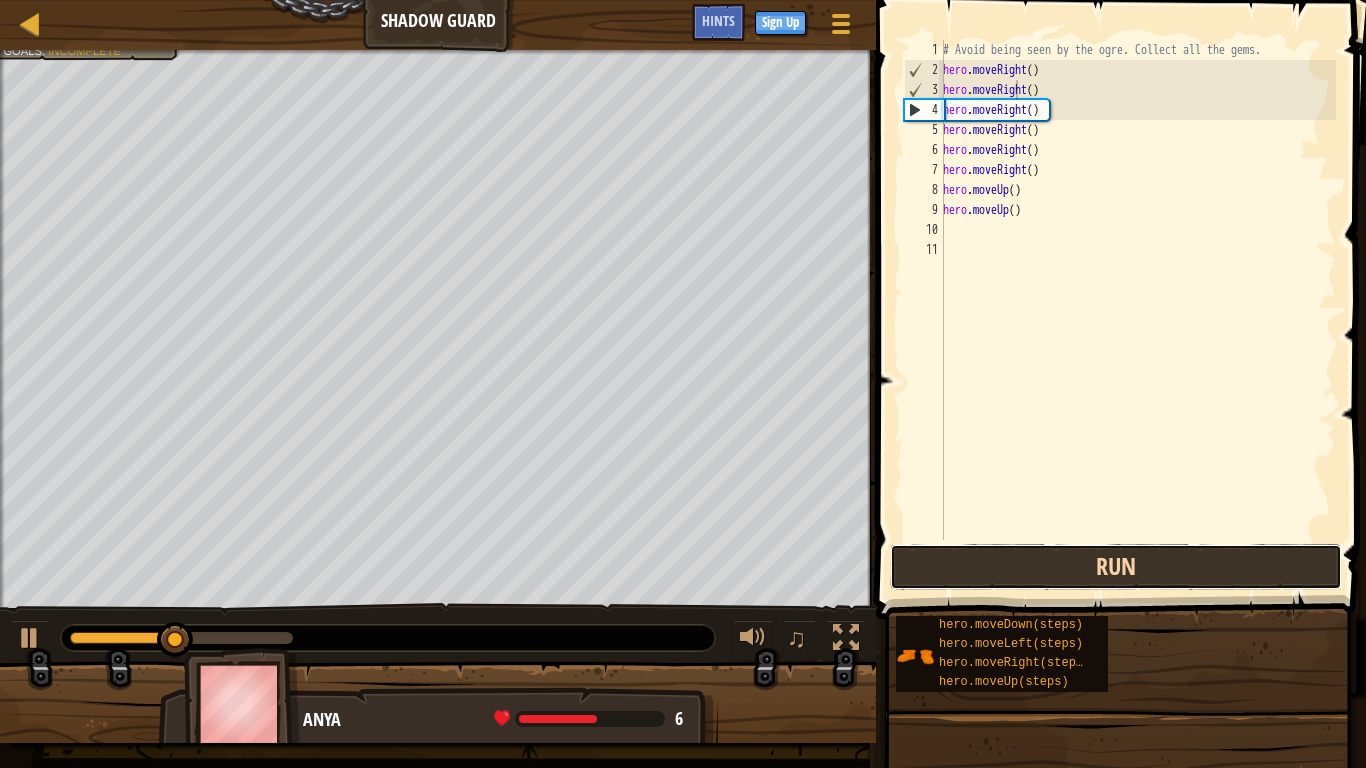 click on "Run" at bounding box center [1116, 567] 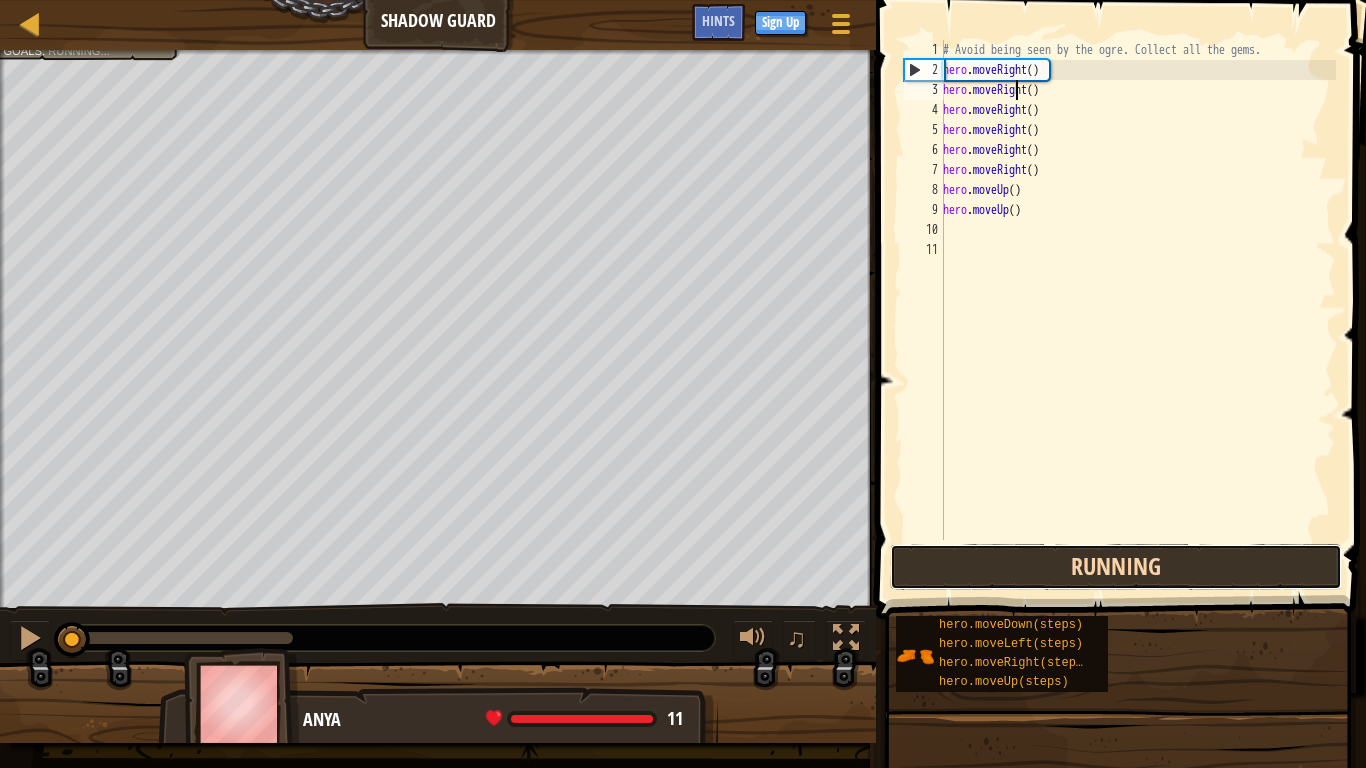 click on "Running" at bounding box center (1116, 567) 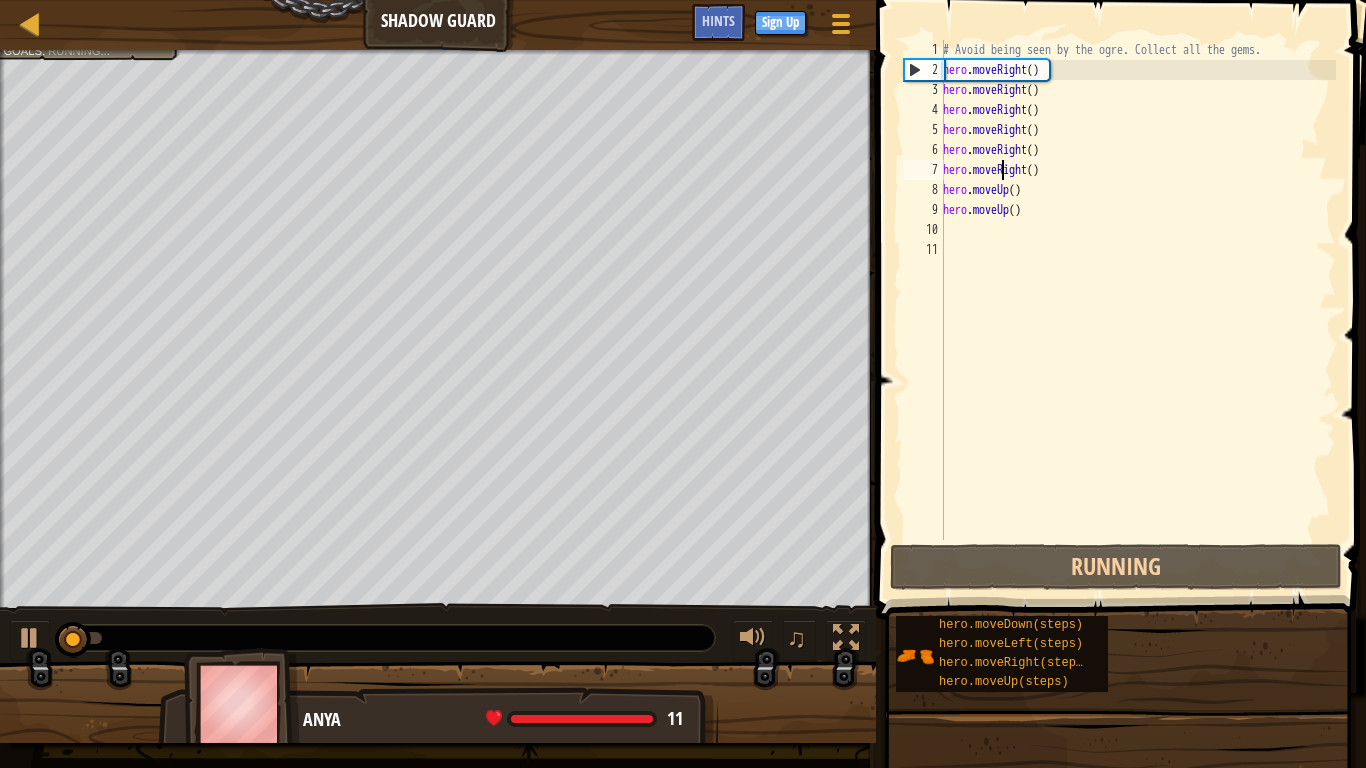 click on "# Avoid being seen by the ogre. Collect all the gems. hero . moveRight ( ) hero . moveRight ( ) hero . moveRight ( ) hero . moveRight ( ) hero . moveRight ( ) hero . moveRight ( ) hero . moveUp ( ) hero . moveUp ( )" at bounding box center [1137, 310] 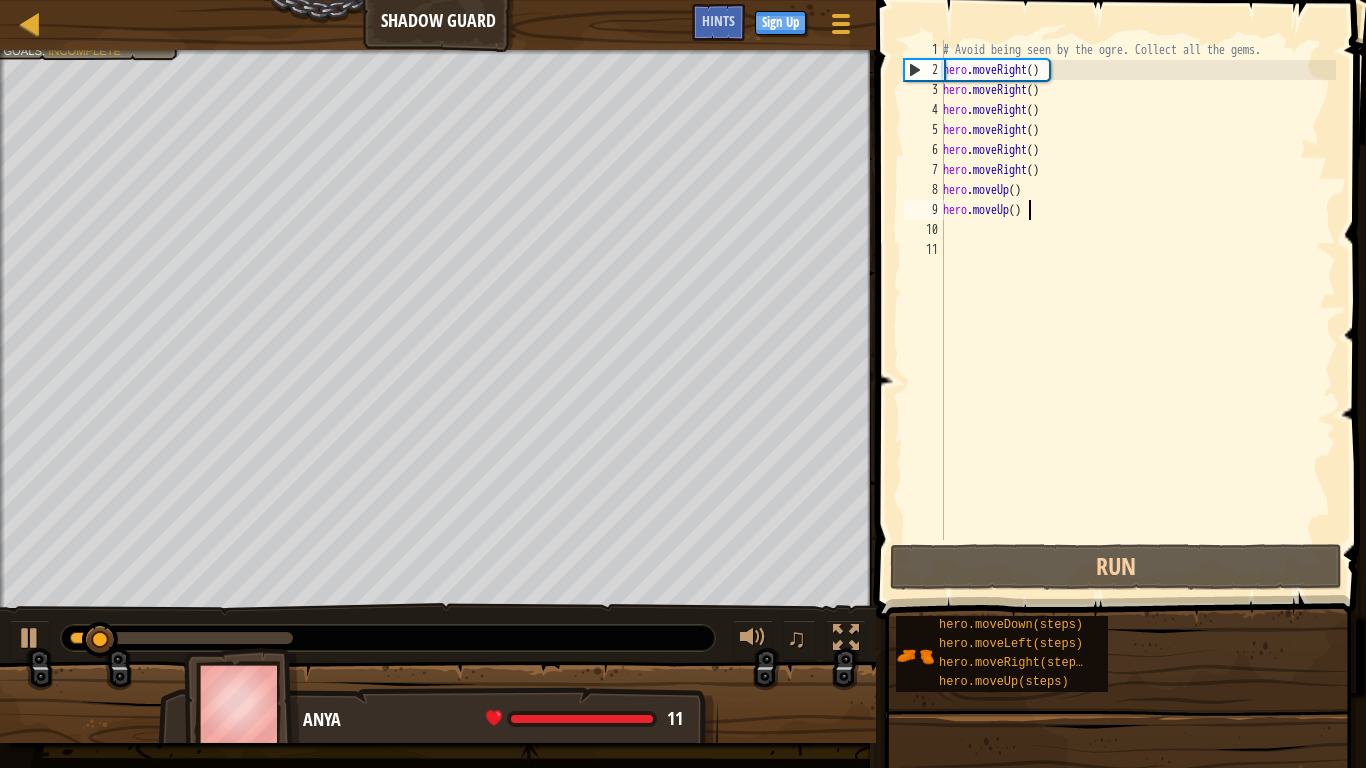 click on "# Avoid being seen by the ogre. Collect all the gems. hero . moveRight ( ) hero . moveRight ( ) hero . moveRight ( ) hero . moveRight ( ) hero . moveRight ( ) hero . moveRight ( ) hero . moveUp ( ) hero . moveUp ( )" at bounding box center [1137, 310] 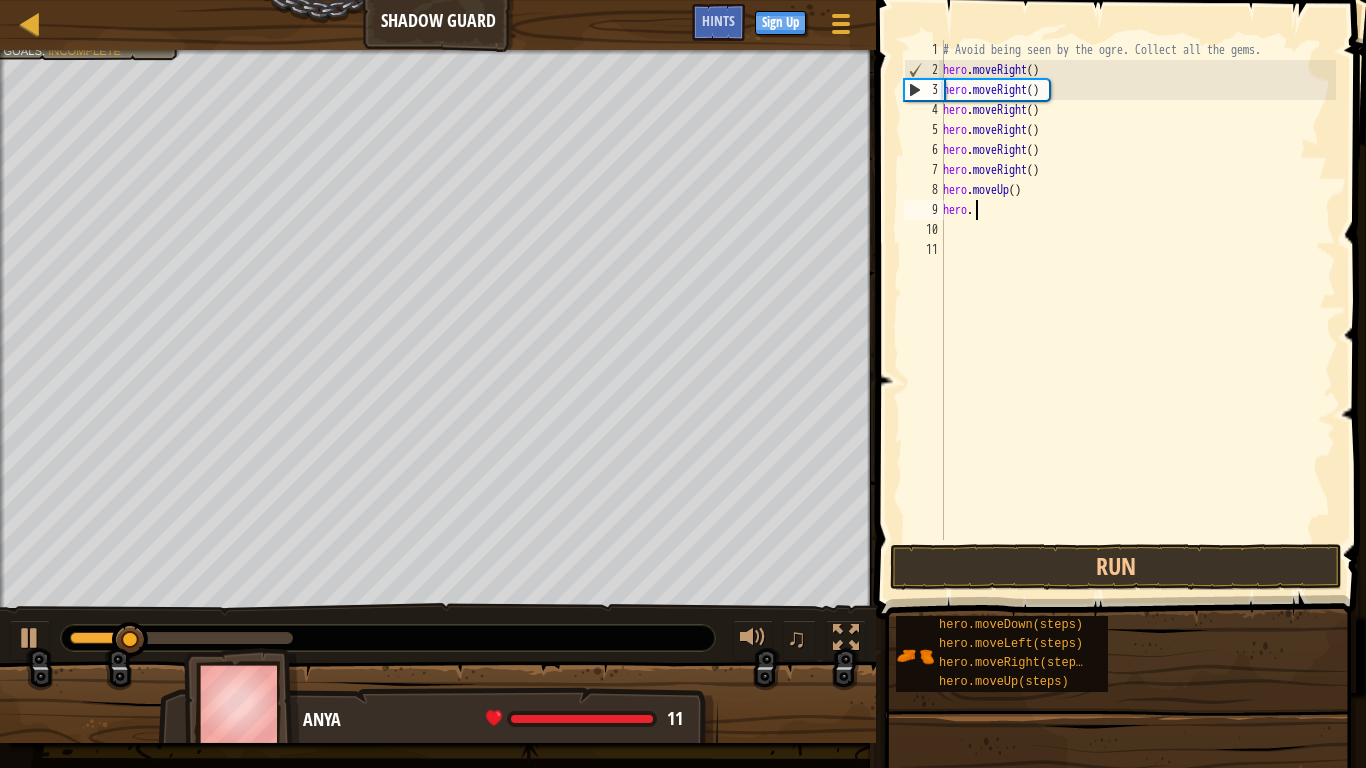 type on "h" 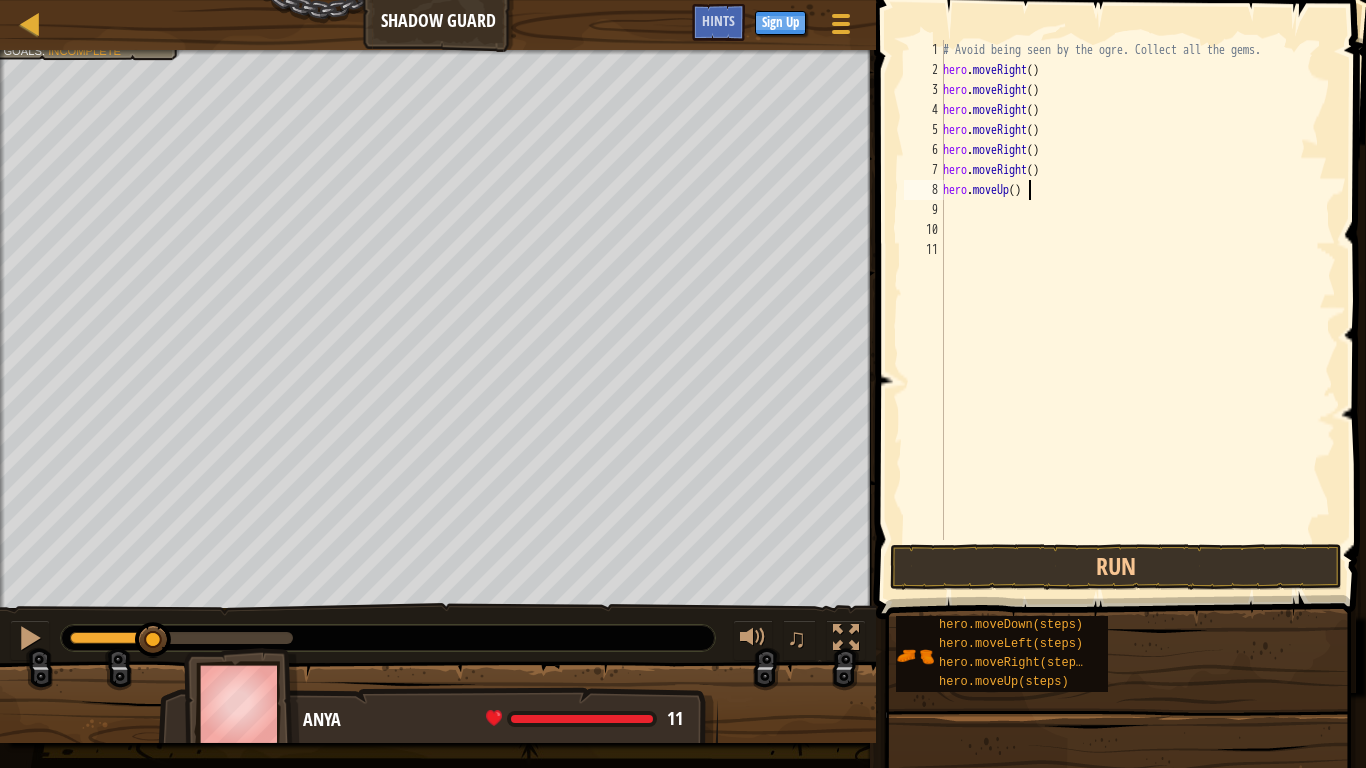 click on "# Avoid being seen by the ogre. Collect all the gems. hero . moveRight ( ) hero . moveRight ( ) hero . moveRight ( ) hero . moveRight ( ) hero . moveRight ( ) hero . moveRight ( ) hero . moveUp ( )" at bounding box center [1137, 310] 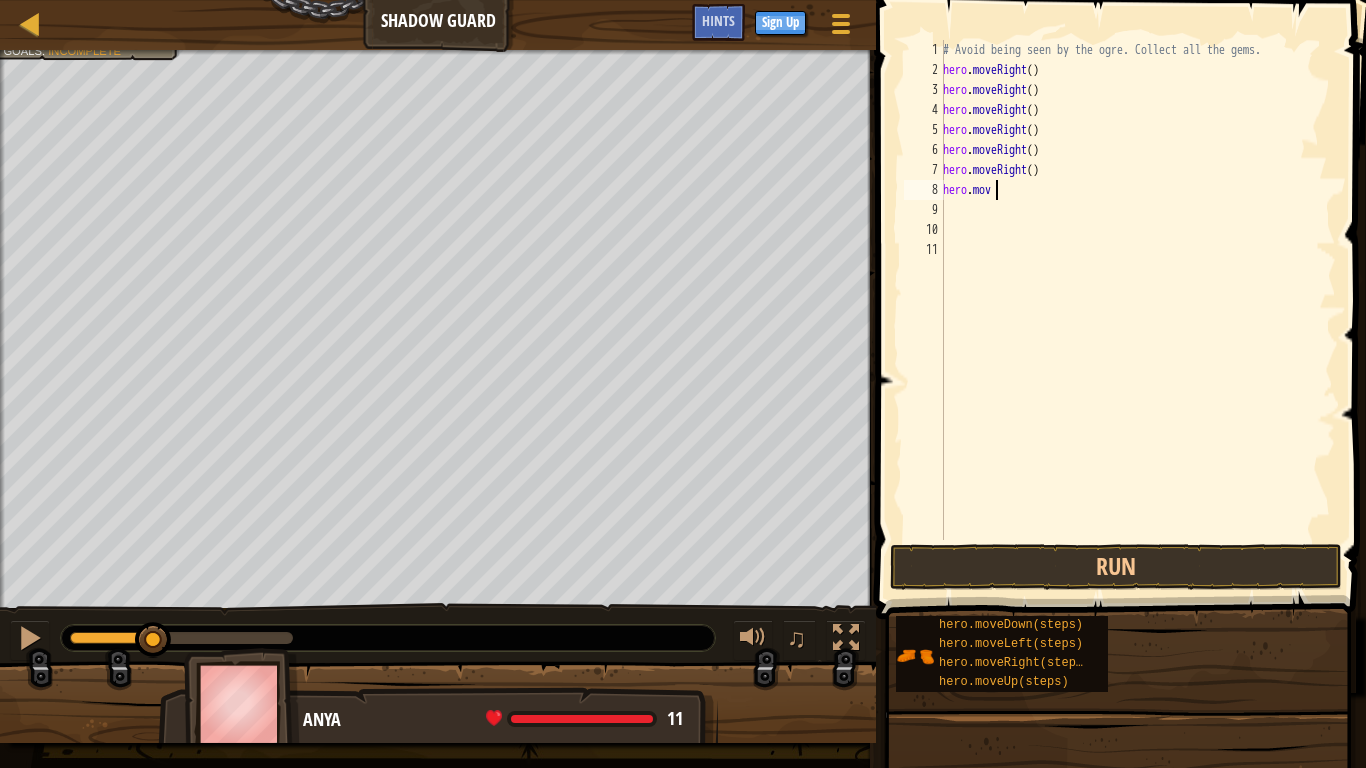 type on "h" 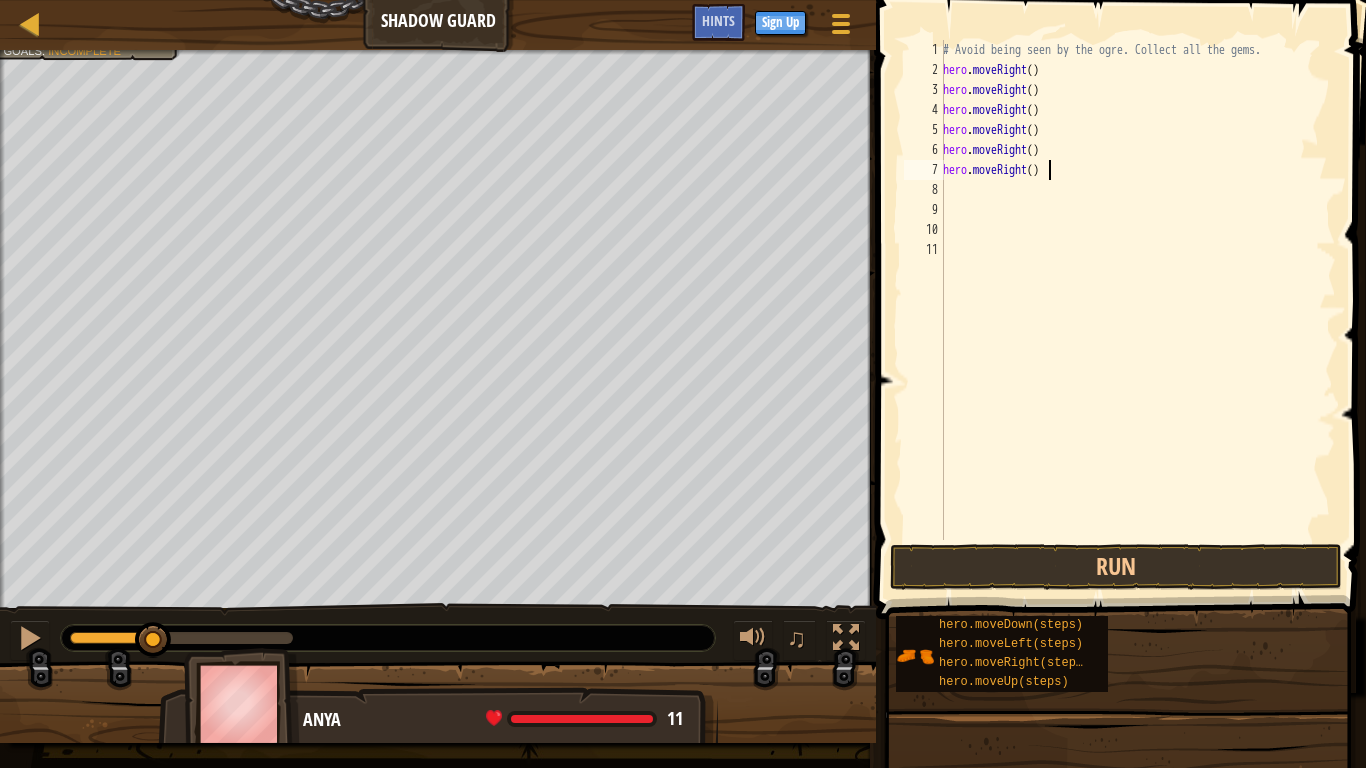 click on "# Avoid being seen by the ogre. Collect all the gems. hero . moveRight ( ) hero . moveRight ( ) hero . moveRight ( ) hero . moveRight ( ) hero . moveRight ( ) hero . moveRight ( )" at bounding box center (1137, 310) 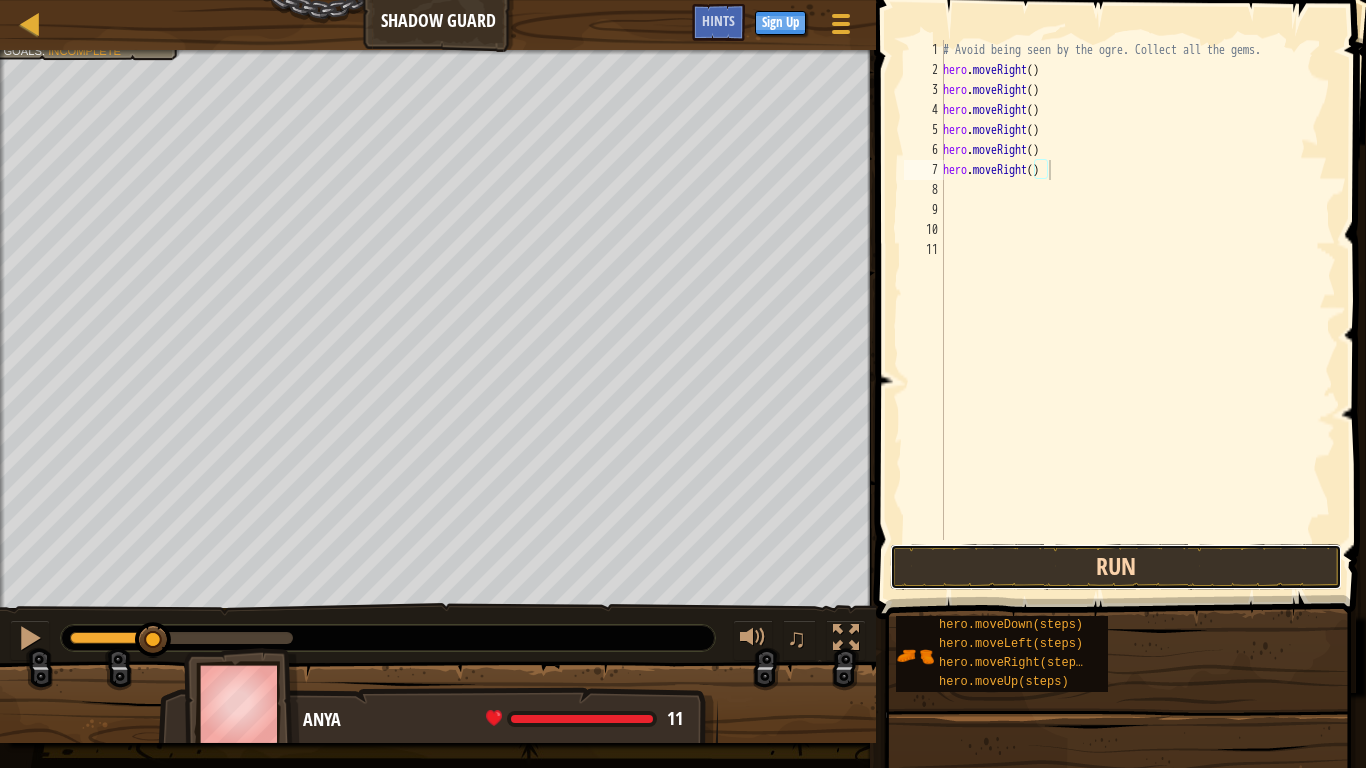 click on "Run" at bounding box center (1116, 567) 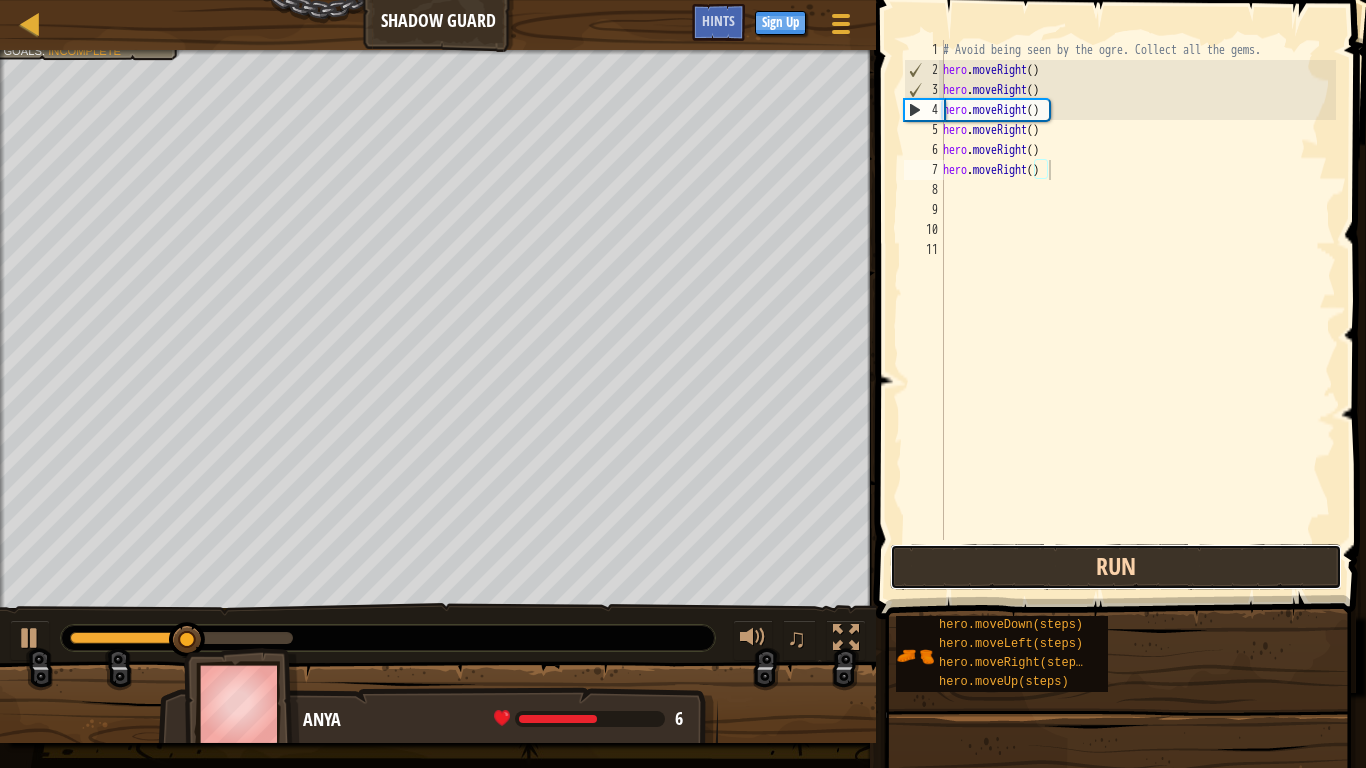 click on "Run" at bounding box center [1116, 567] 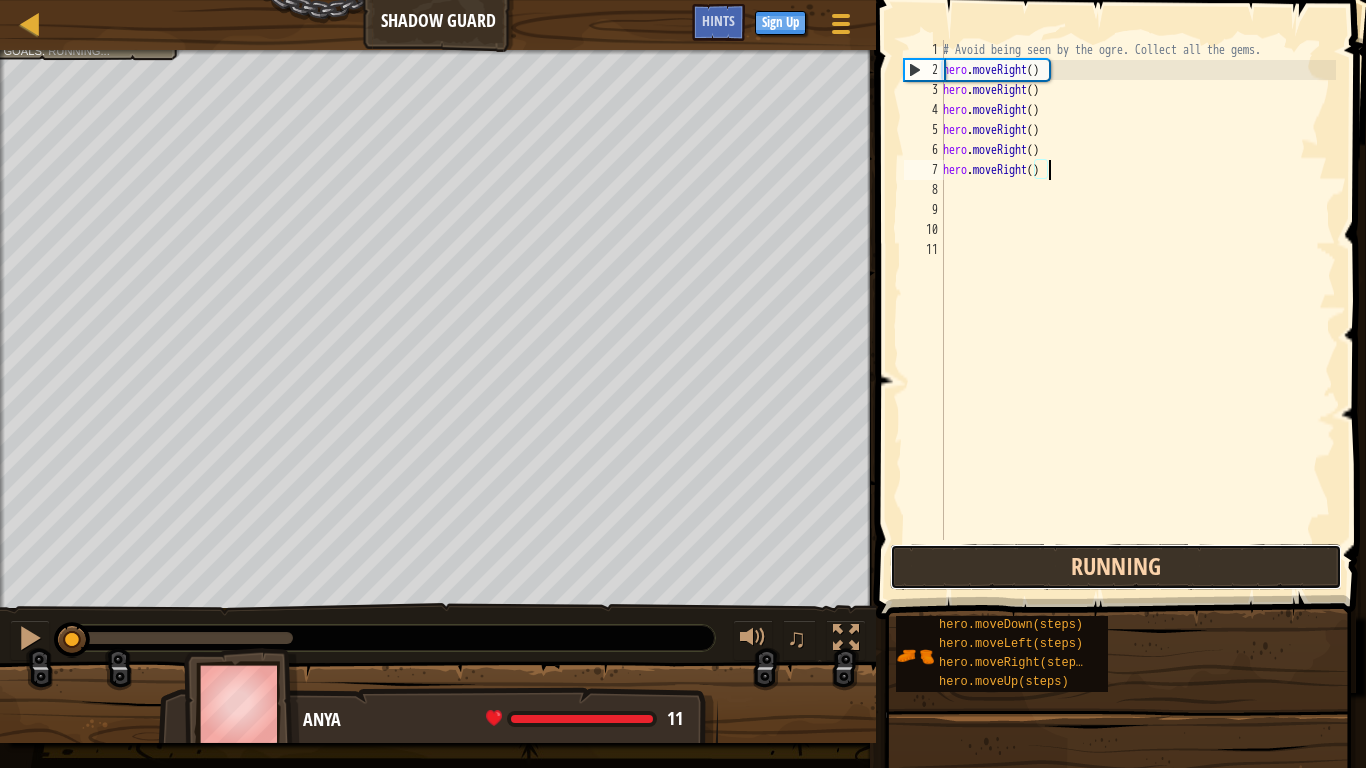 click on "Running" at bounding box center (1116, 567) 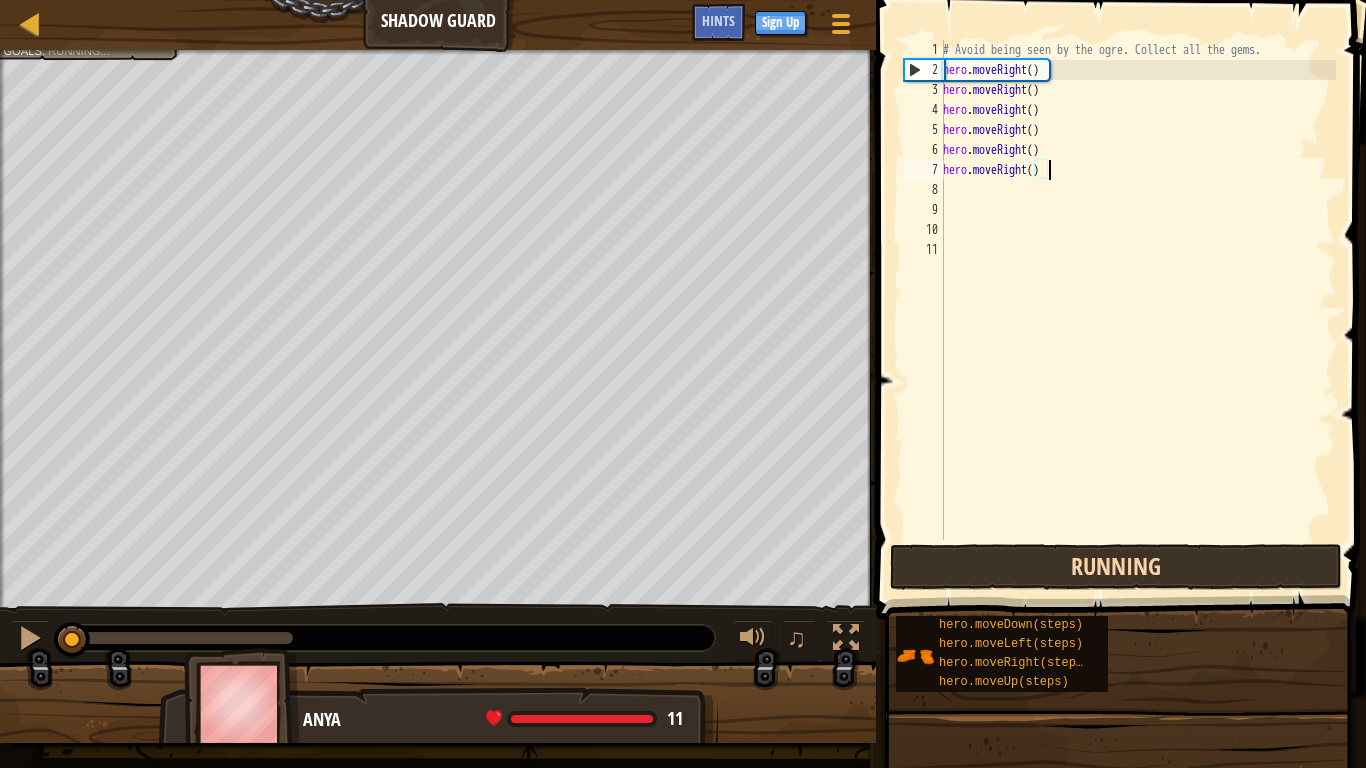 click on "Running" at bounding box center (1116, 567) 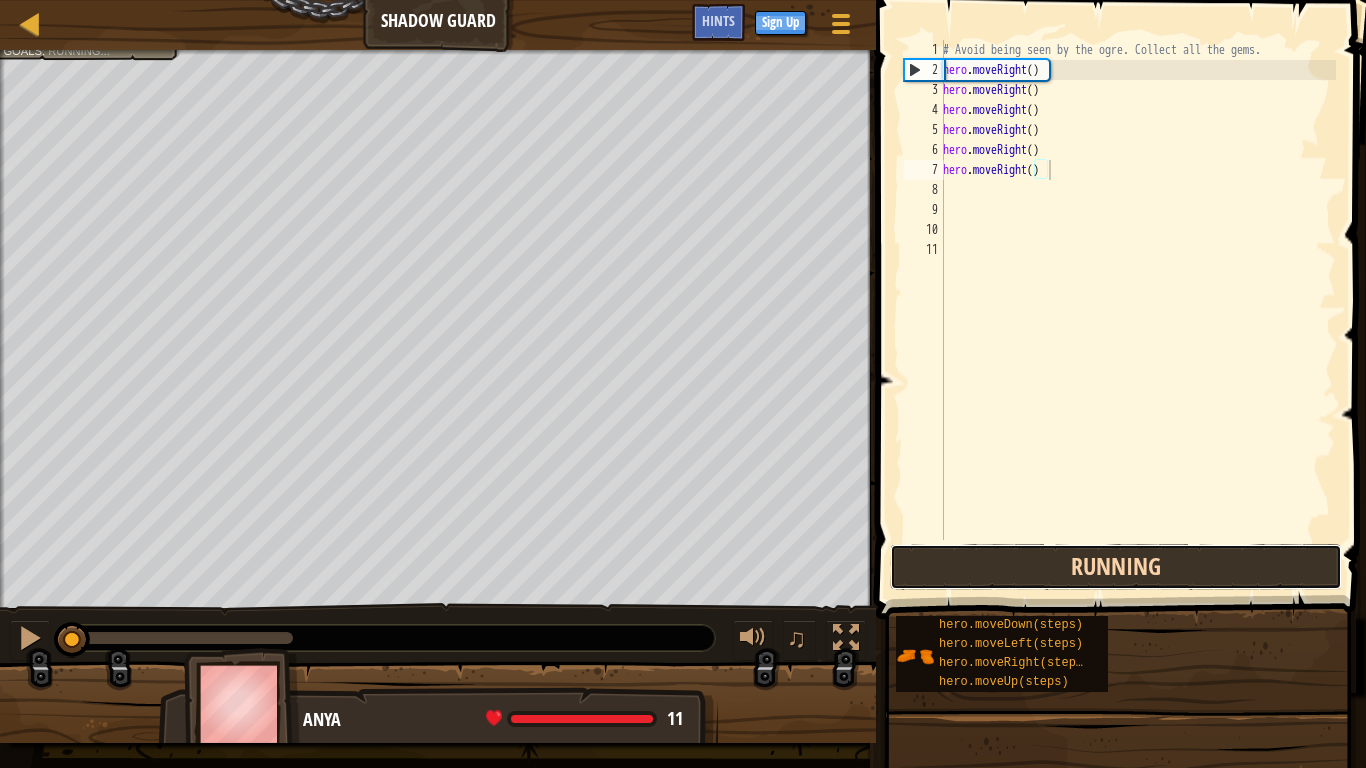 click on "Running" at bounding box center (1116, 567) 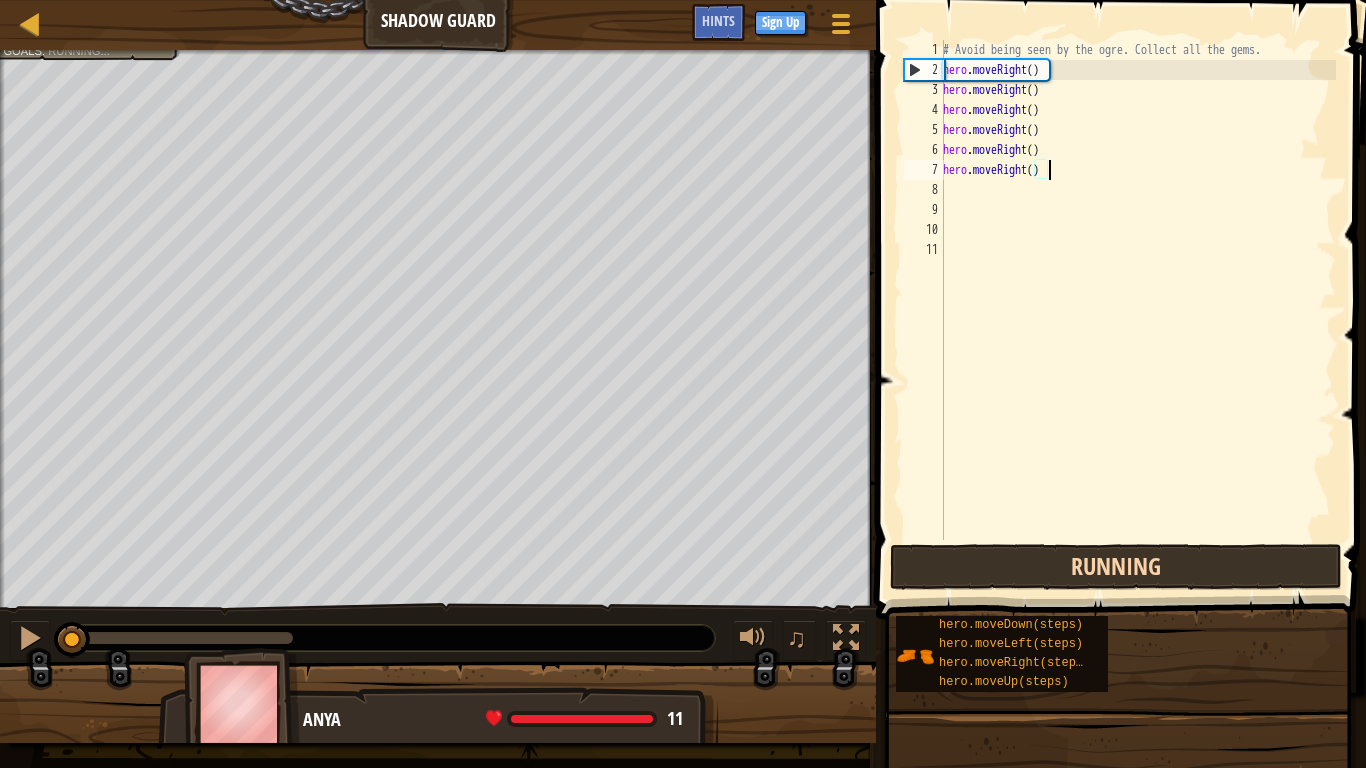 click on "Running" at bounding box center (1116, 567) 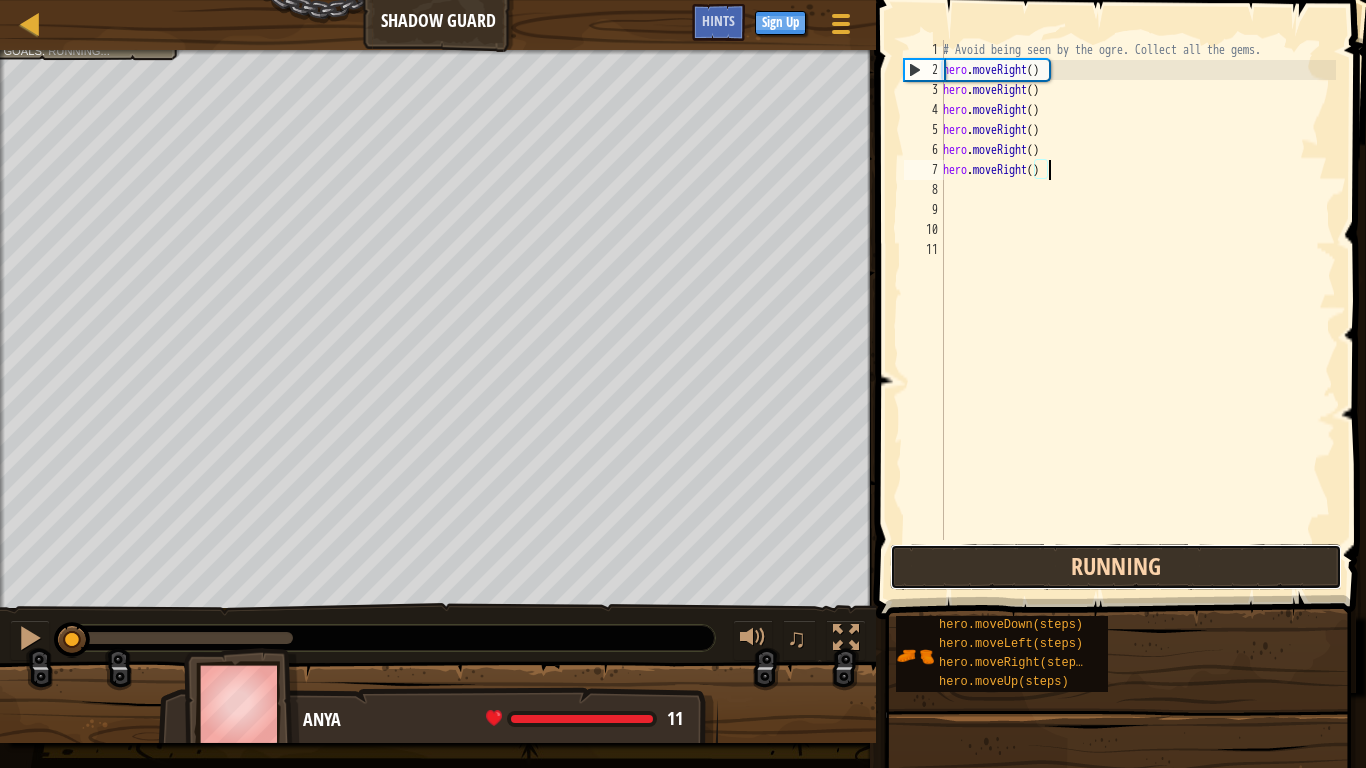 click on "Running" at bounding box center [1116, 567] 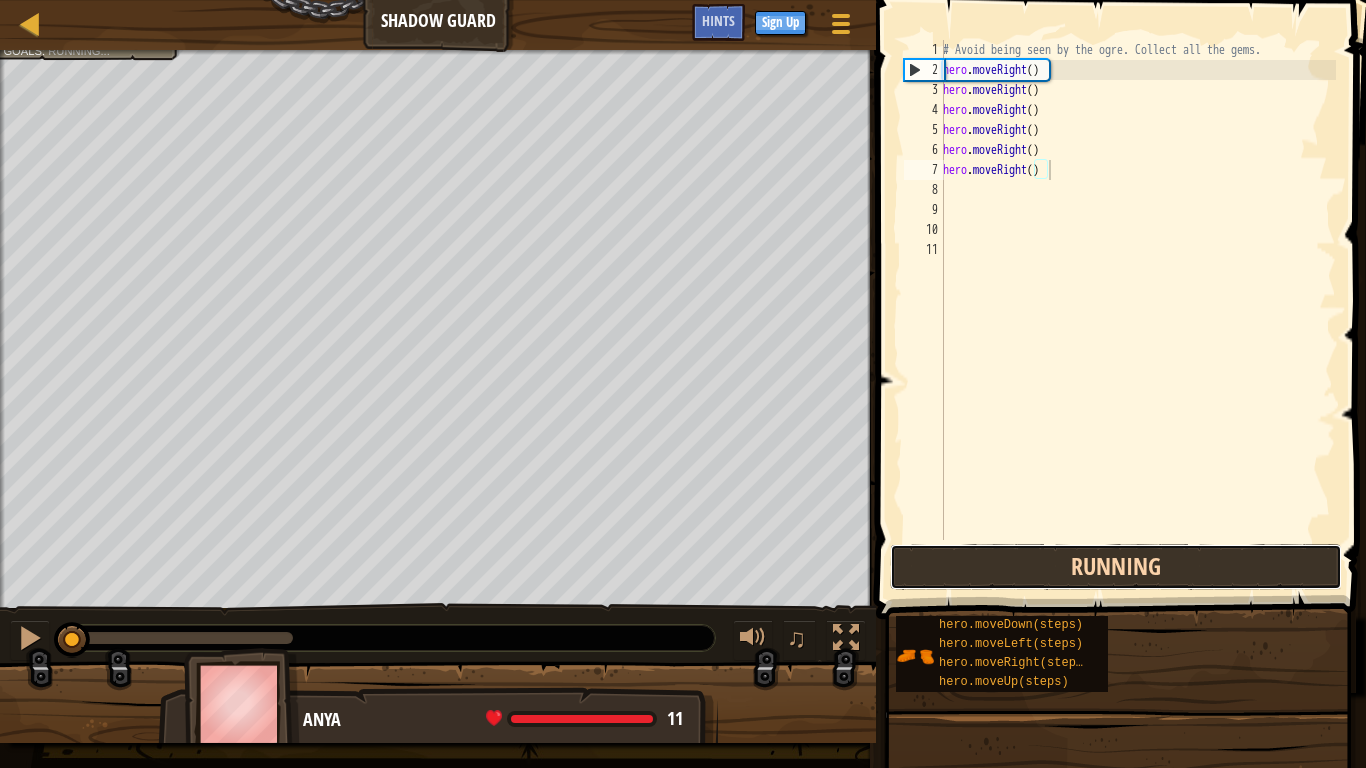 click on "Running" at bounding box center (1116, 567) 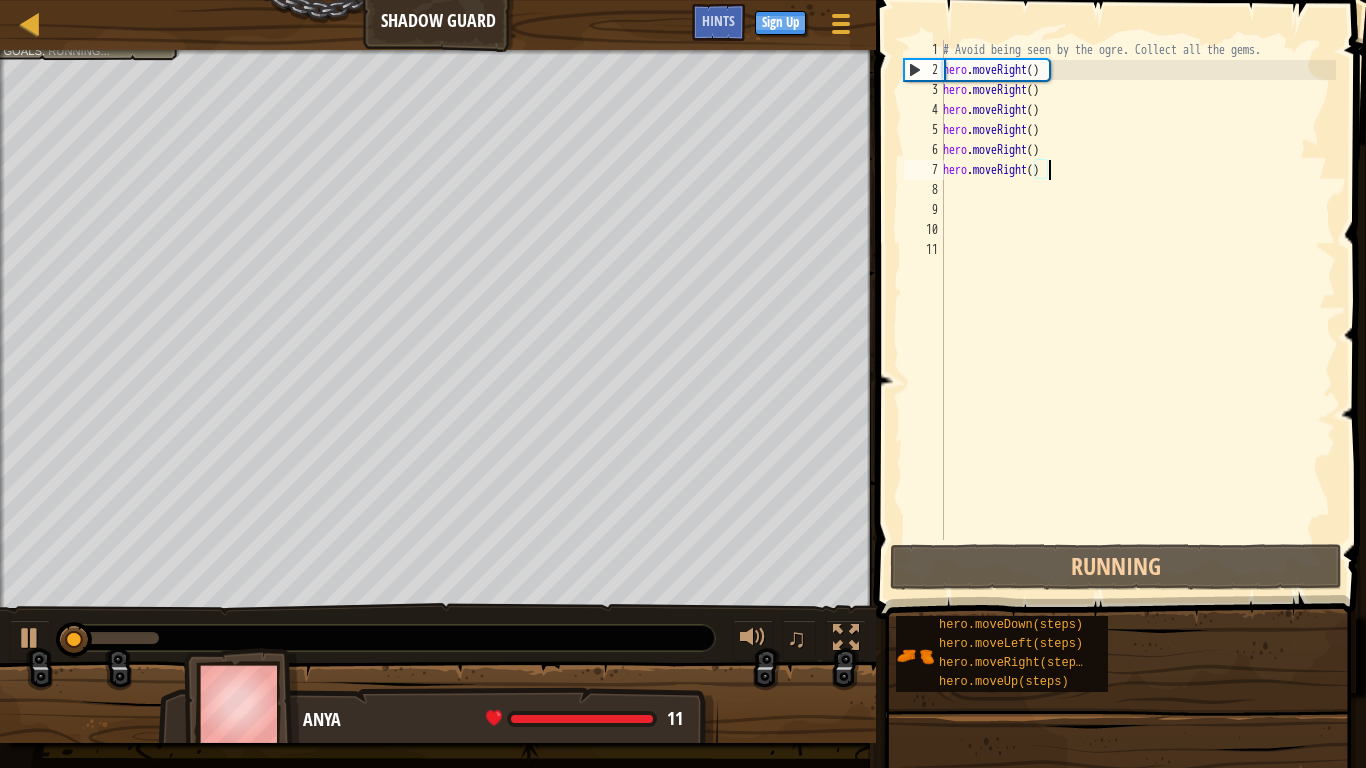 click on "# Avoid being seen by the ogre. Collect all the gems. hero . moveRight ( ) hero . moveRight ( ) hero . moveRight ( ) hero . moveRight ( ) hero . moveRight ( ) hero . moveRight ( )" at bounding box center (1137, 310) 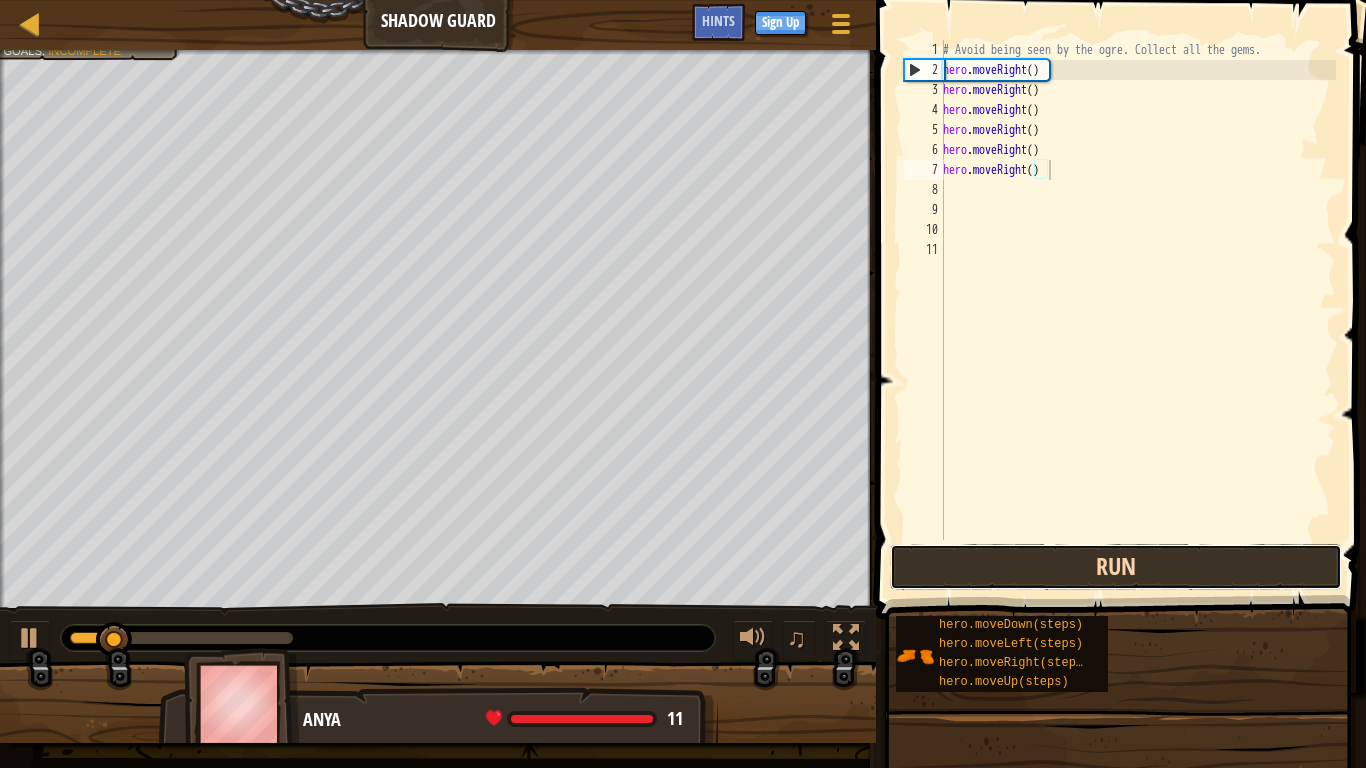 click on "Run" at bounding box center (1116, 567) 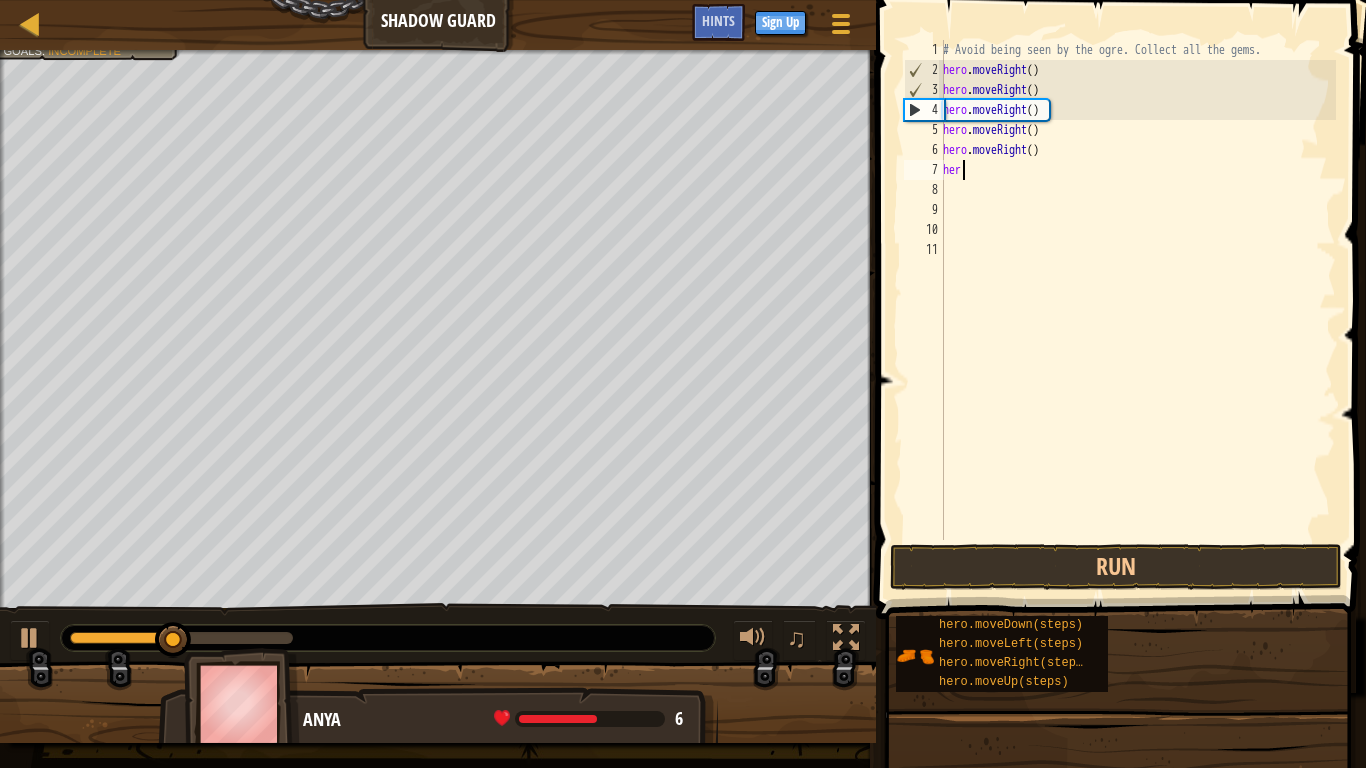 type on "h" 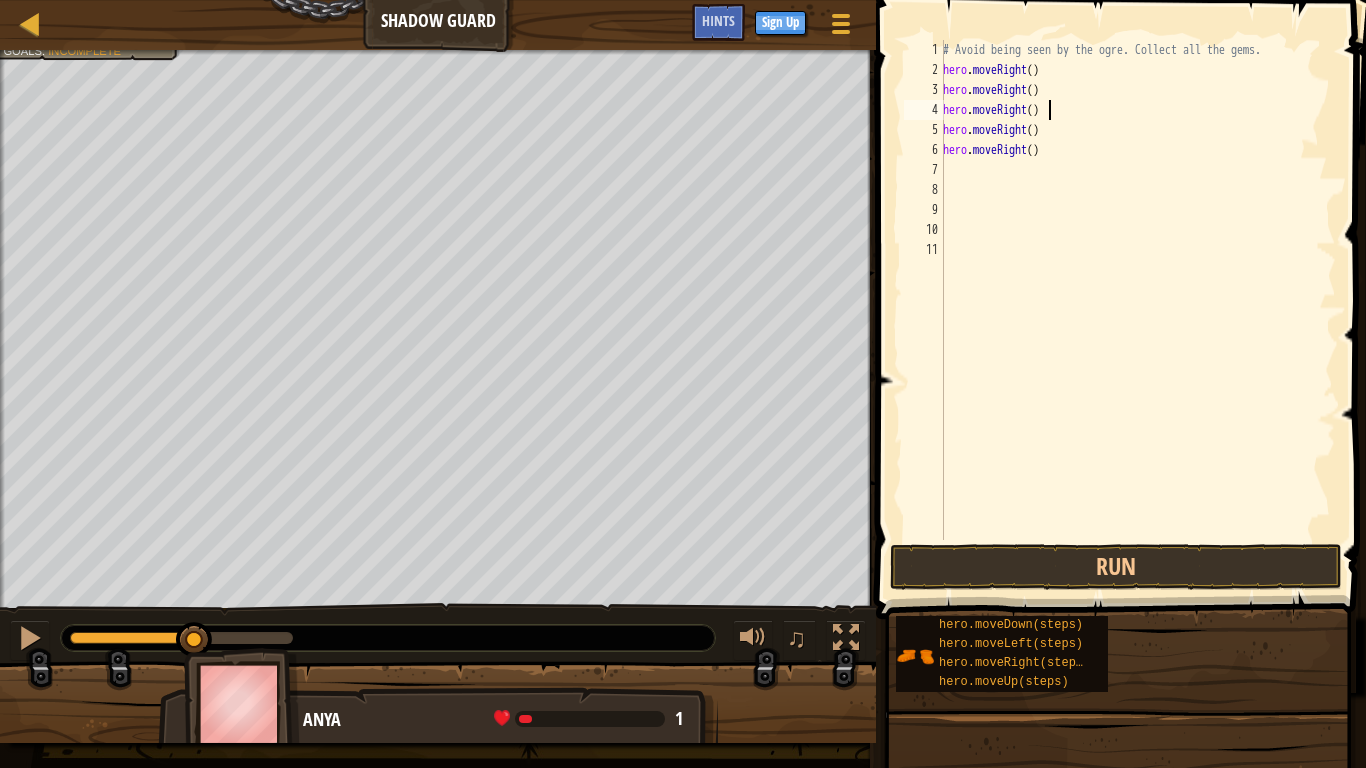 click on "# Avoid being seen by the ogre. Collect all the gems. hero . moveRight ( ) hero . moveRight ( ) hero . moveRight ( ) hero . moveRight ( ) hero . moveRight ( )" at bounding box center (1137, 310) 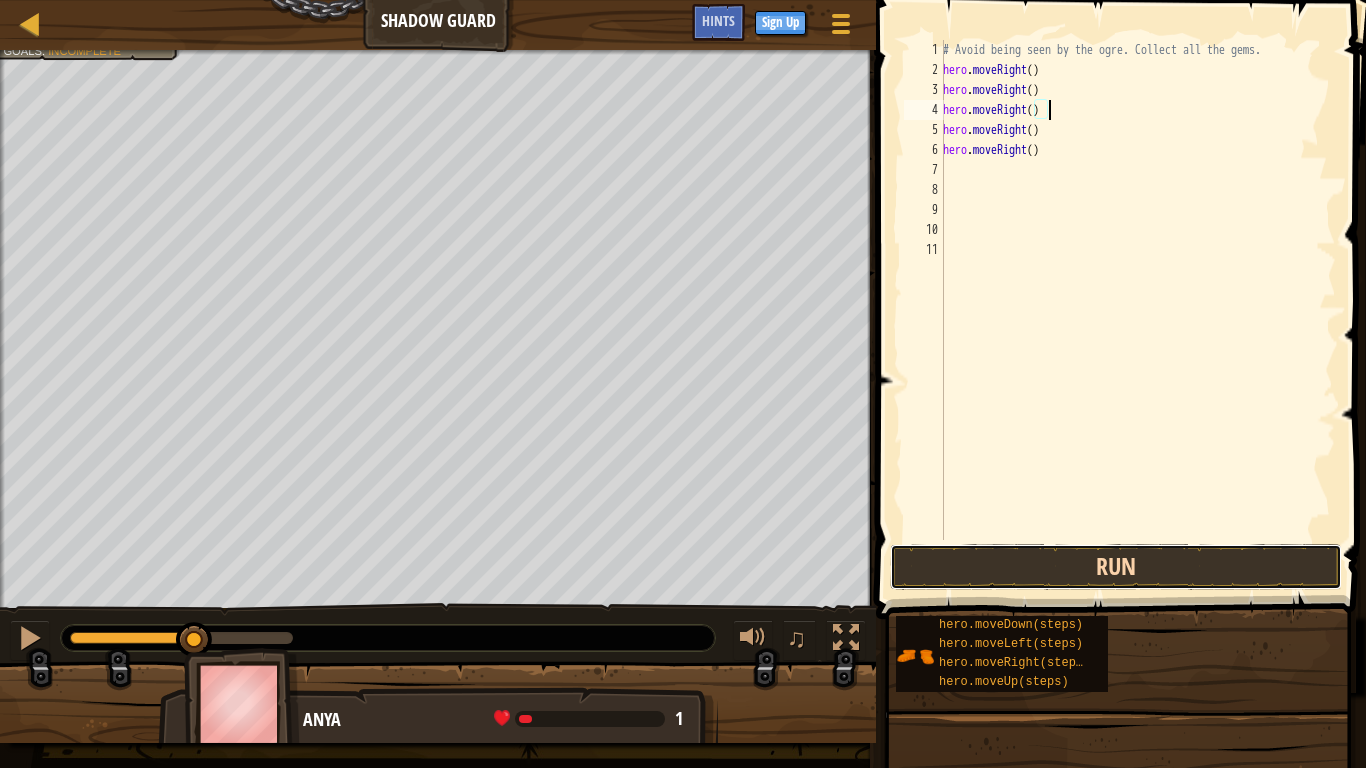 click on "Run" at bounding box center [1116, 567] 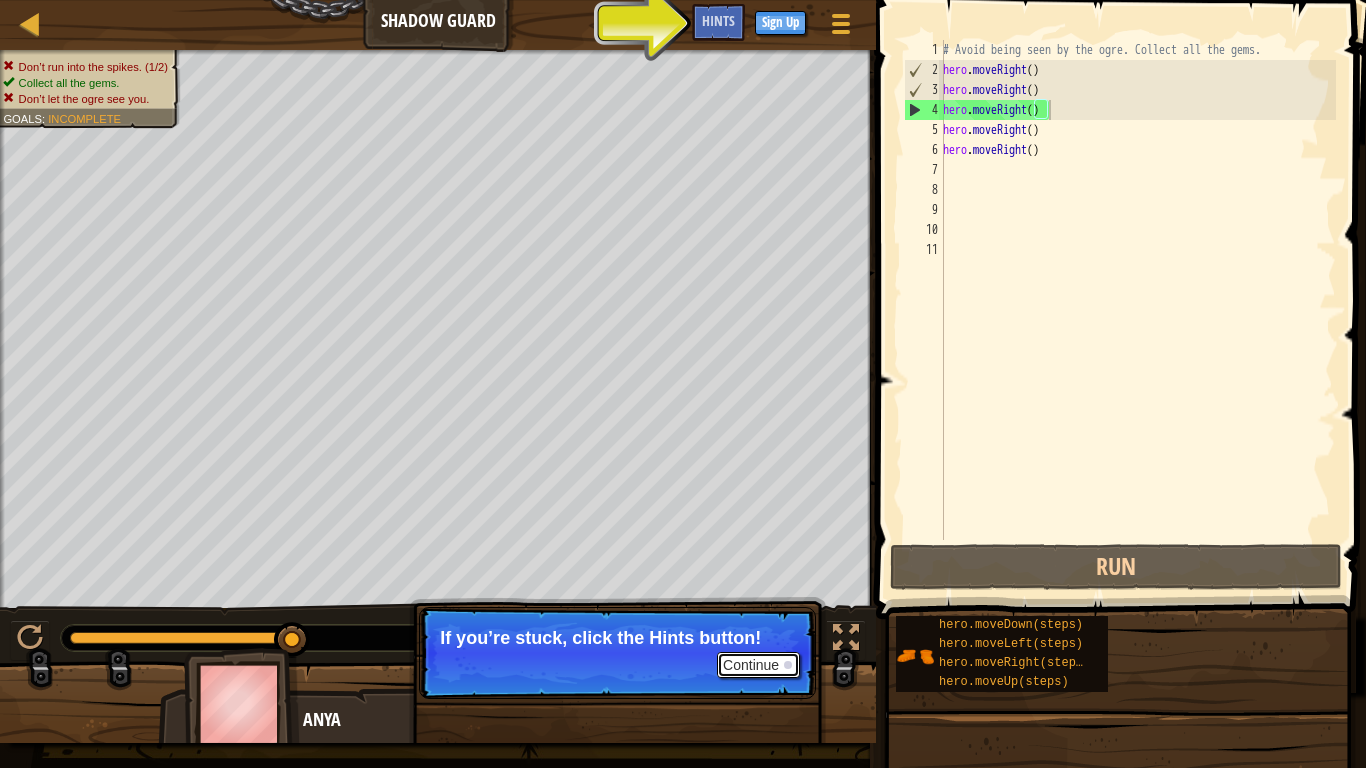 click on "Continue" at bounding box center [758, 665] 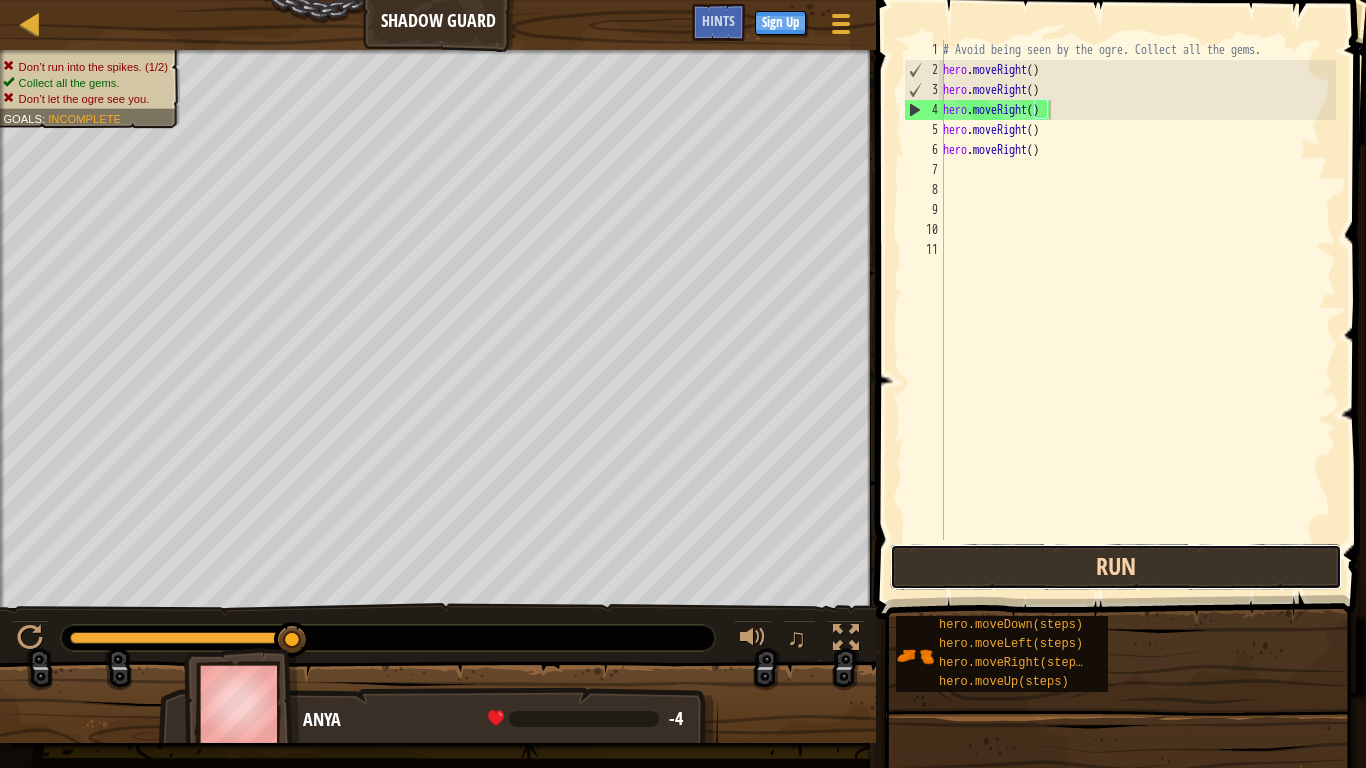 click on "Run" at bounding box center [1116, 567] 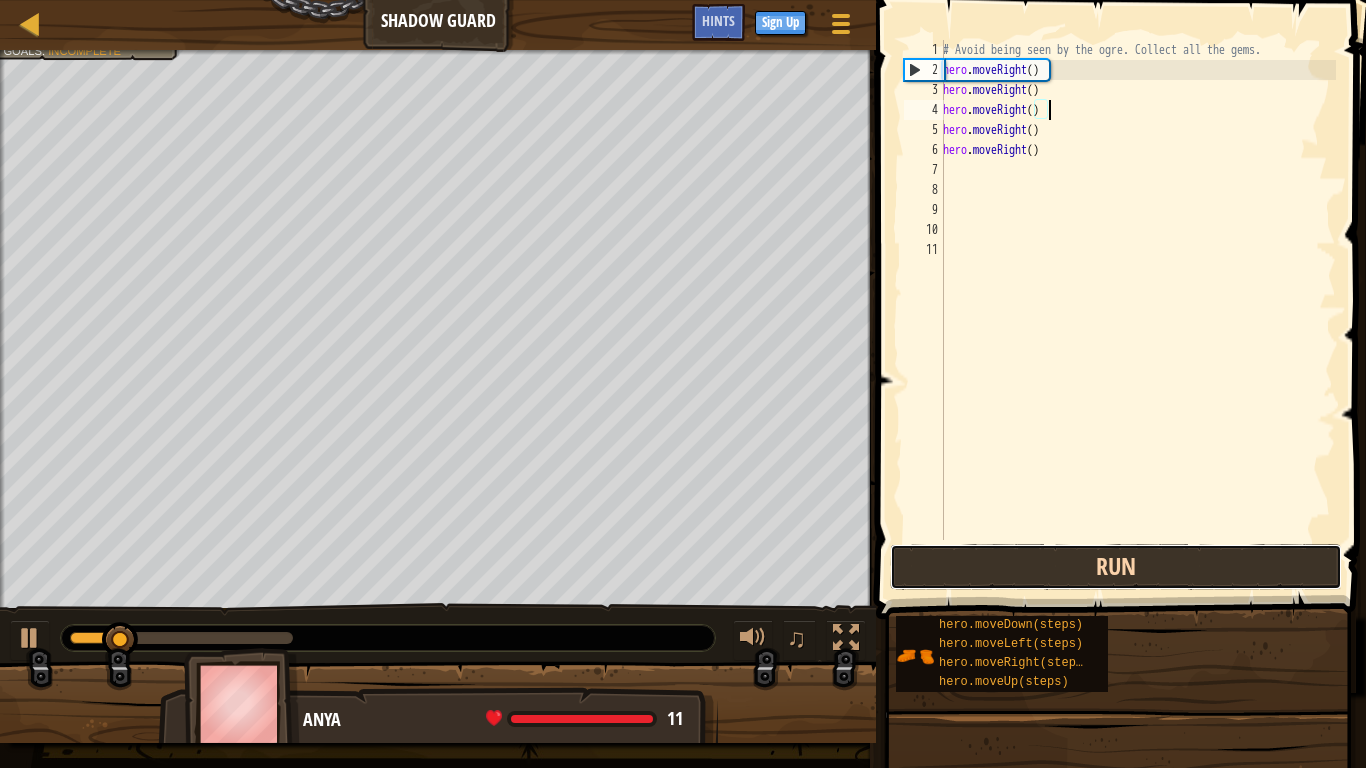 click on "Run" at bounding box center (1116, 567) 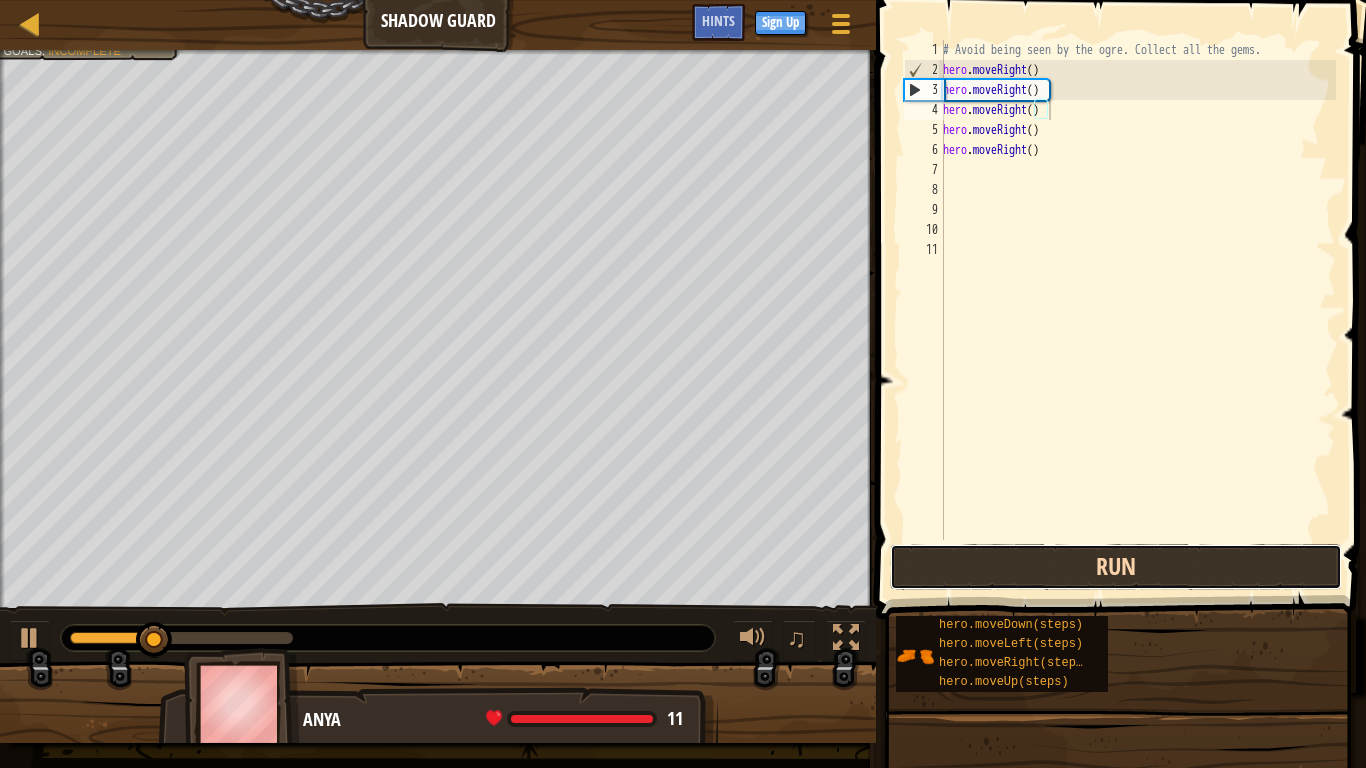 click on "Run" at bounding box center (1116, 567) 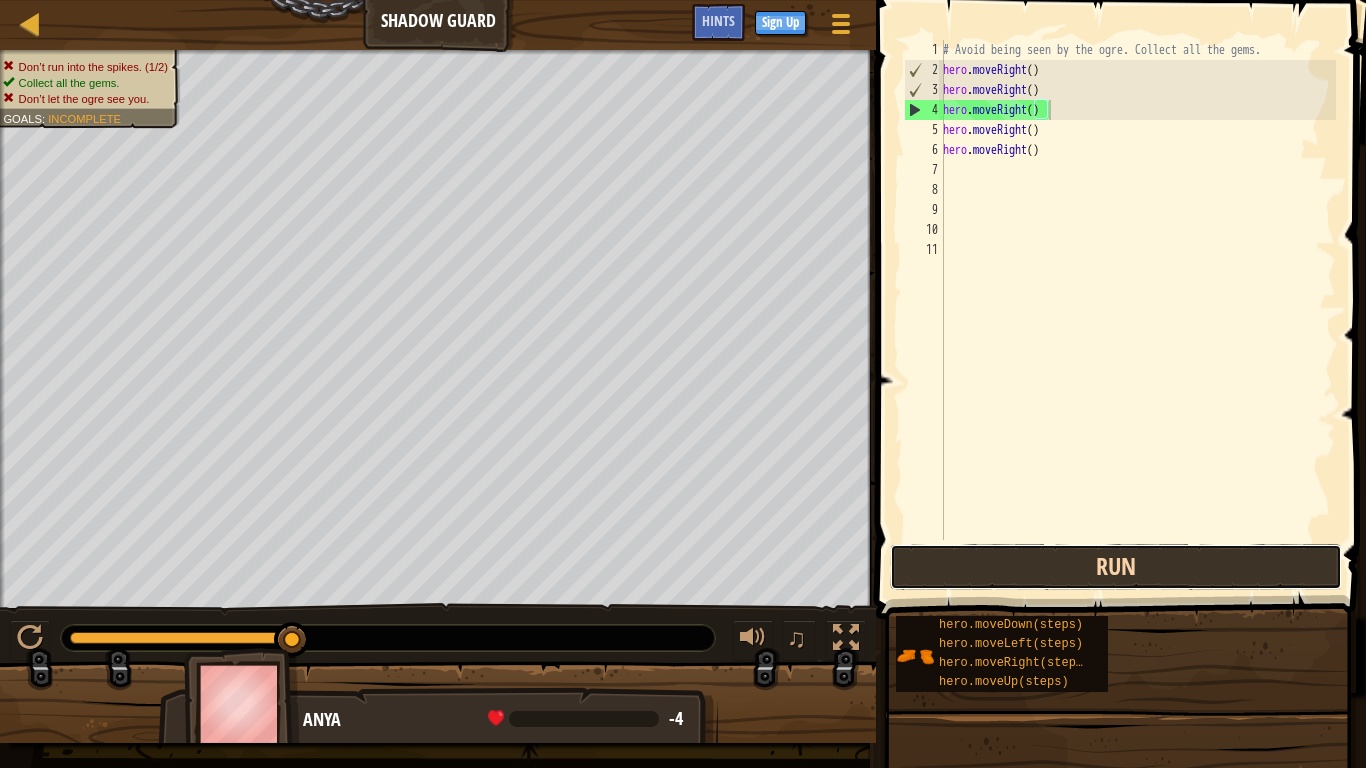 click on "Run" at bounding box center (1116, 567) 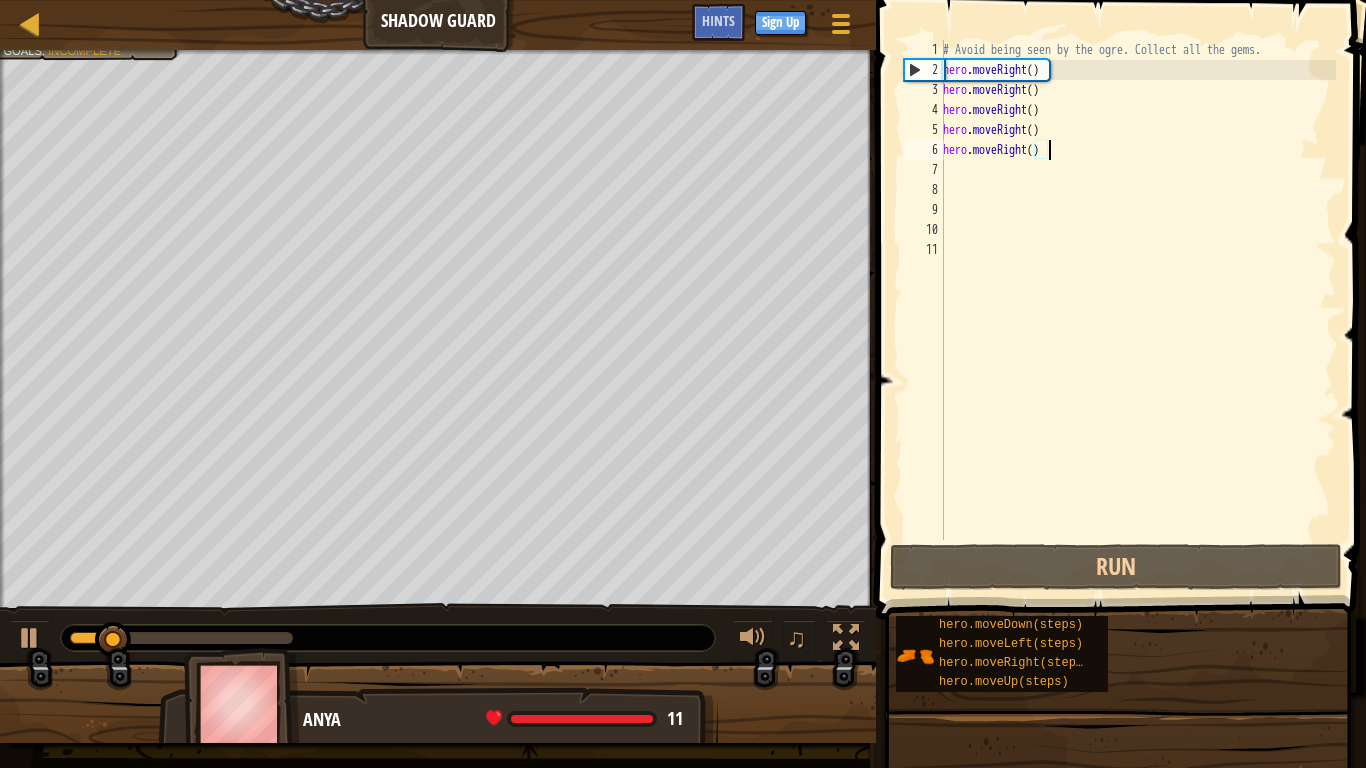 click on "# Avoid being seen by the ogre. Collect all the gems. hero . moveRight ( ) hero . moveRight ( ) hero . moveRight ( ) hero . moveRight ( ) hero . moveRight ( )" at bounding box center (1137, 310) 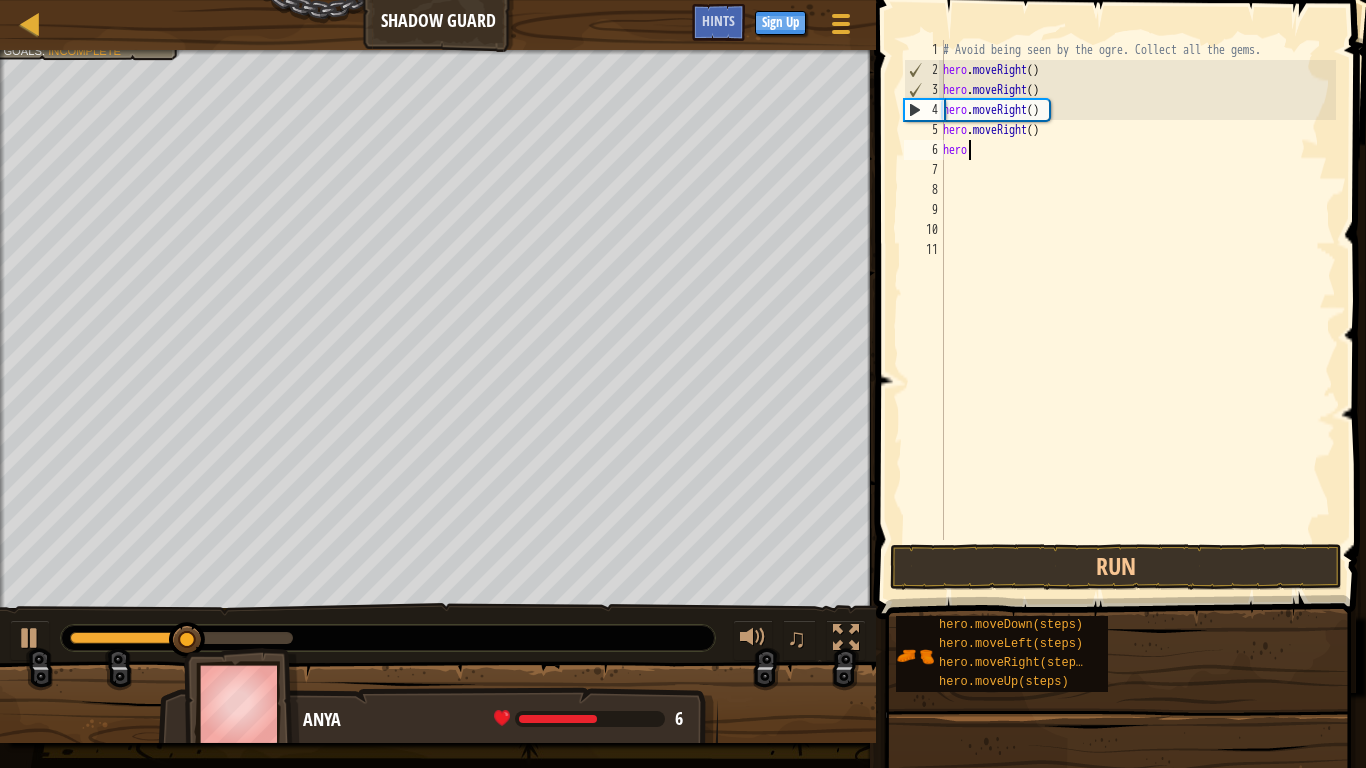 type on "h" 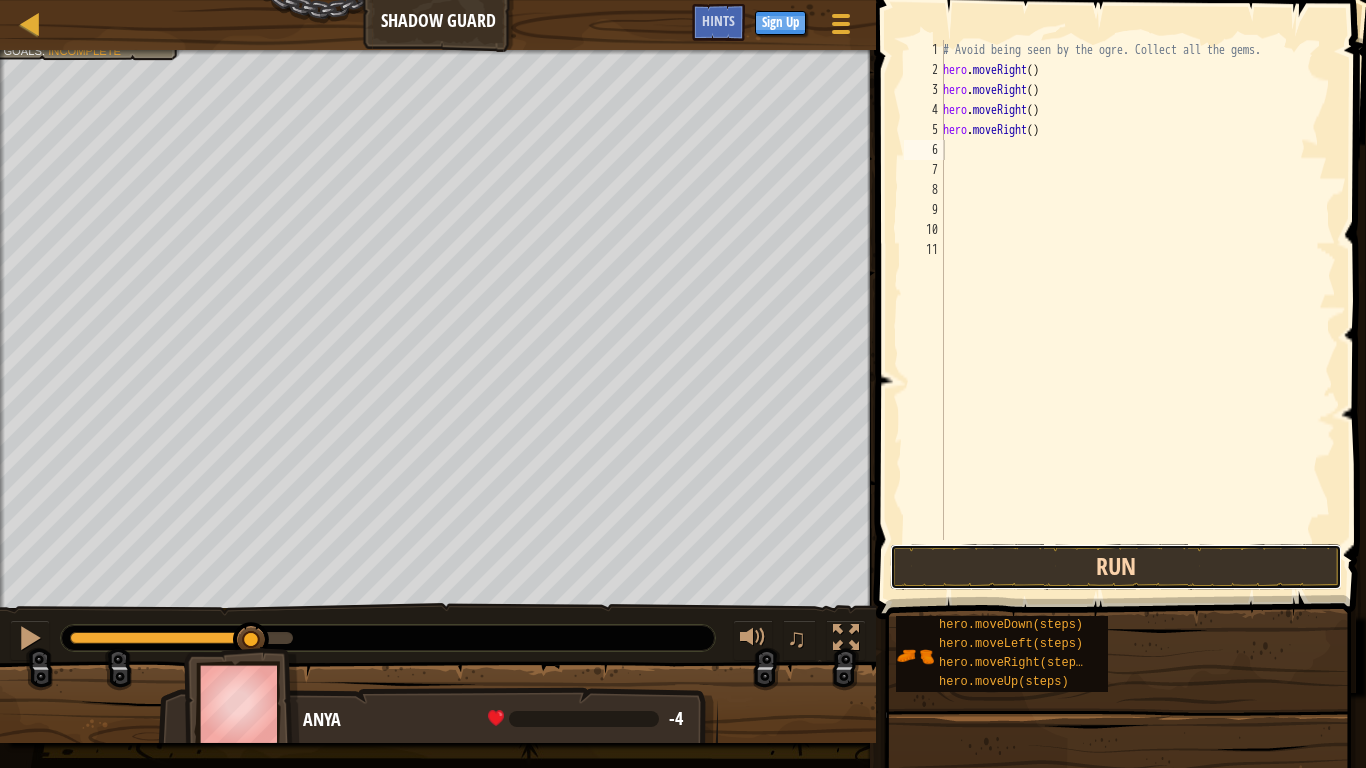 click on "Run" at bounding box center [1116, 567] 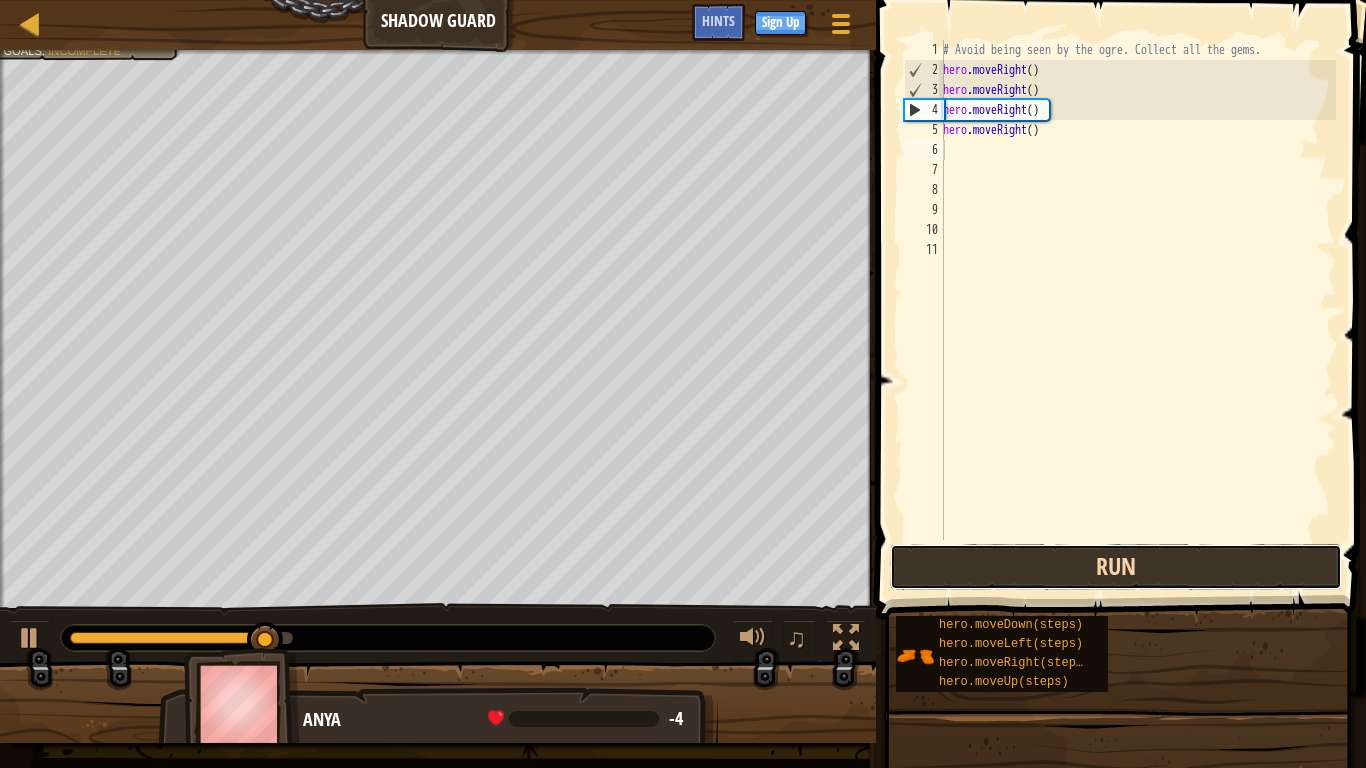 click on "Run" at bounding box center (1116, 567) 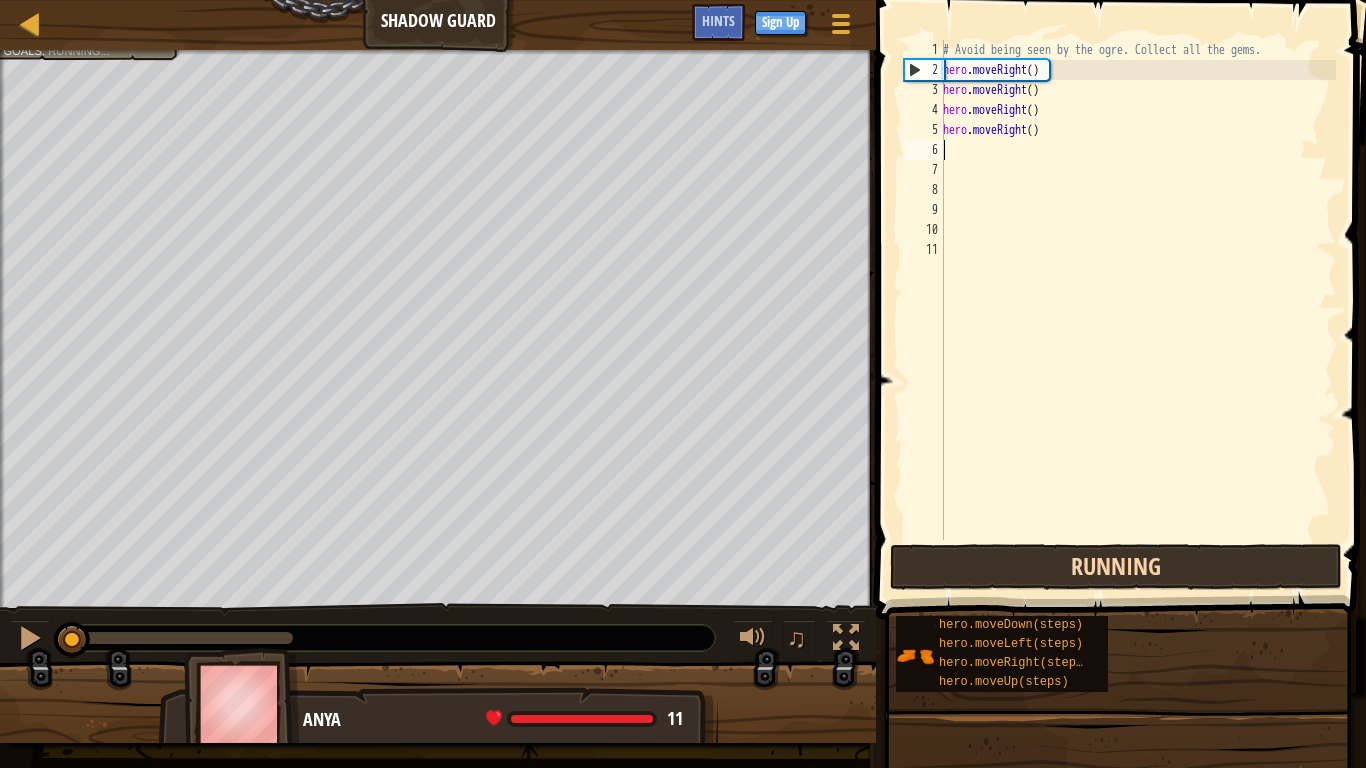 click on "Running" at bounding box center (1116, 567) 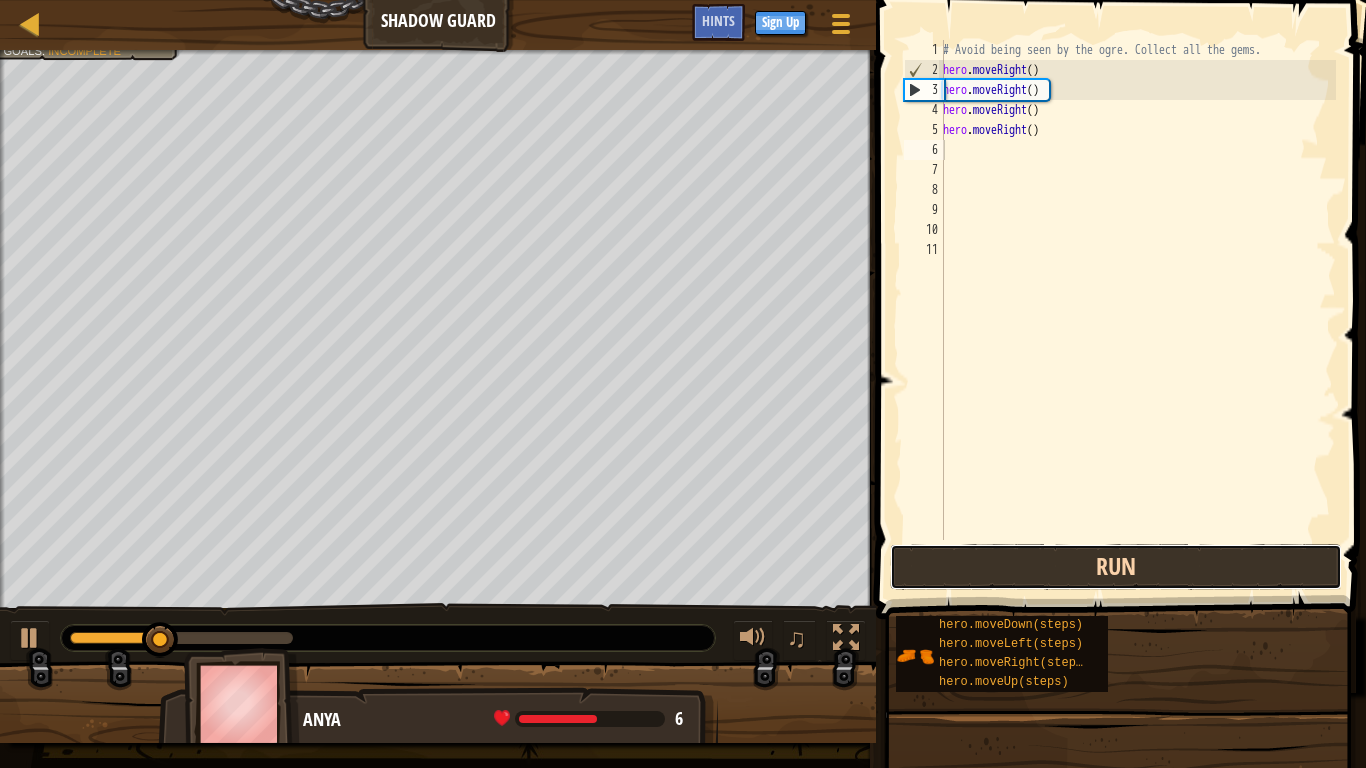 click on "Run" at bounding box center [1116, 567] 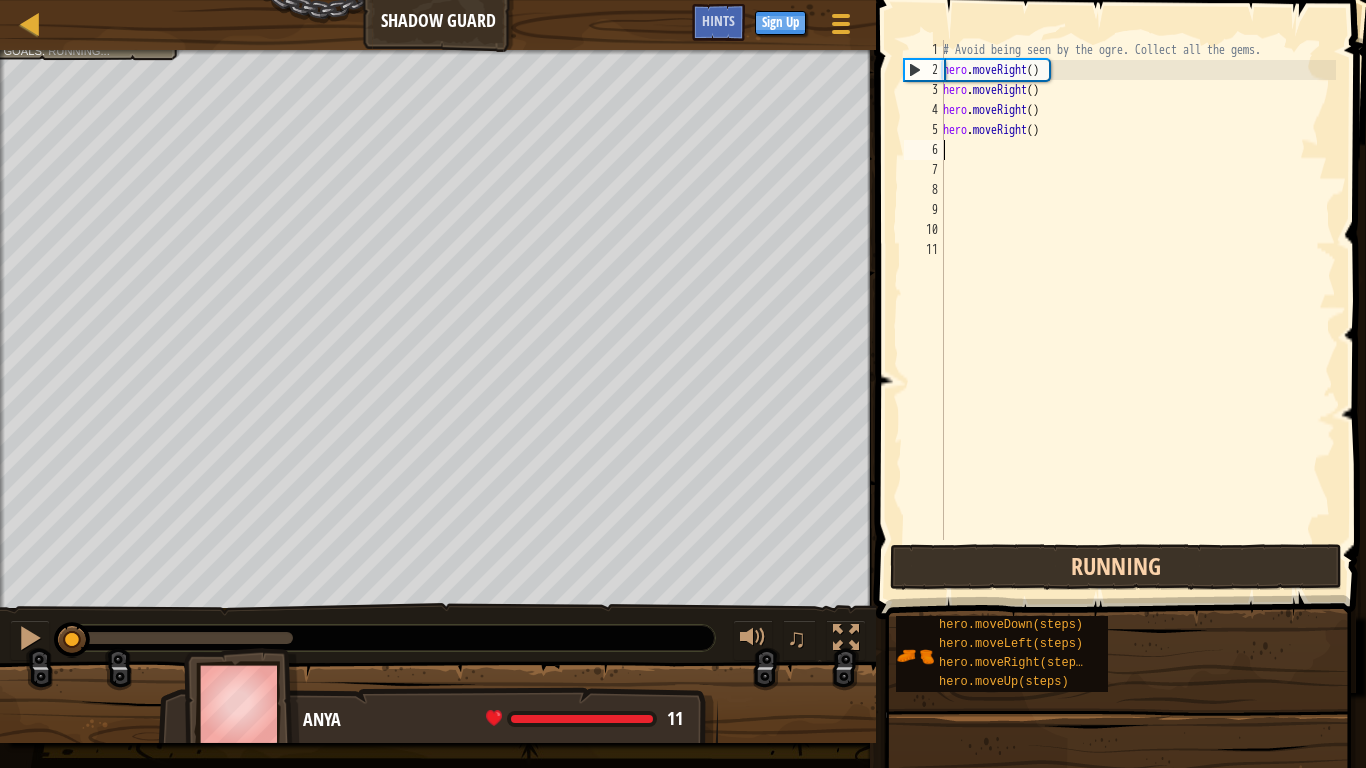 click on "Running" at bounding box center (1116, 567) 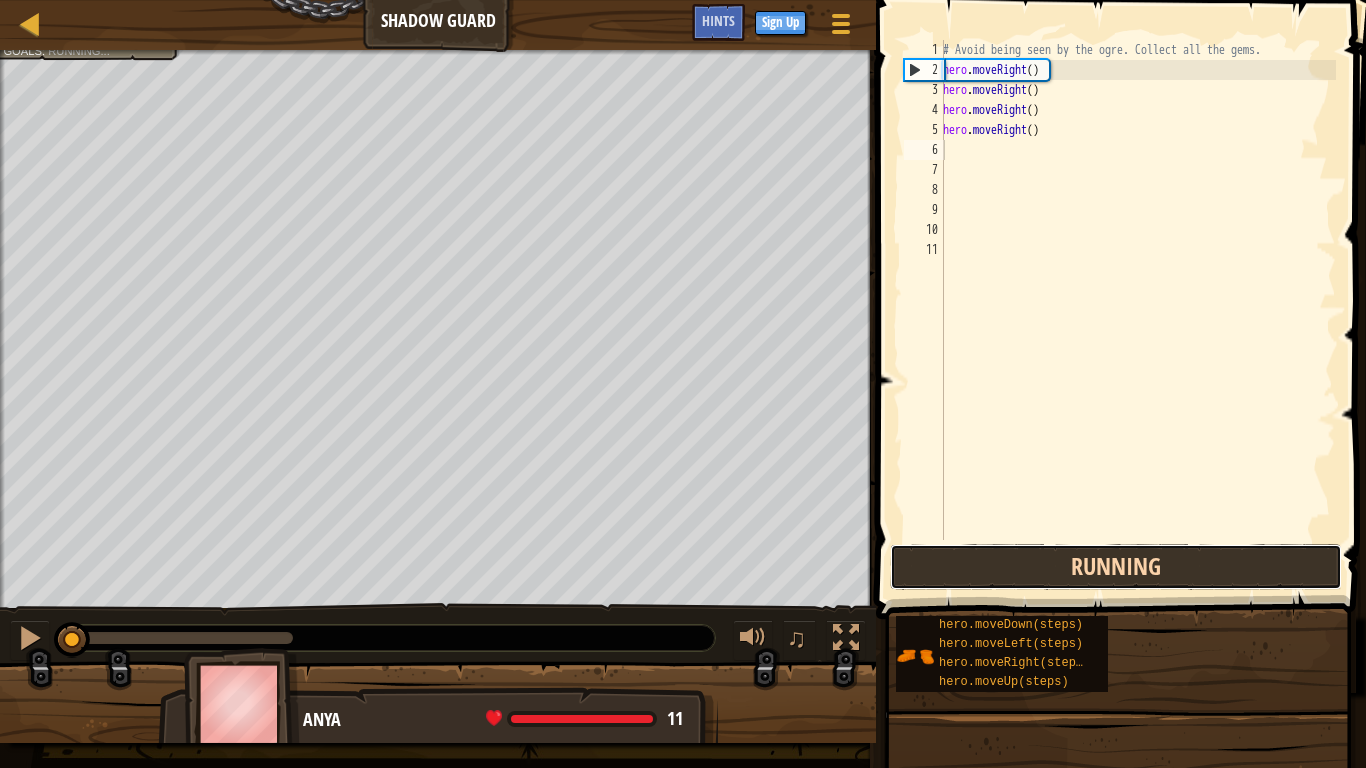 click on "Running" at bounding box center [1116, 567] 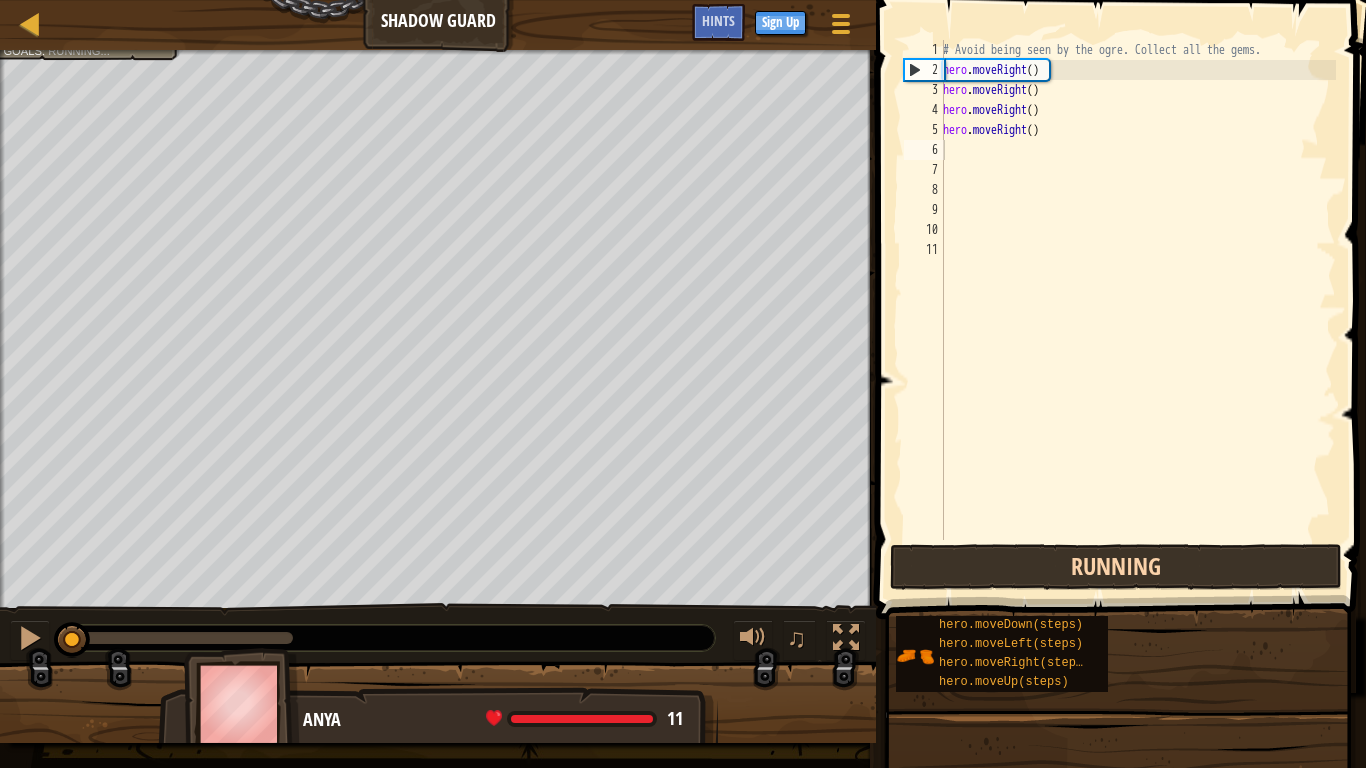 click on "Running" at bounding box center [1116, 567] 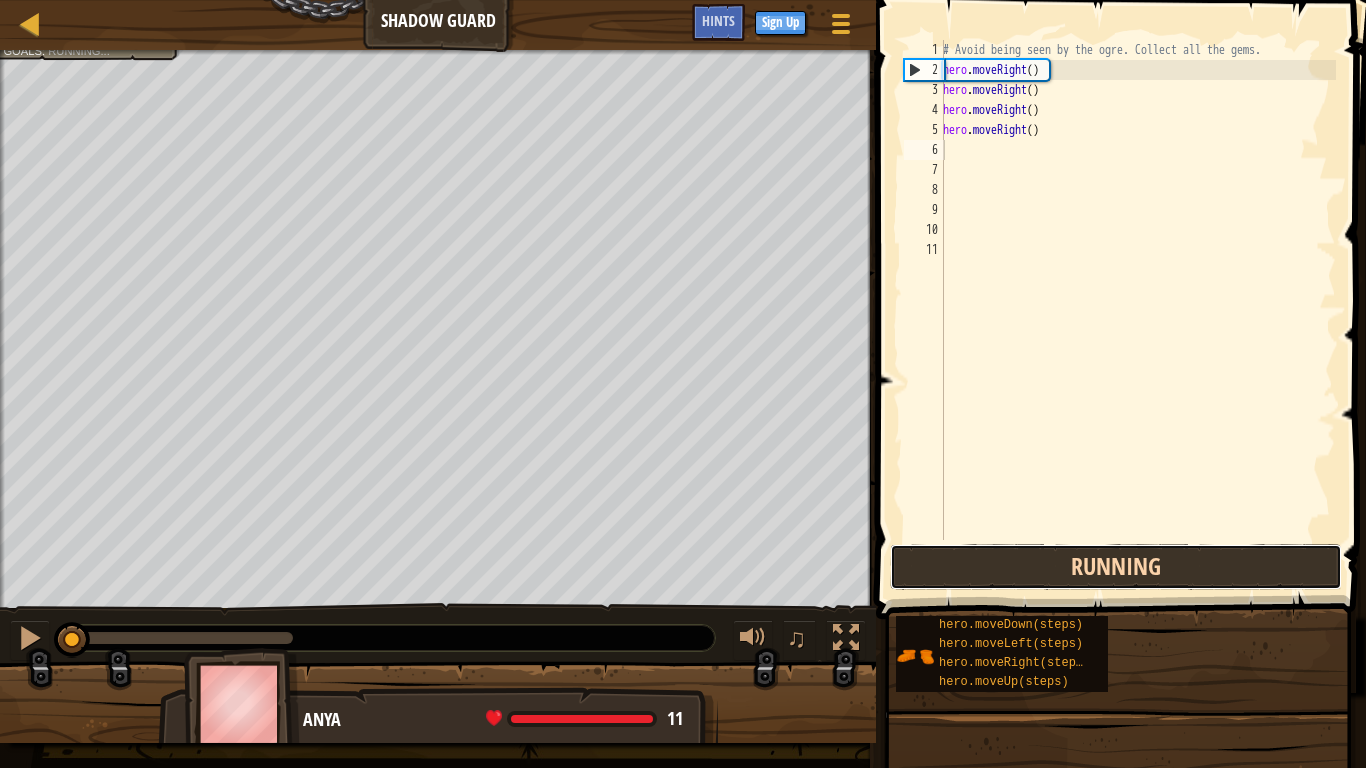 click on "Running" at bounding box center (1116, 567) 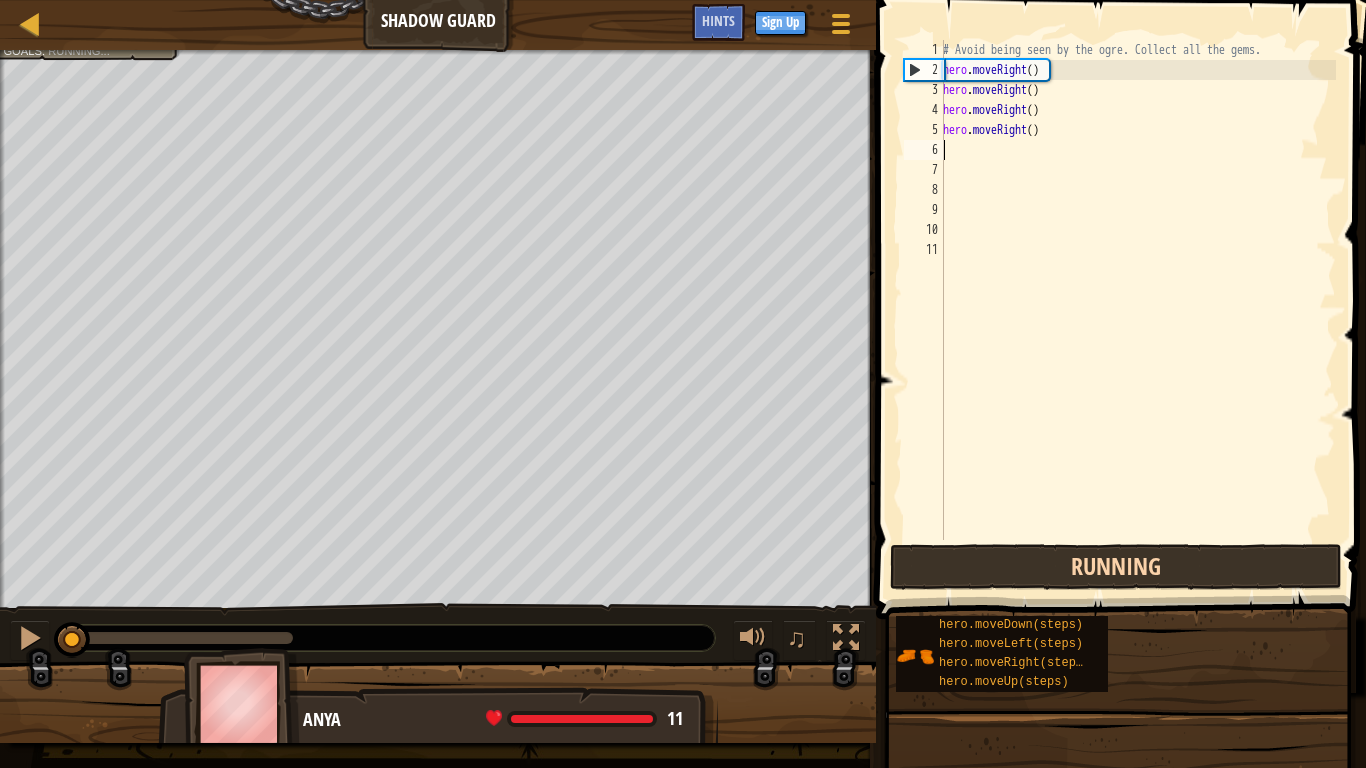 click on "Running" at bounding box center [1116, 567] 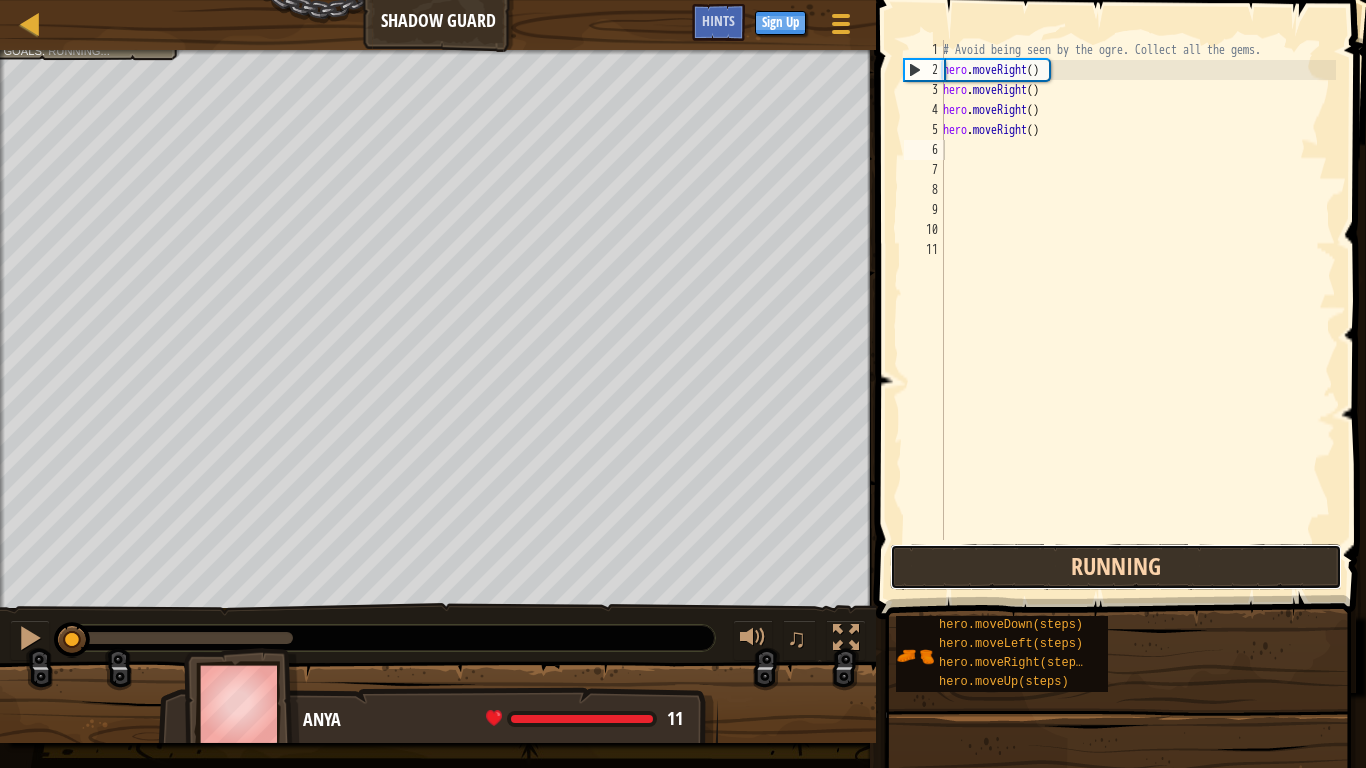 click on "Running" at bounding box center [1116, 567] 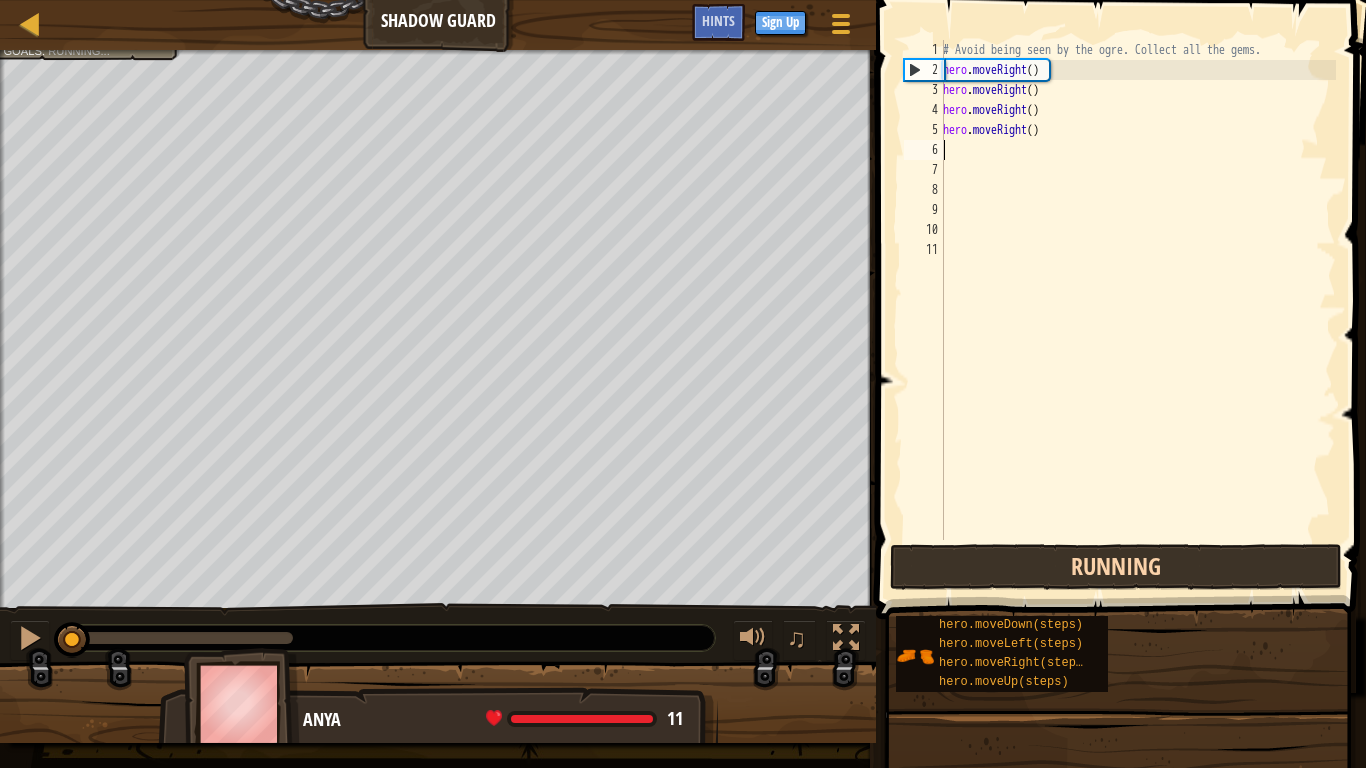 click on "Running" at bounding box center (1116, 567) 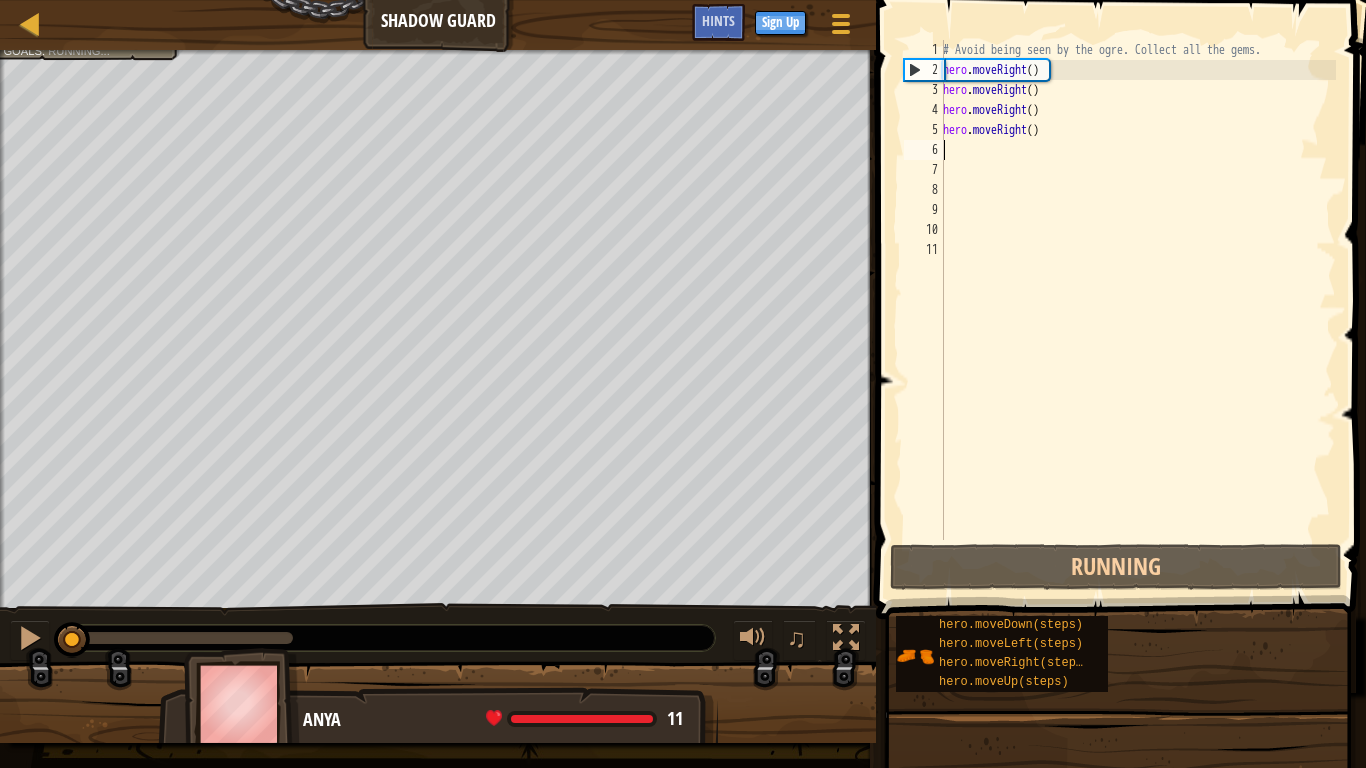 click on "# Avoid being seen by the ogre. Collect all the gems. hero . moveRight ( ) hero . moveRight ( ) hero . moveRight ( ) hero . moveRight ( )" at bounding box center [1137, 310] 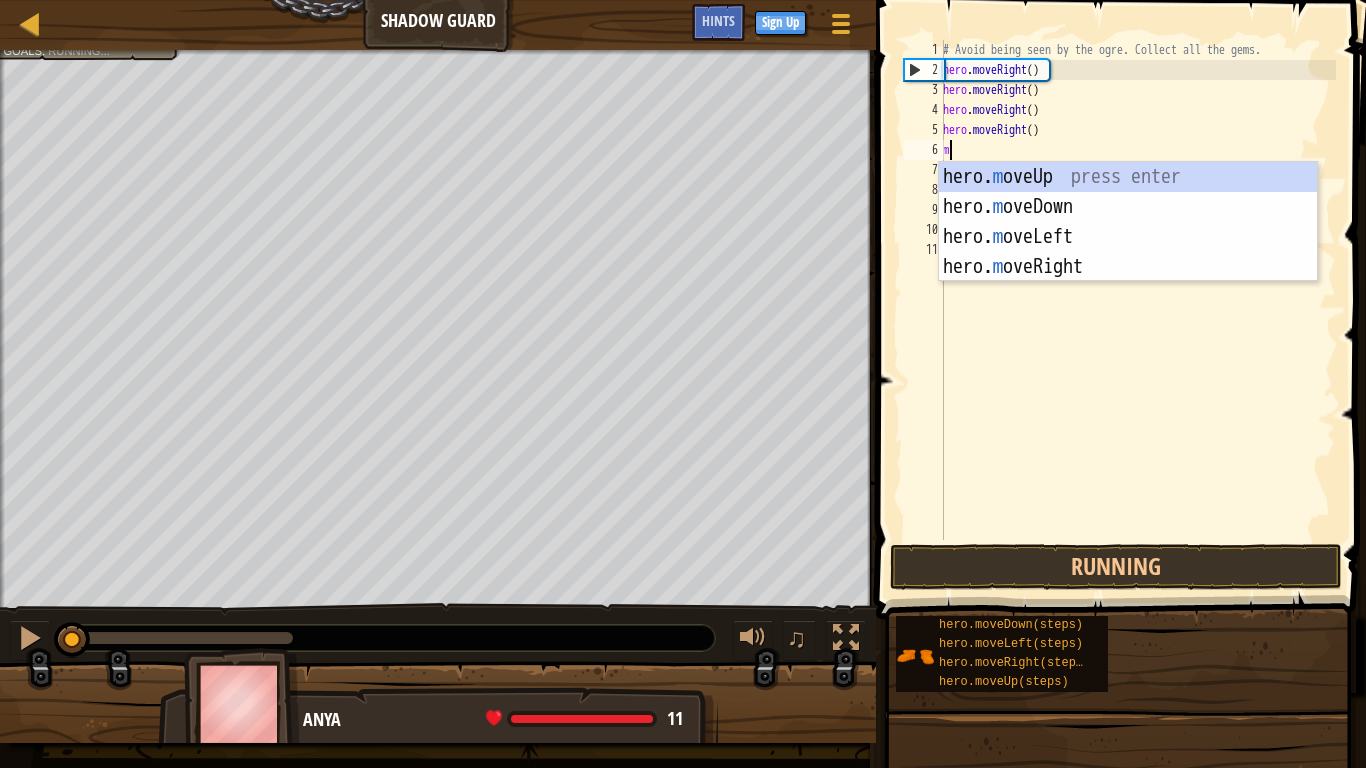 type on "mo" 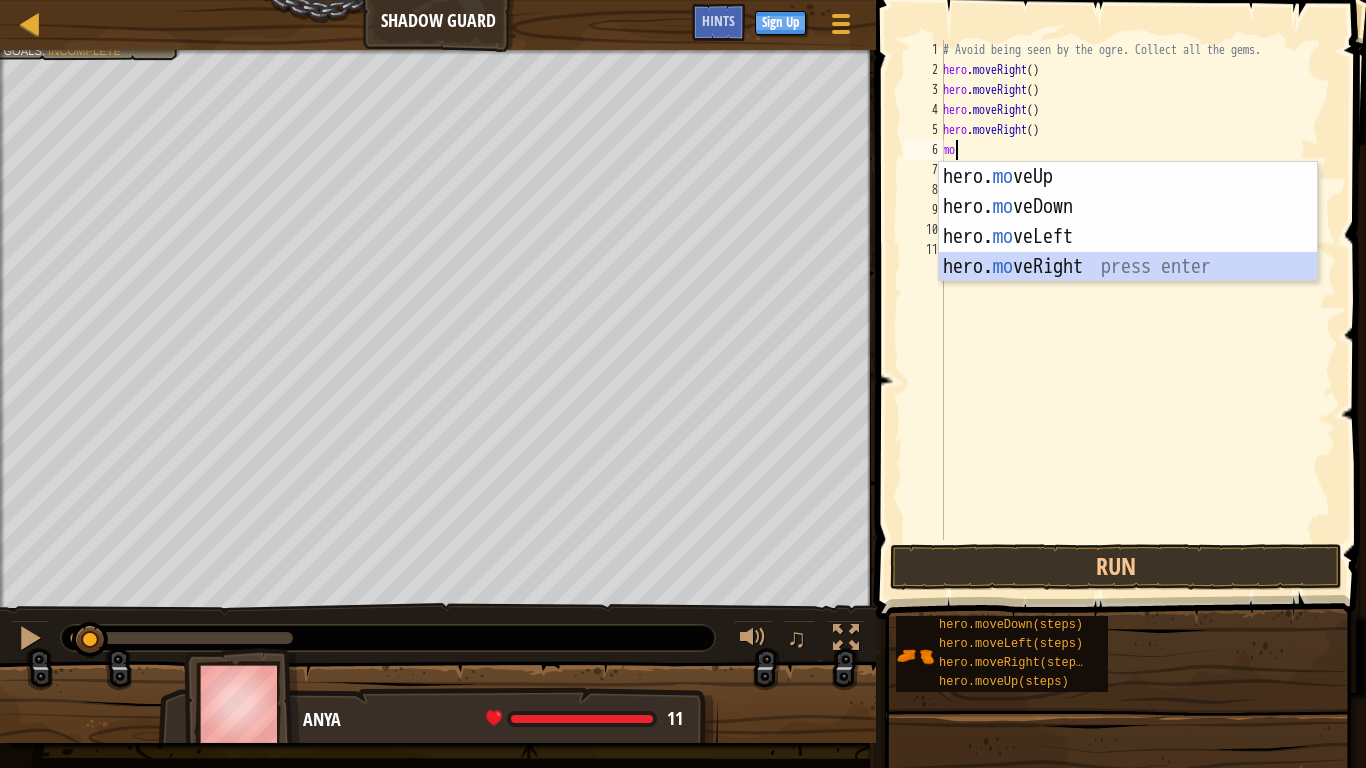 click on "hero. mo veUp press enter hero. mo veDown press enter hero. mo veLeft press enter hero. mo veRight press enter" at bounding box center (1128, 252) 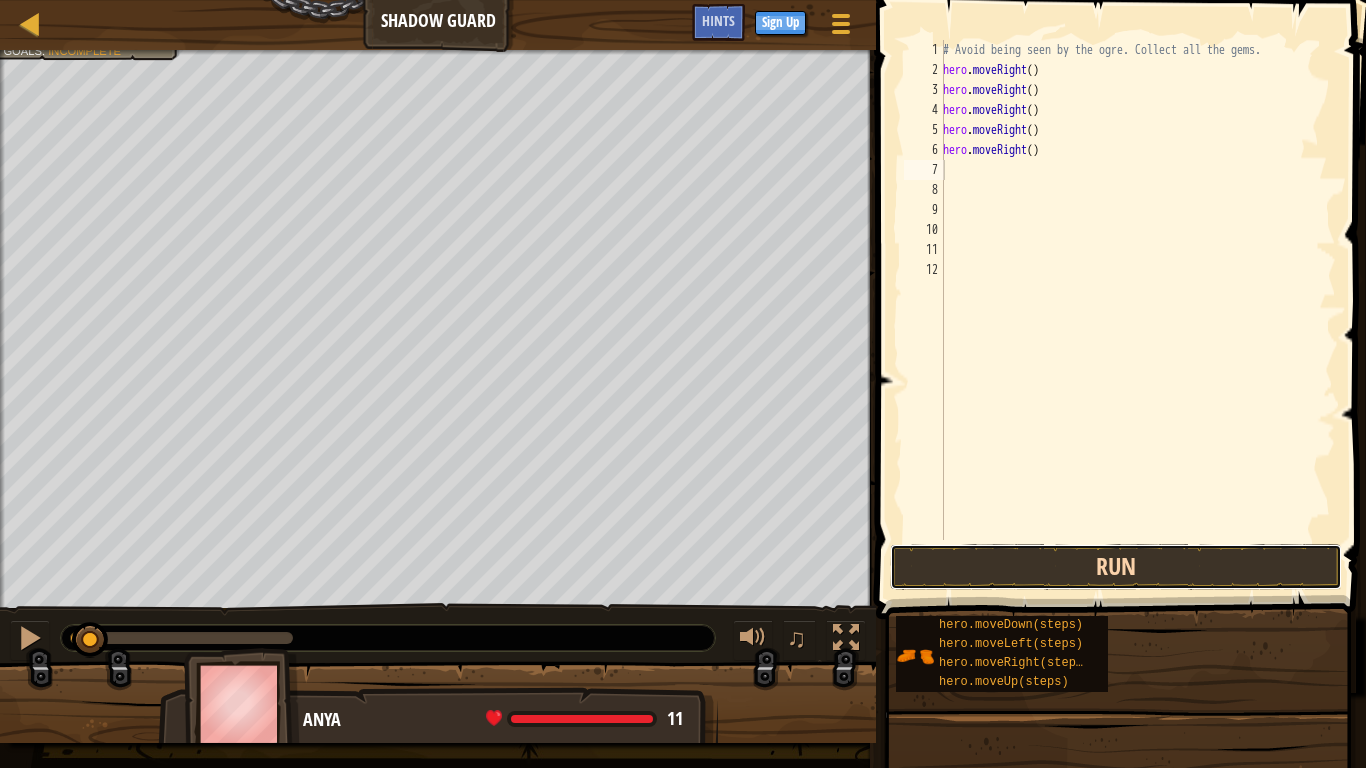 click on "Run" at bounding box center (1116, 567) 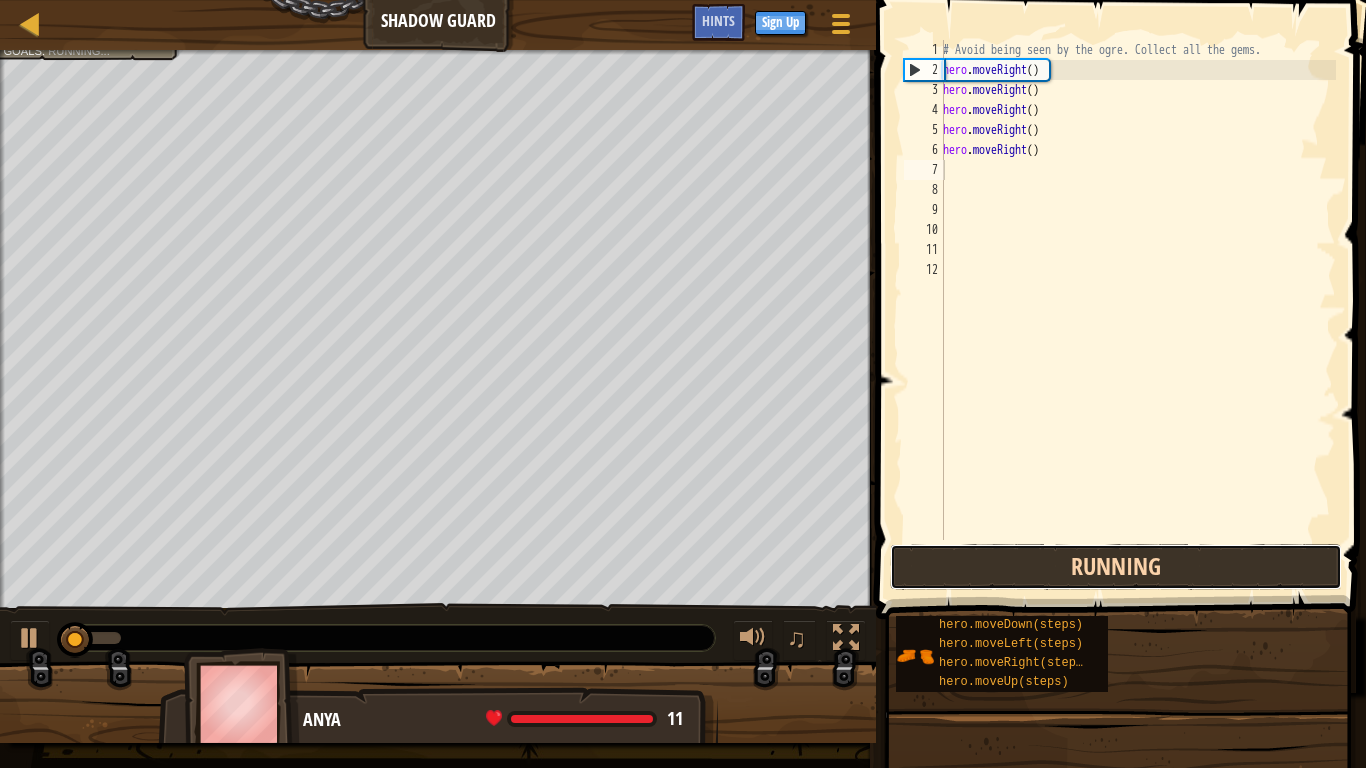 click on "Running" at bounding box center [1116, 567] 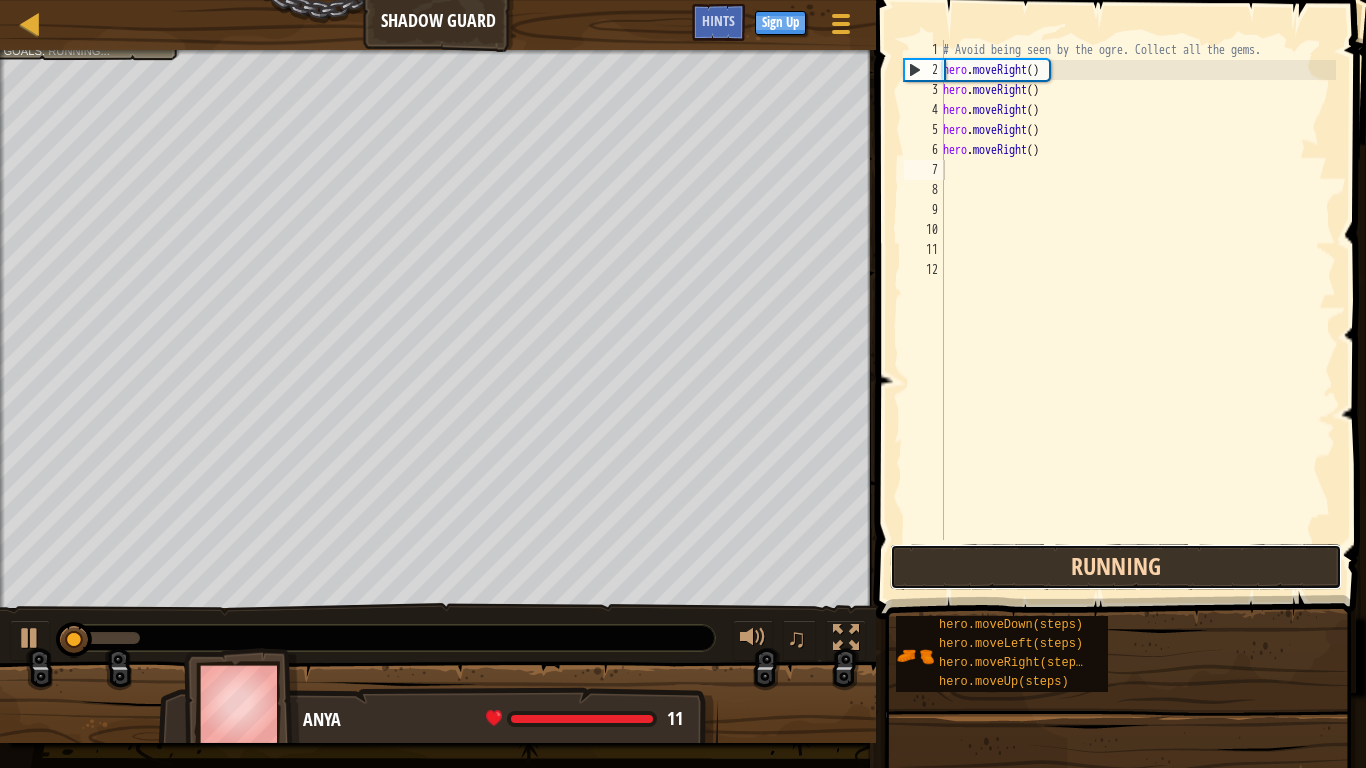 click on "Running" at bounding box center [1116, 567] 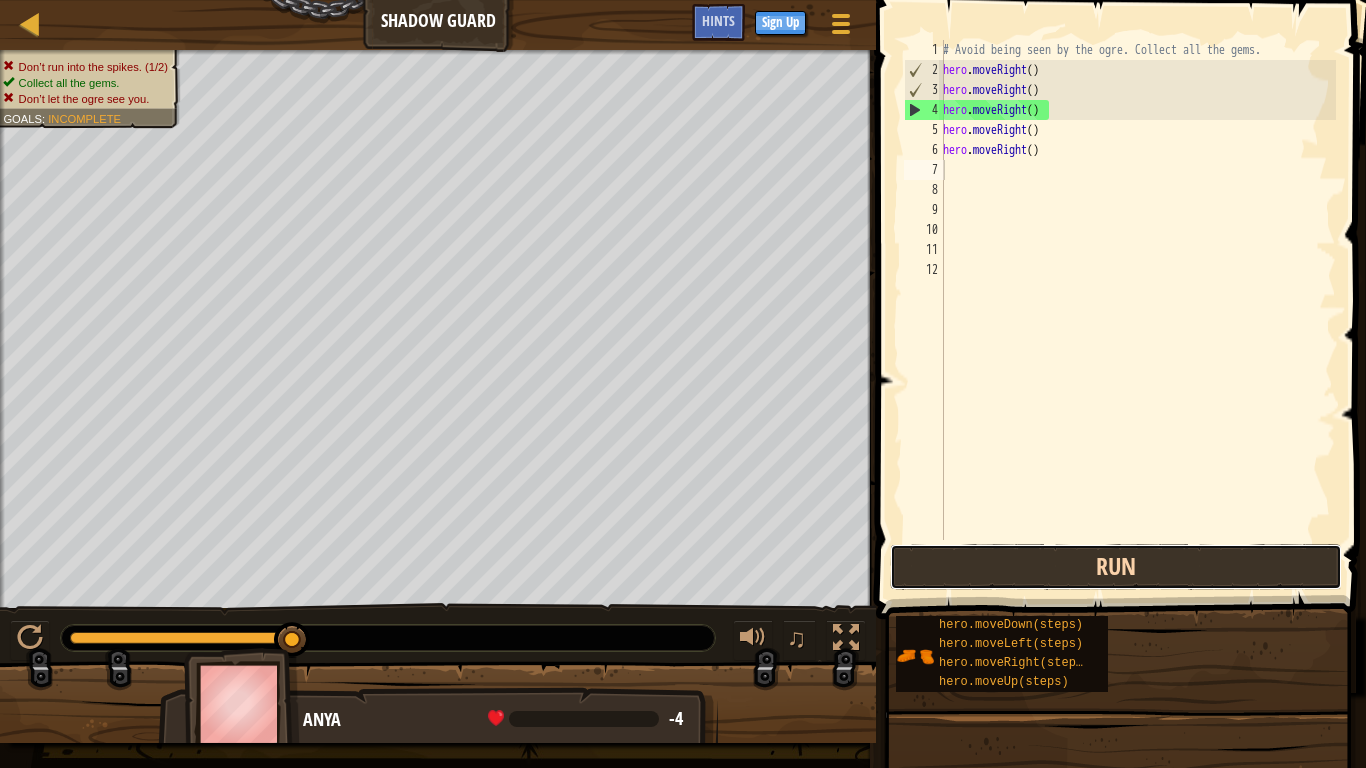 click on "Run" at bounding box center (1116, 567) 